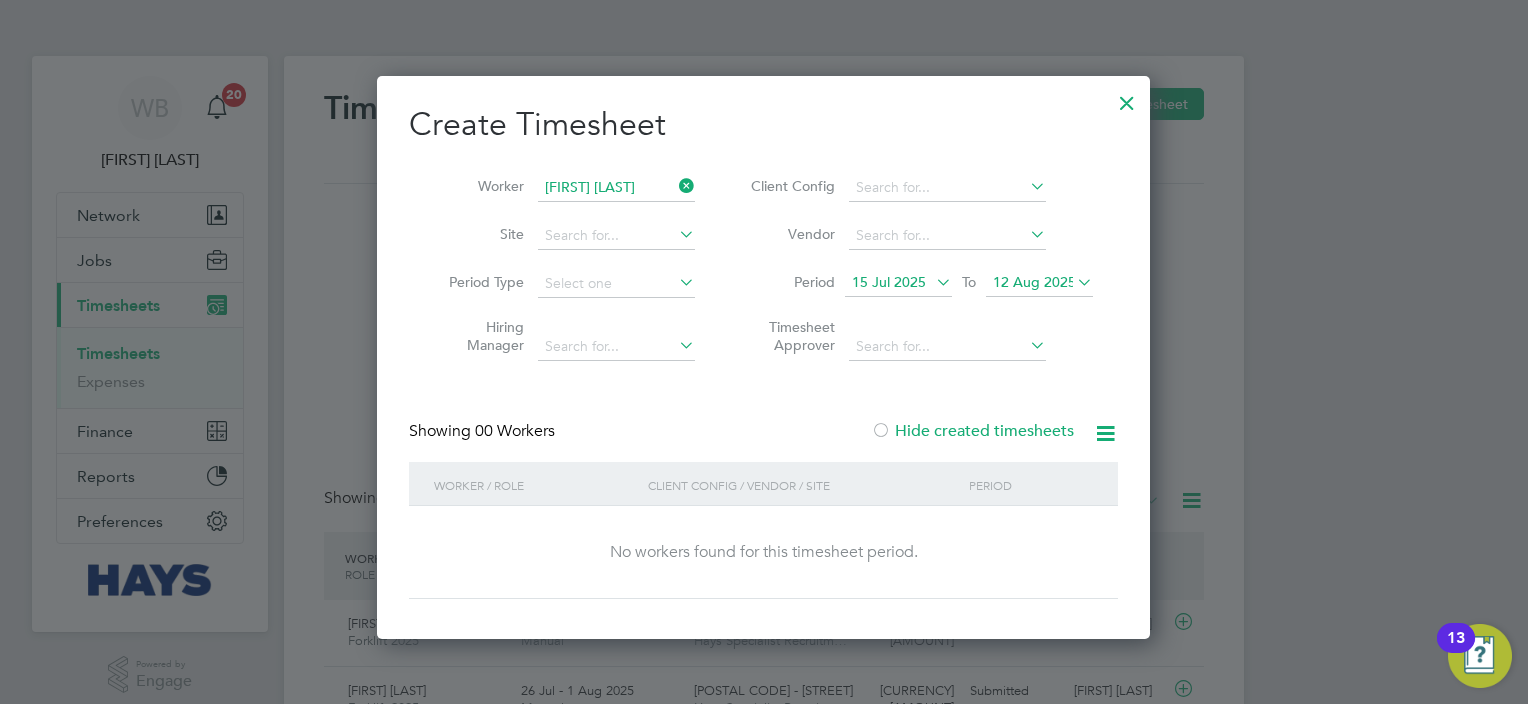 scroll, scrollTop: 0, scrollLeft: 0, axis: both 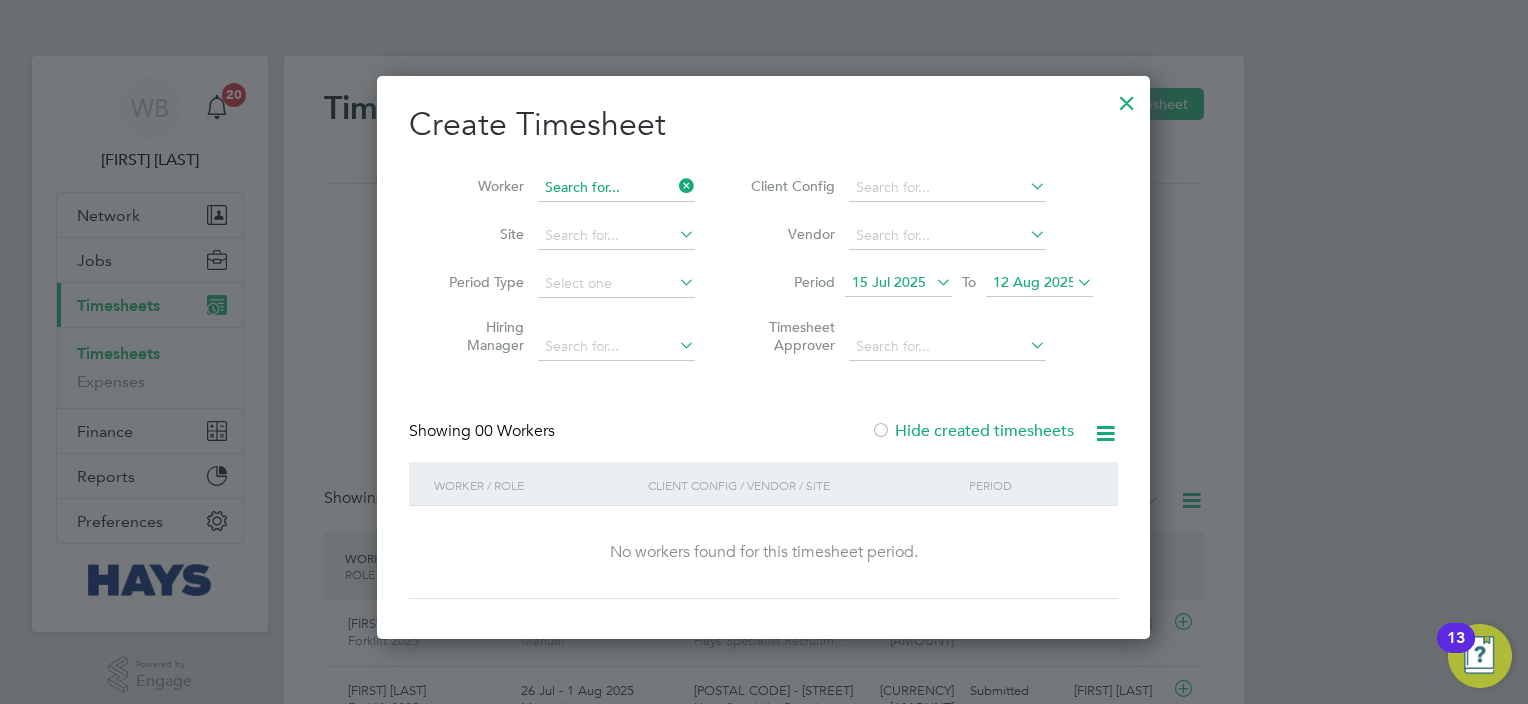 click at bounding box center [616, 188] 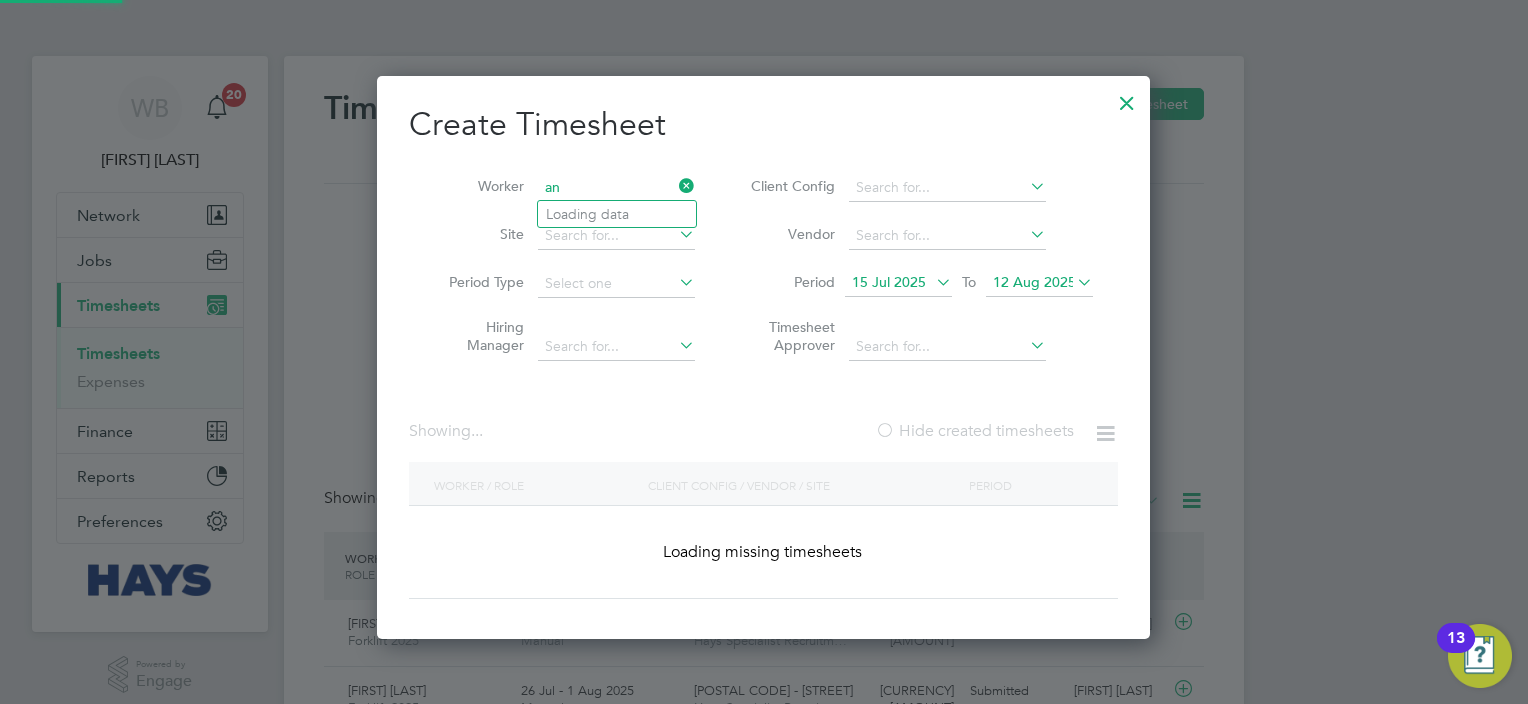 scroll, scrollTop: 10, scrollLeft: 10, axis: both 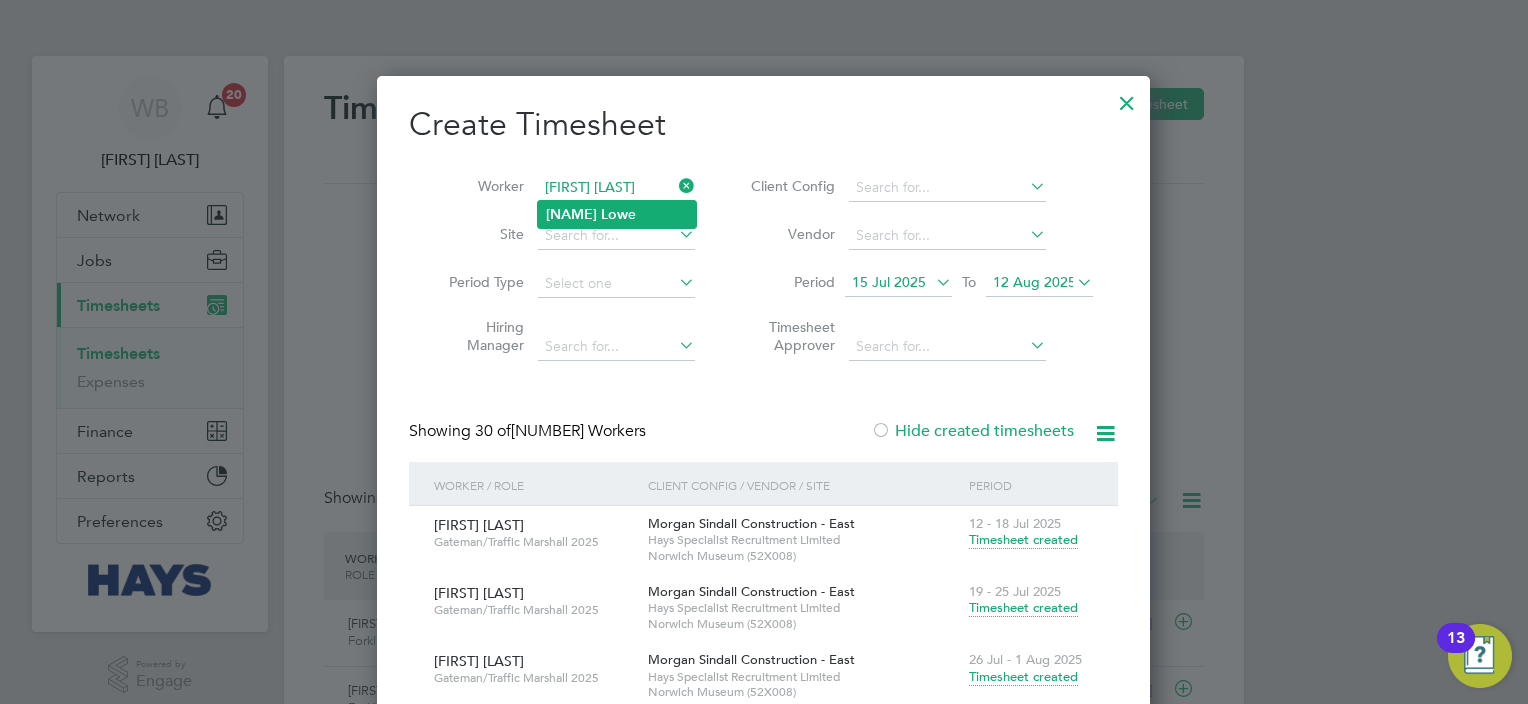 click on "[NAME]   [NAME]" 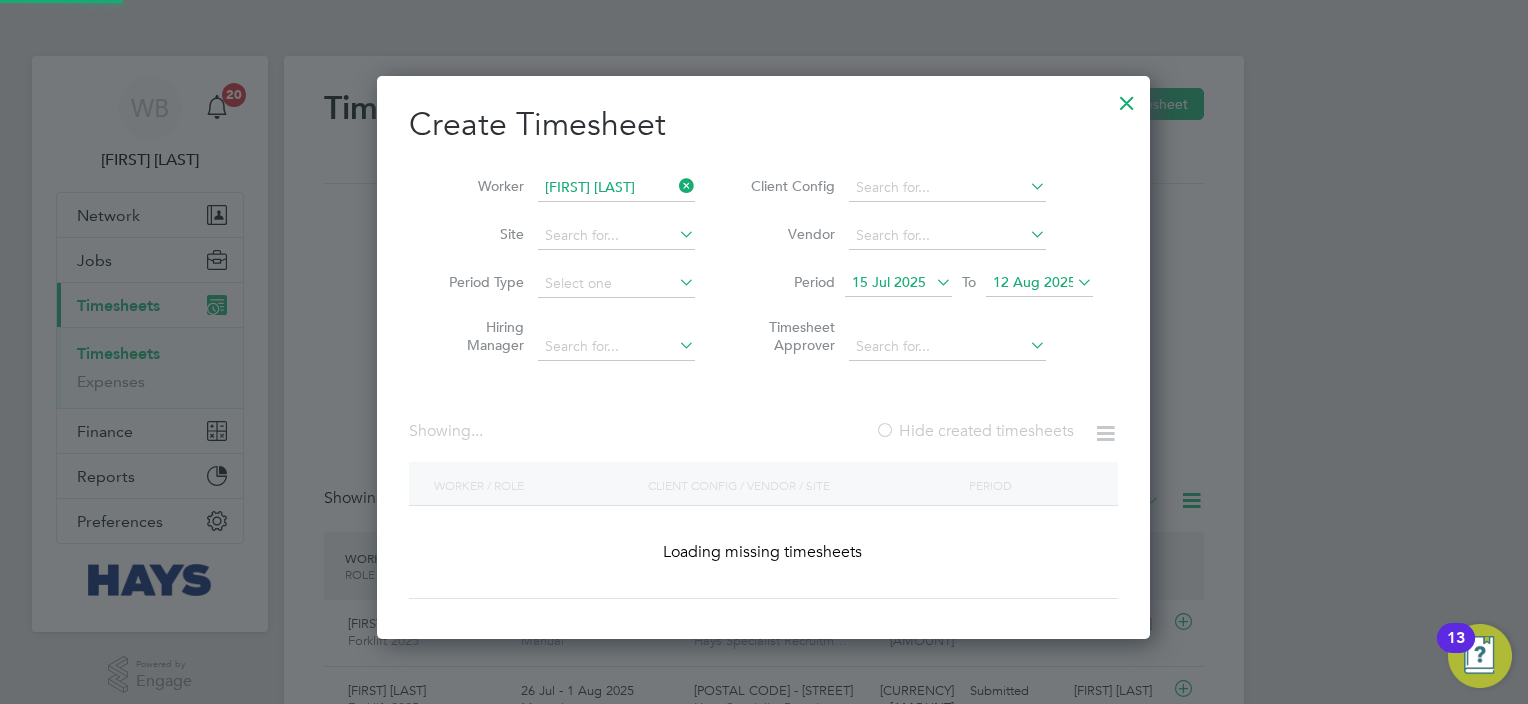 scroll, scrollTop: 9, scrollLeft: 10, axis: both 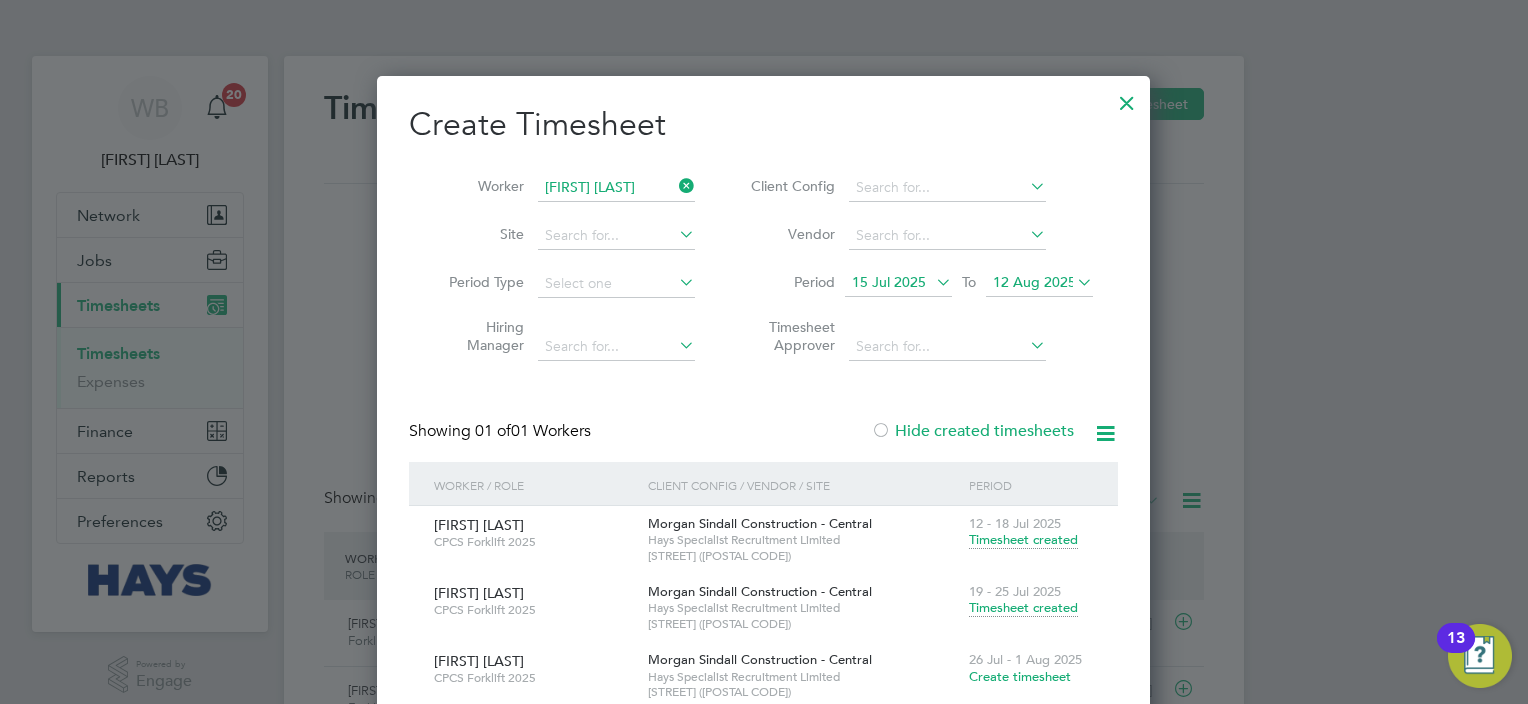 click on "Showing   01 of  01 Workers Hide created timesheets" at bounding box center (763, 441) 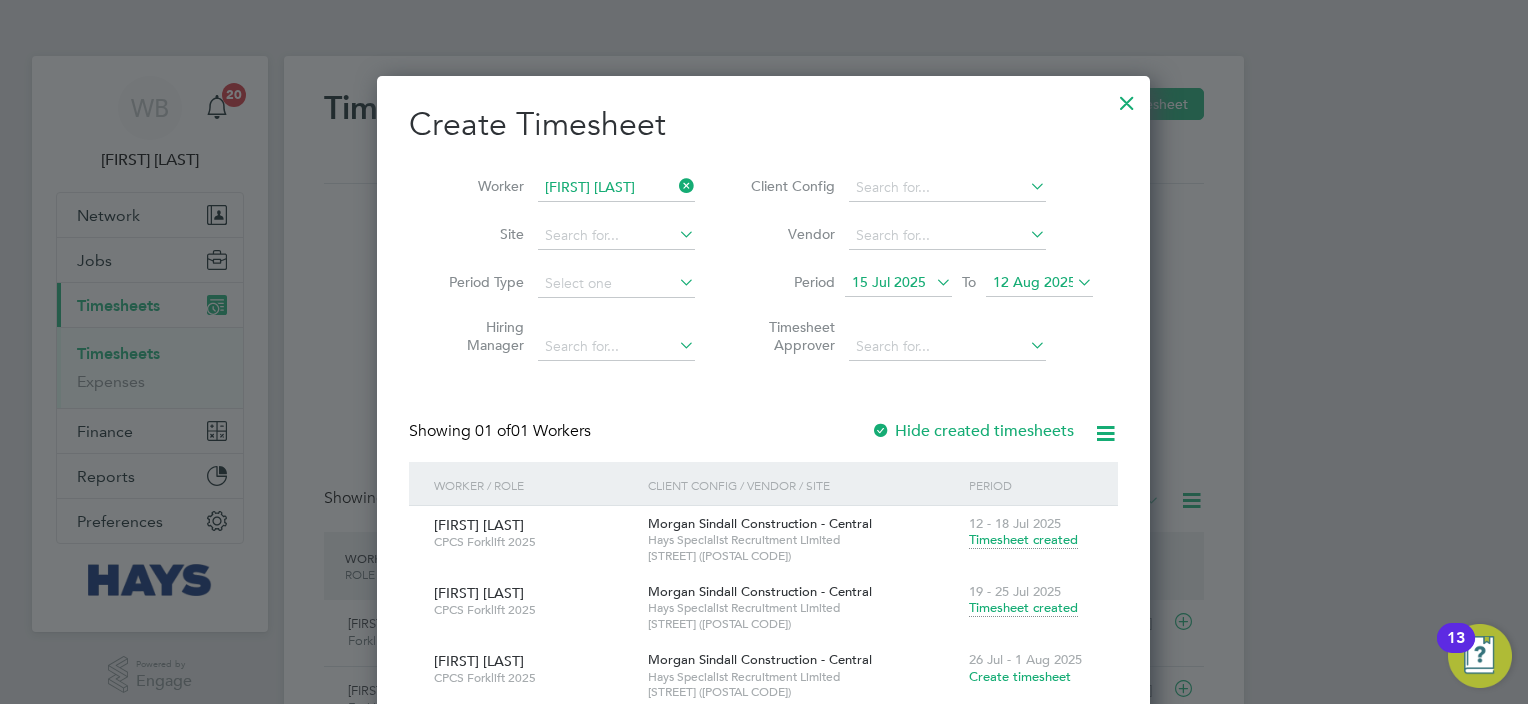 click on "Create timesheet" at bounding box center [1020, 676] 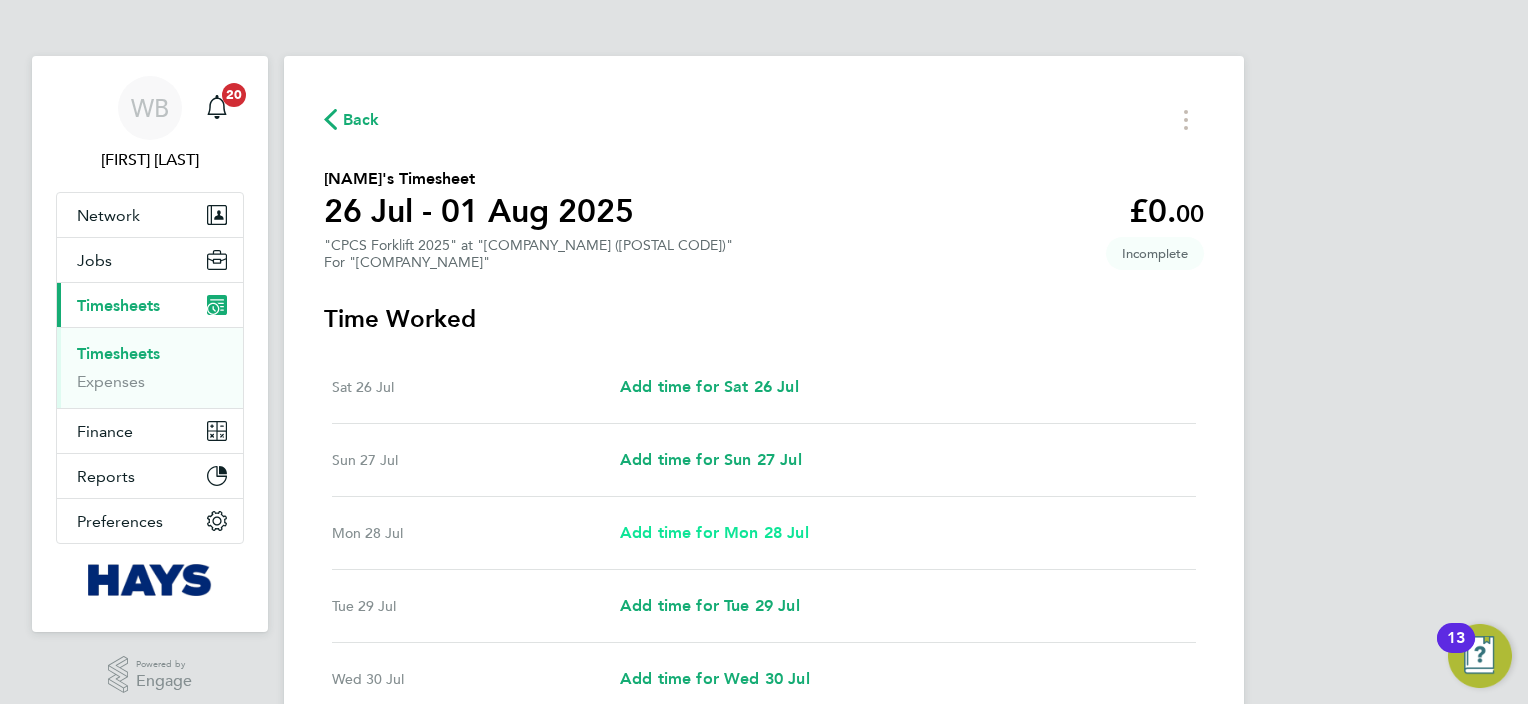 click on "Add time for Mon 28 Jul" at bounding box center [714, 532] 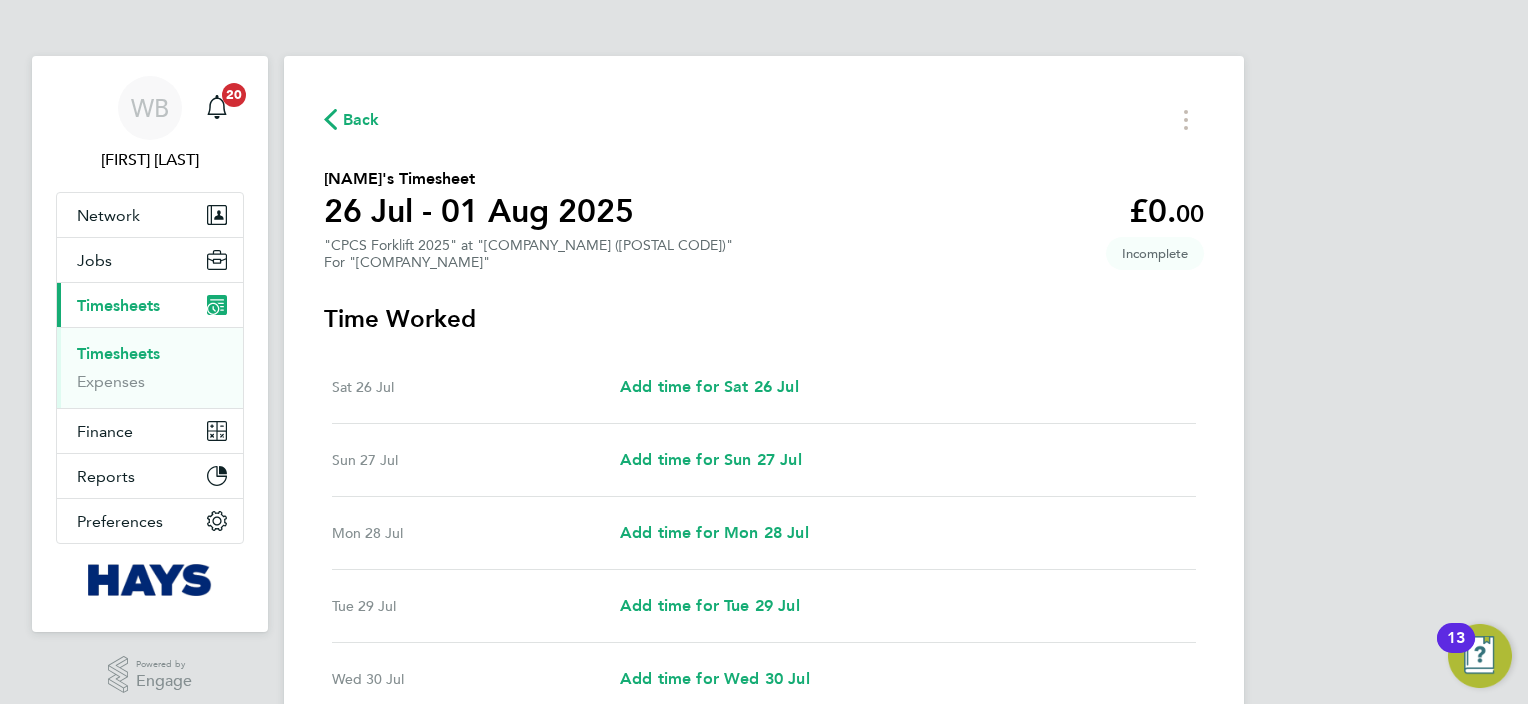 select on "30" 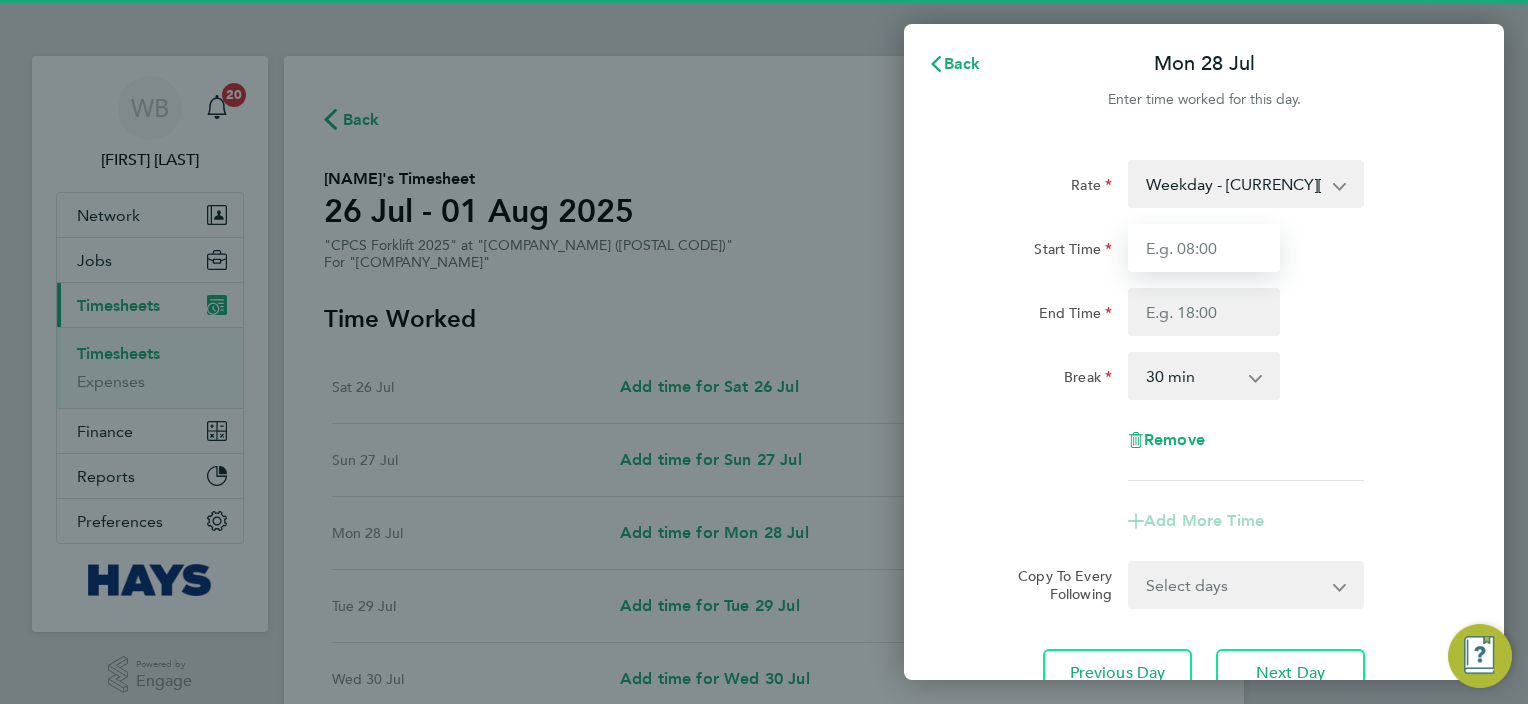 click on "Start Time" at bounding box center (1204, 248) 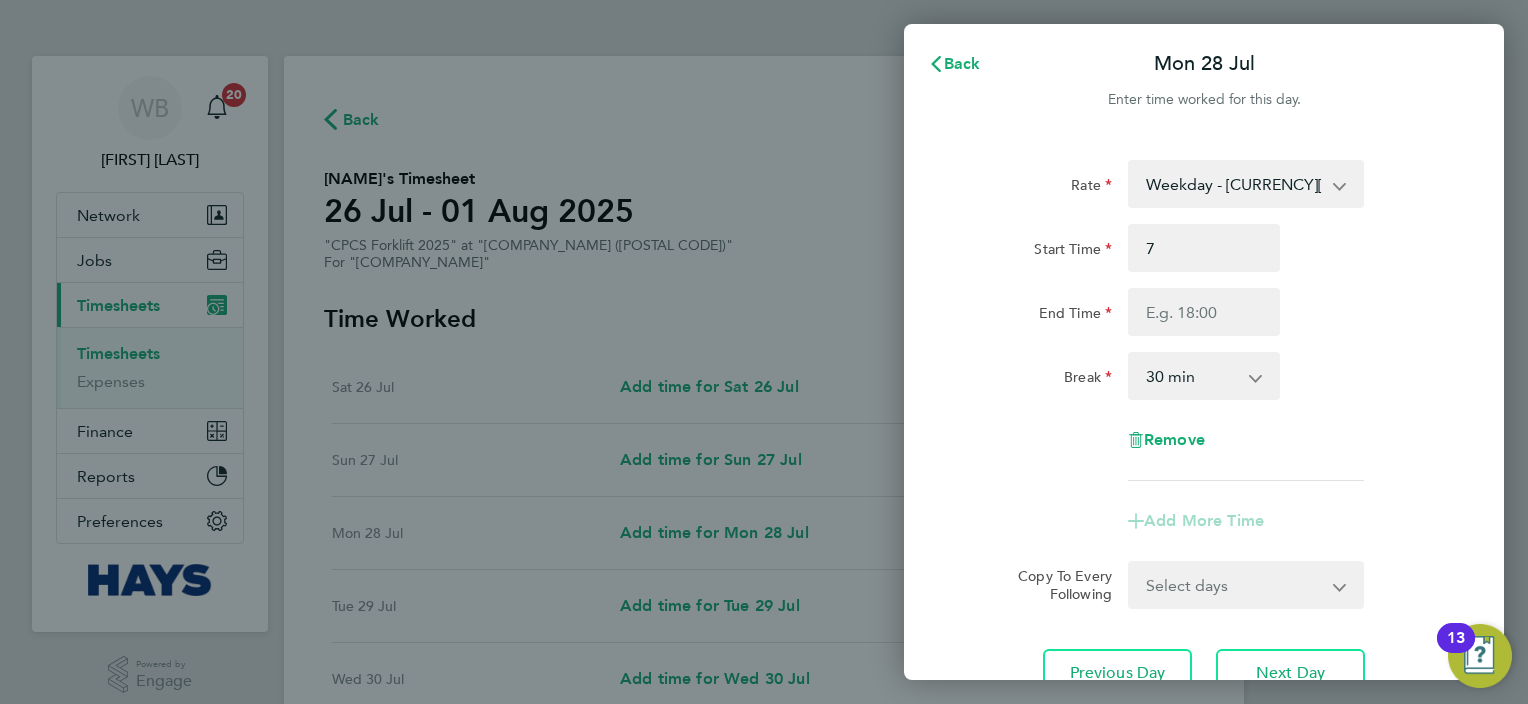 type on "07:00" 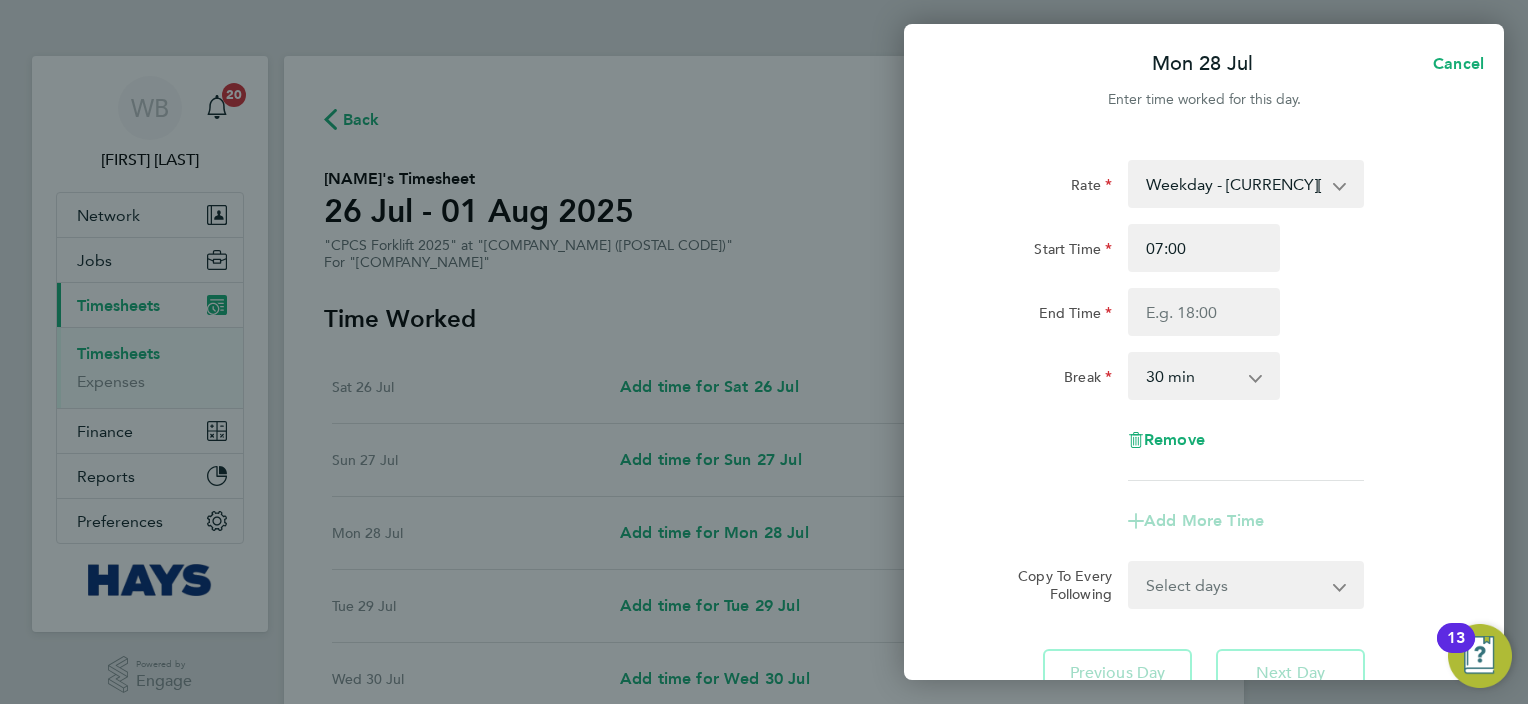 click on "Rate  Weekday  - [CURRENCY][RATE]   Weekday OT 45h+ - [CURRENCY][RATE]   Sat first 4h - [CURRENCY][RATE]   Sat after 4h - [CURRENCY][RATE]   Sunday - [CURRENCY][RATE]   Bank Holiday - [CURRENCY][RATE]
Start Time [TIME] End Break  0 min   15 min   30 min   45 min   60 min   75 min   90 min
Remove" 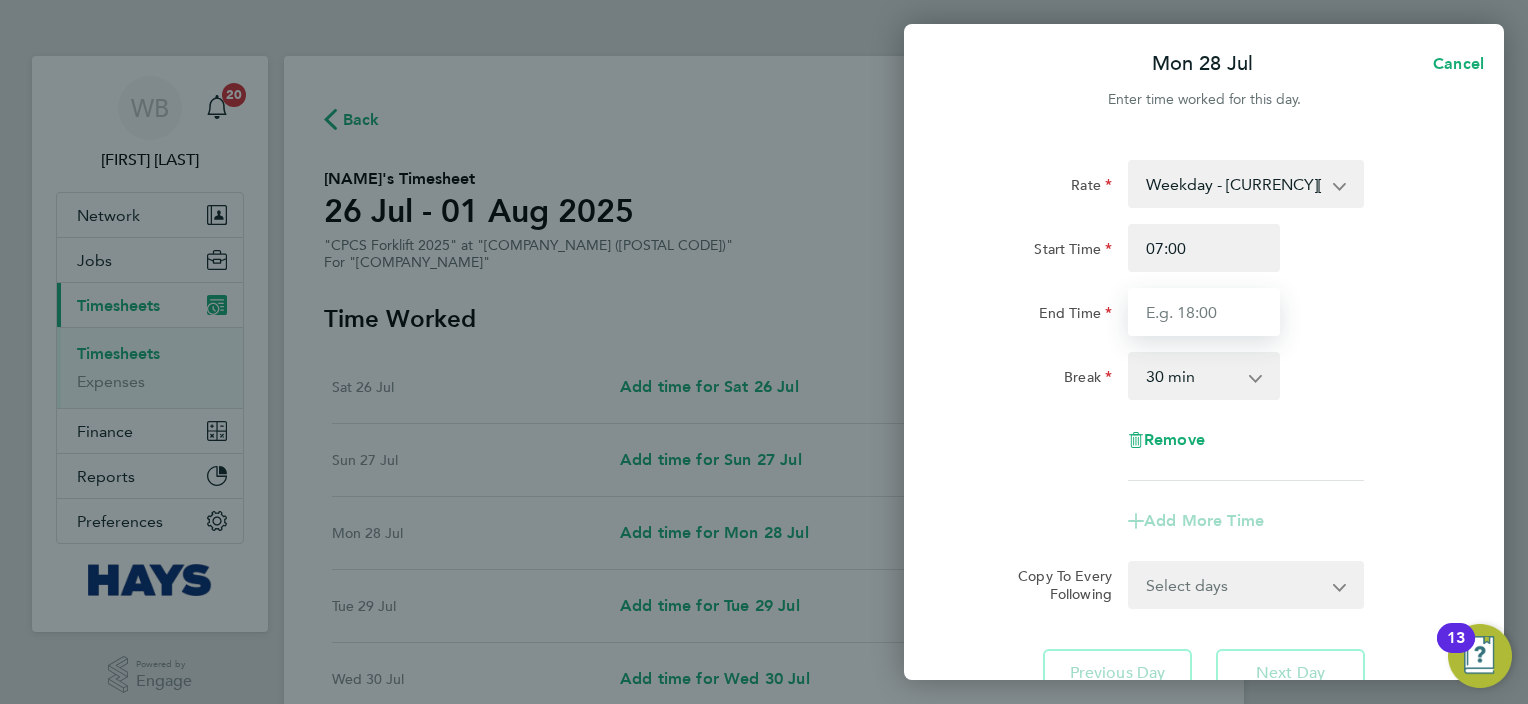 click on "End Time" at bounding box center [1204, 312] 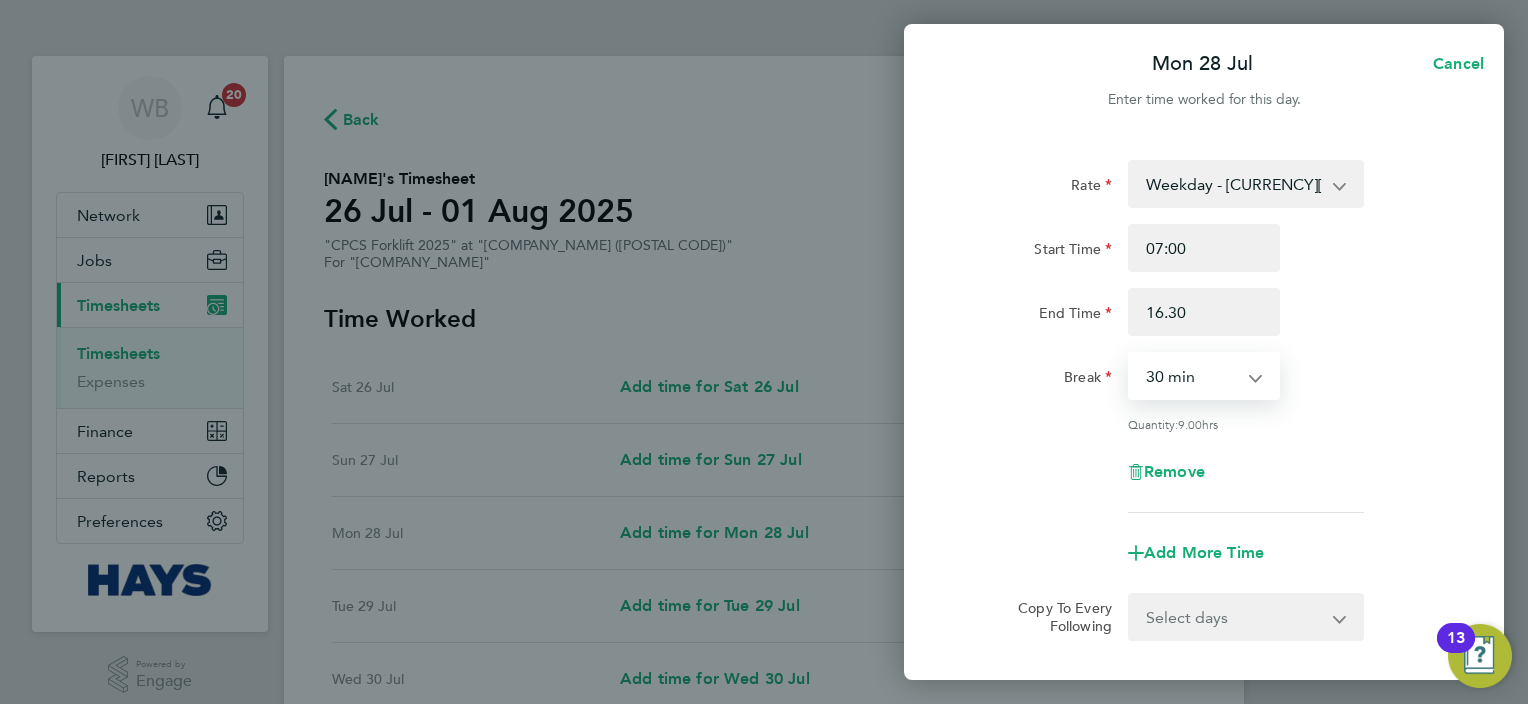 type on "16:30" 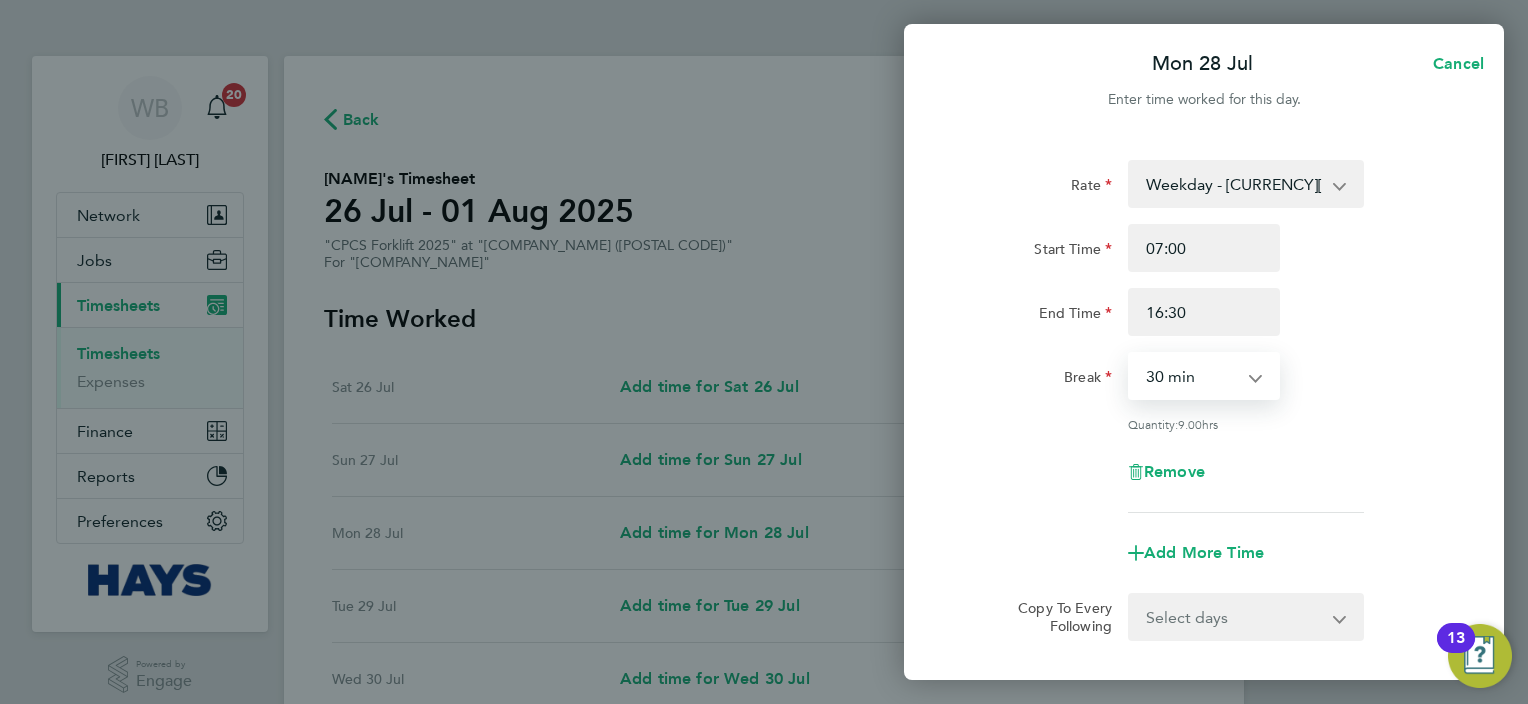 click on "0 min   15 min   30 min   45 min   60 min   75 min   90 min" at bounding box center (1192, 376) 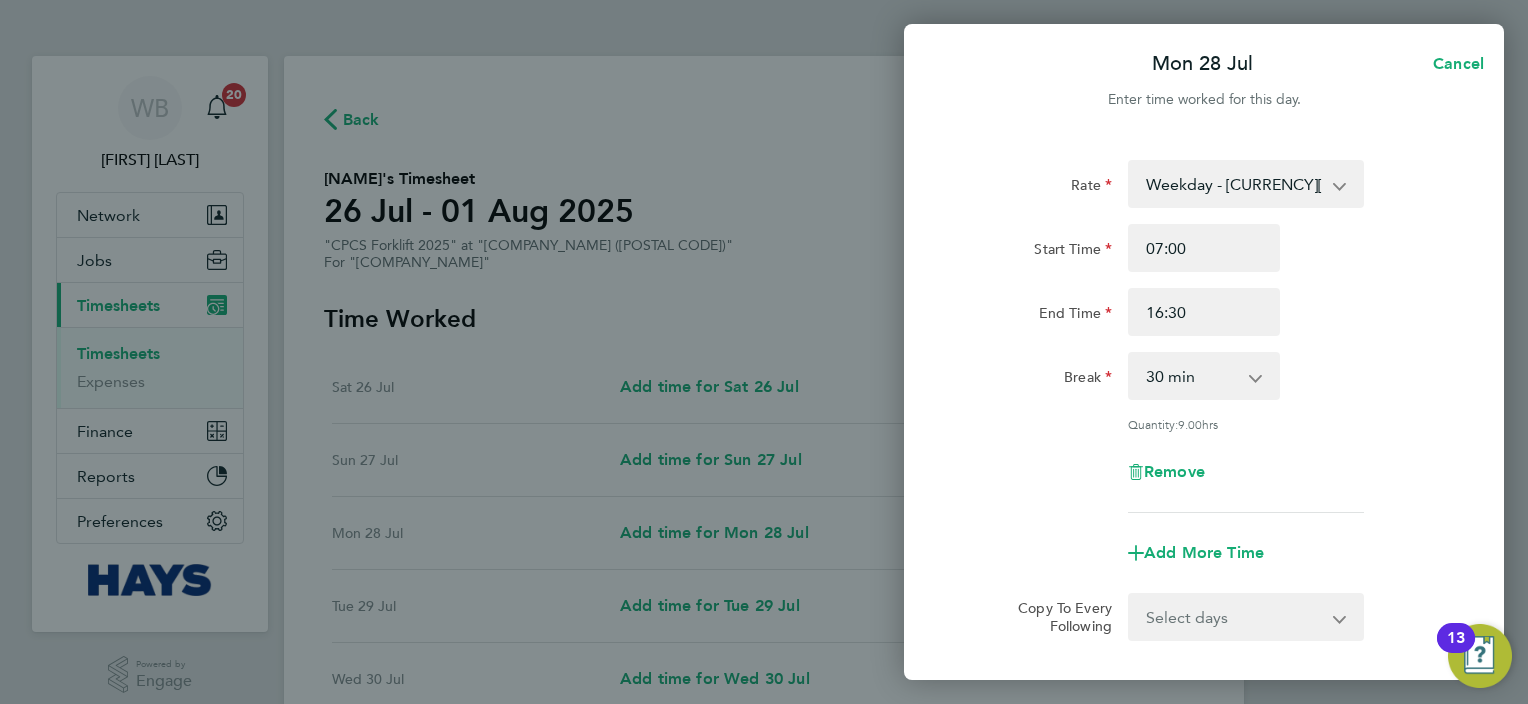 click on "Break  0 min   15 min   30 min   45 min   60 min   75 min   90 min" 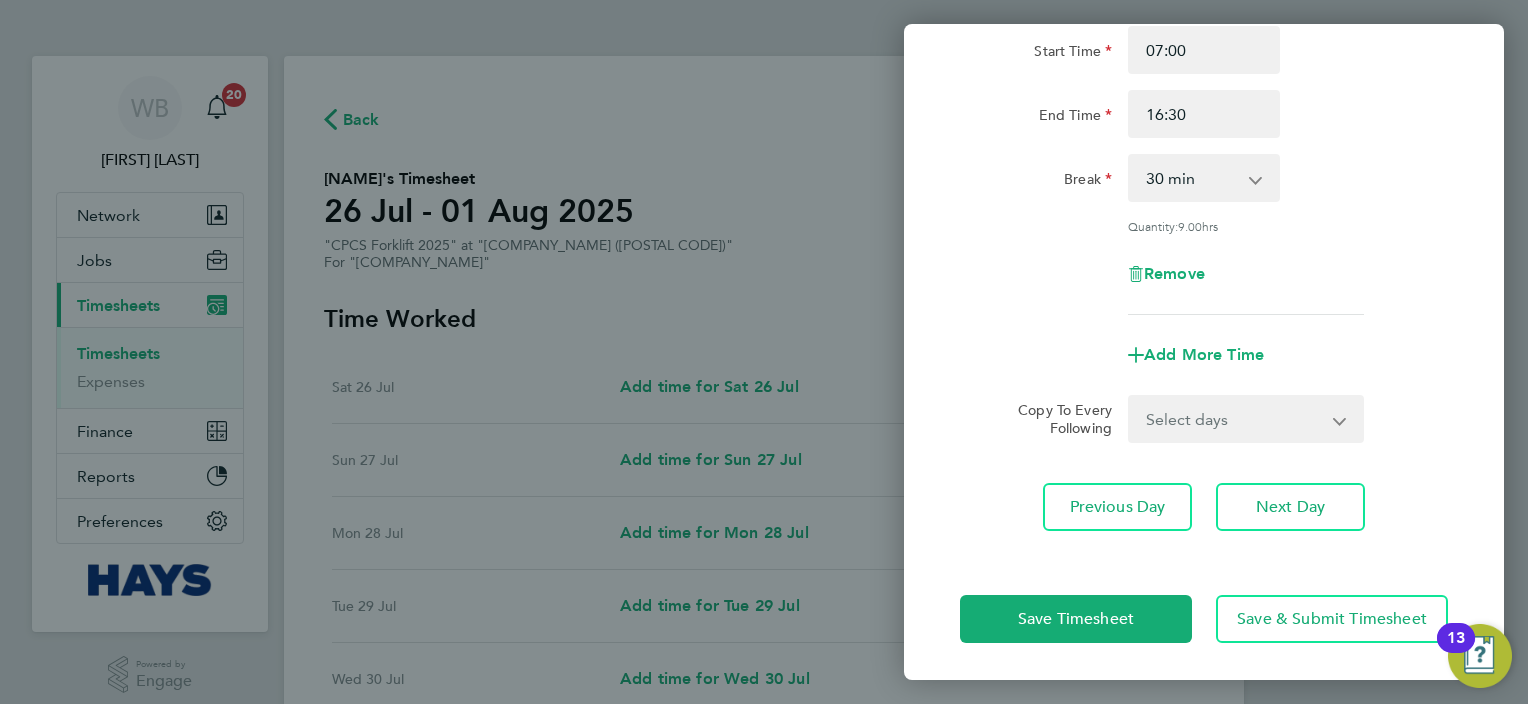 click on "Select days   Day   Tuesday   Wednesday   Thursday   Friday" at bounding box center [1235, 419] 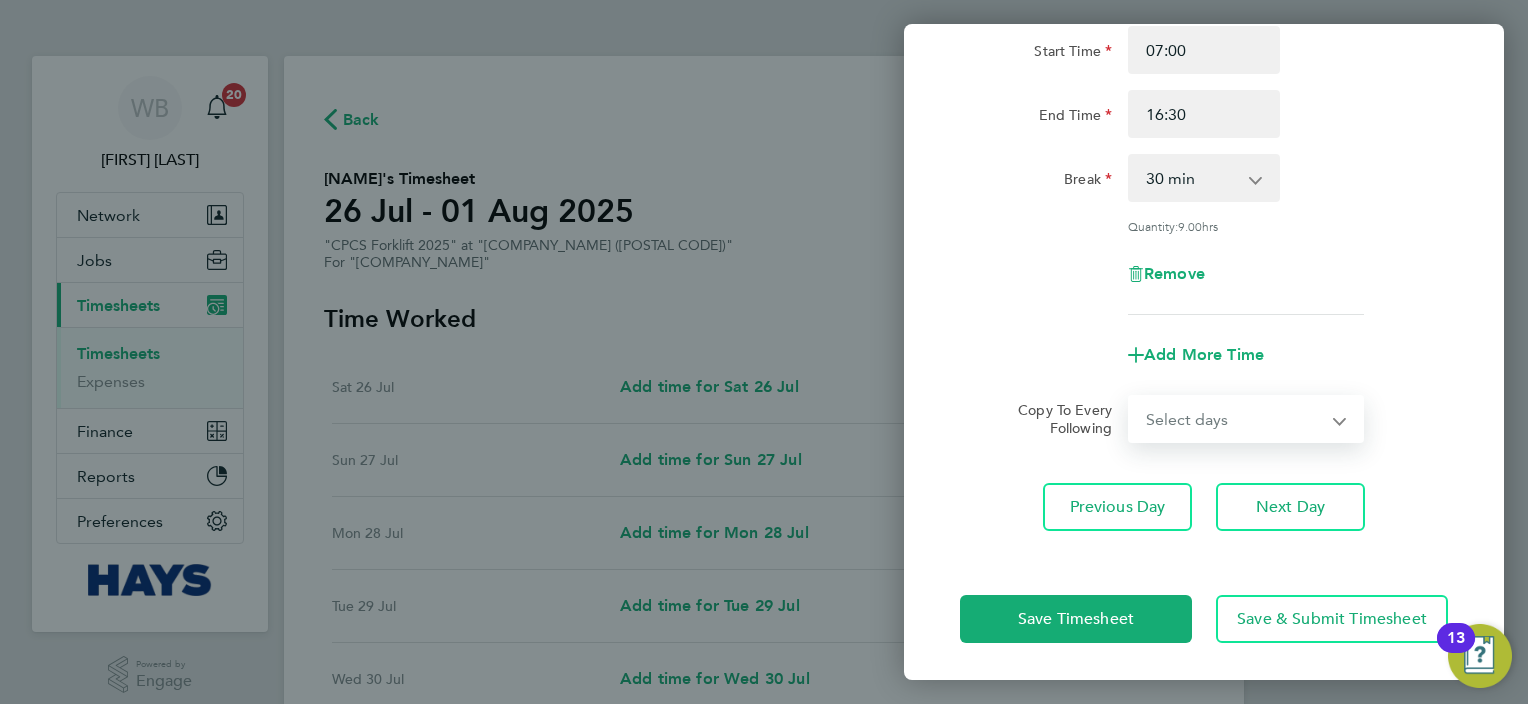 select on "DAY" 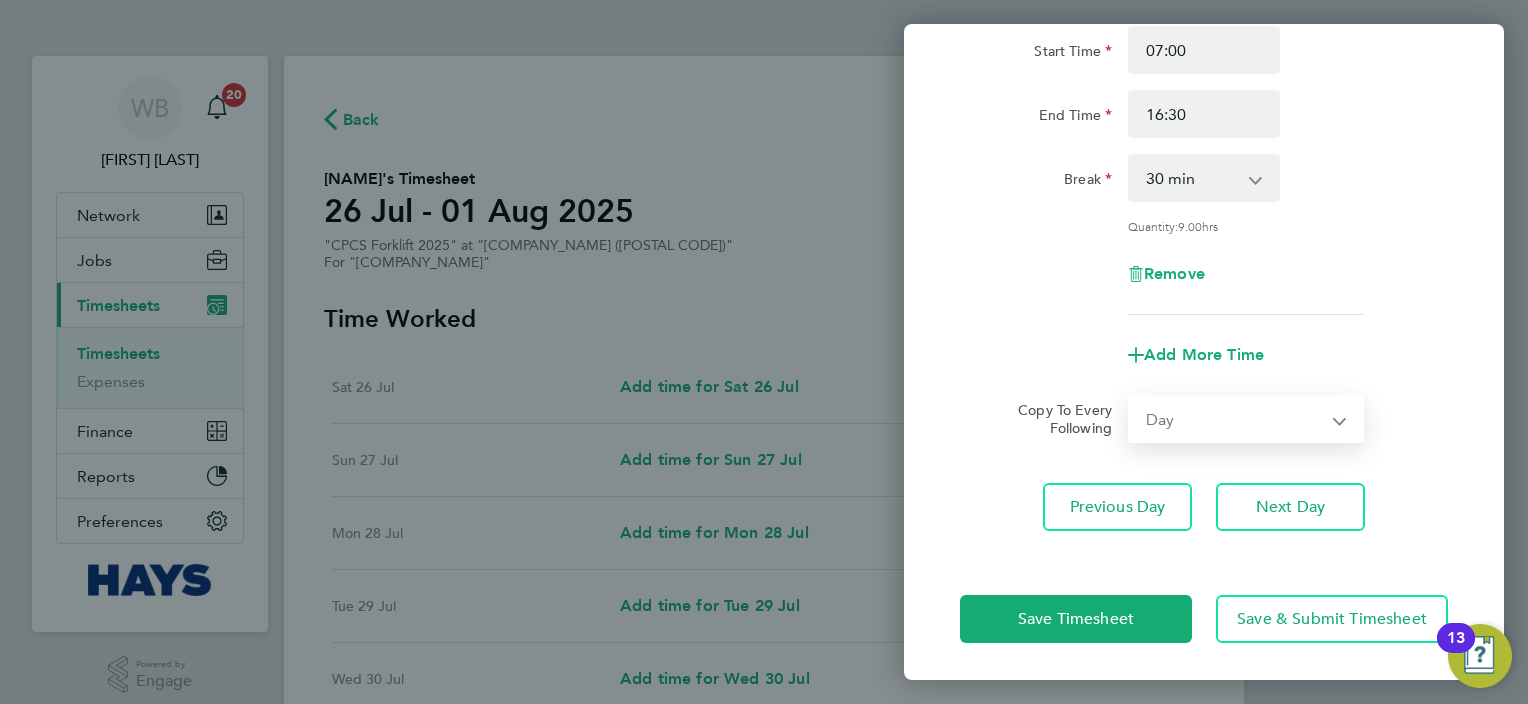 click on "Select days   Day   Tuesday   Wednesday   Thursday   Friday" at bounding box center [1235, 419] 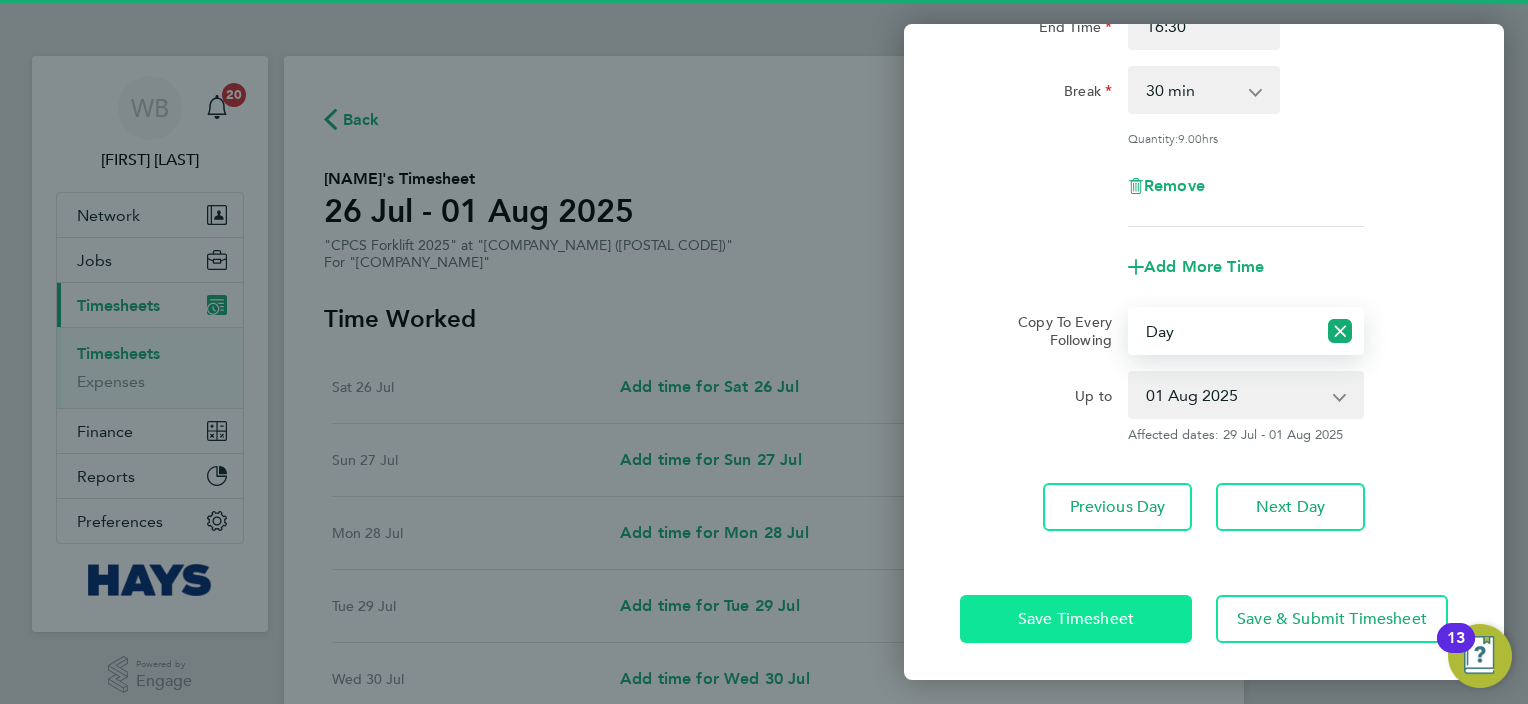 click on "Save Timesheet" 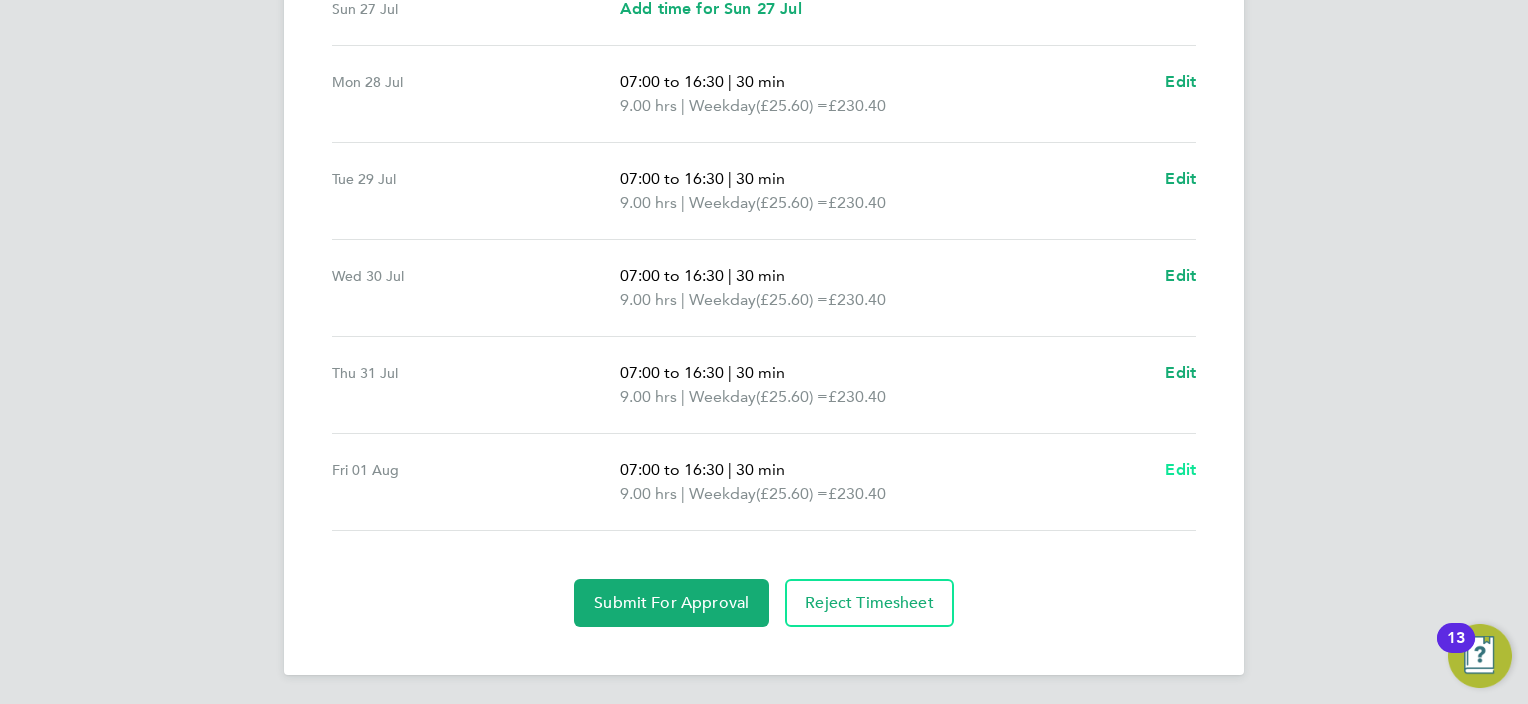 click on "Edit" at bounding box center [1180, 469] 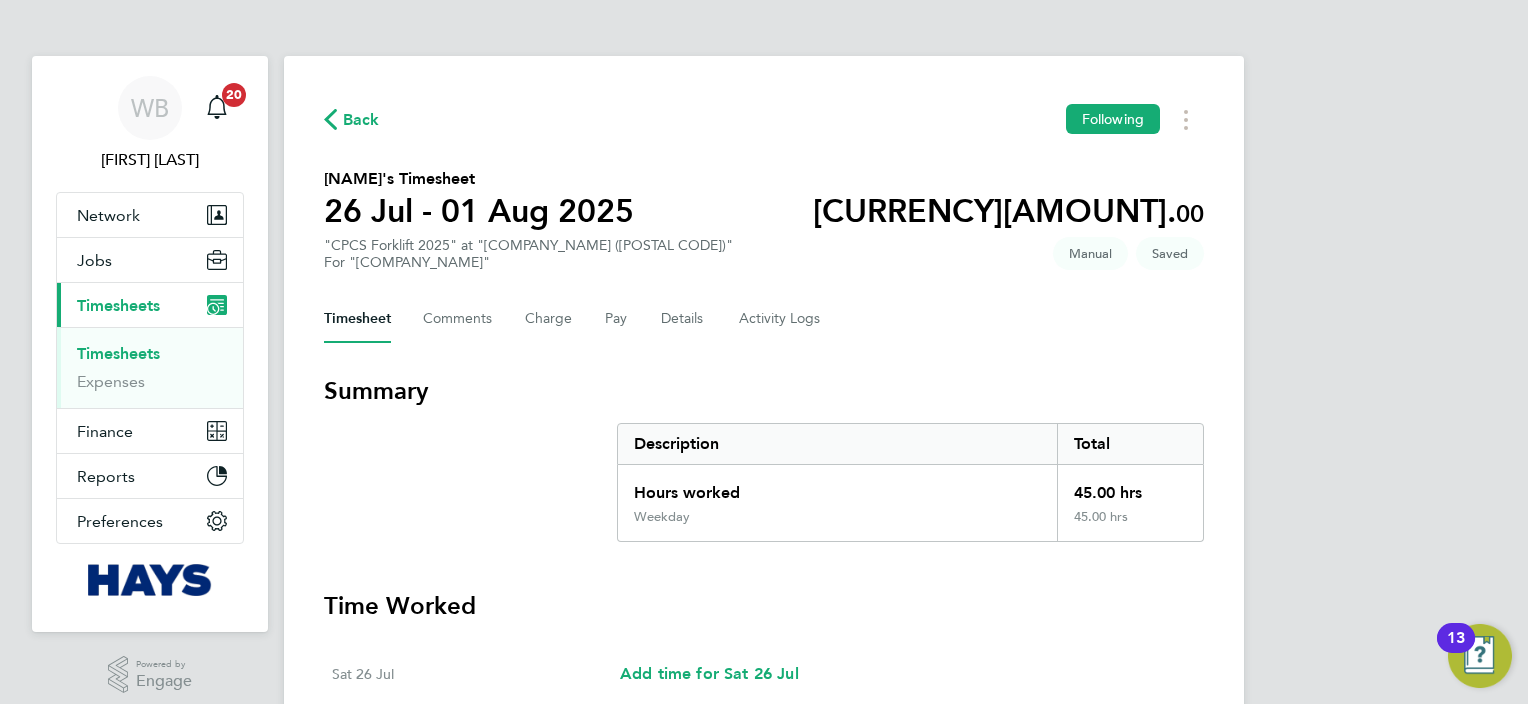 select on "30" 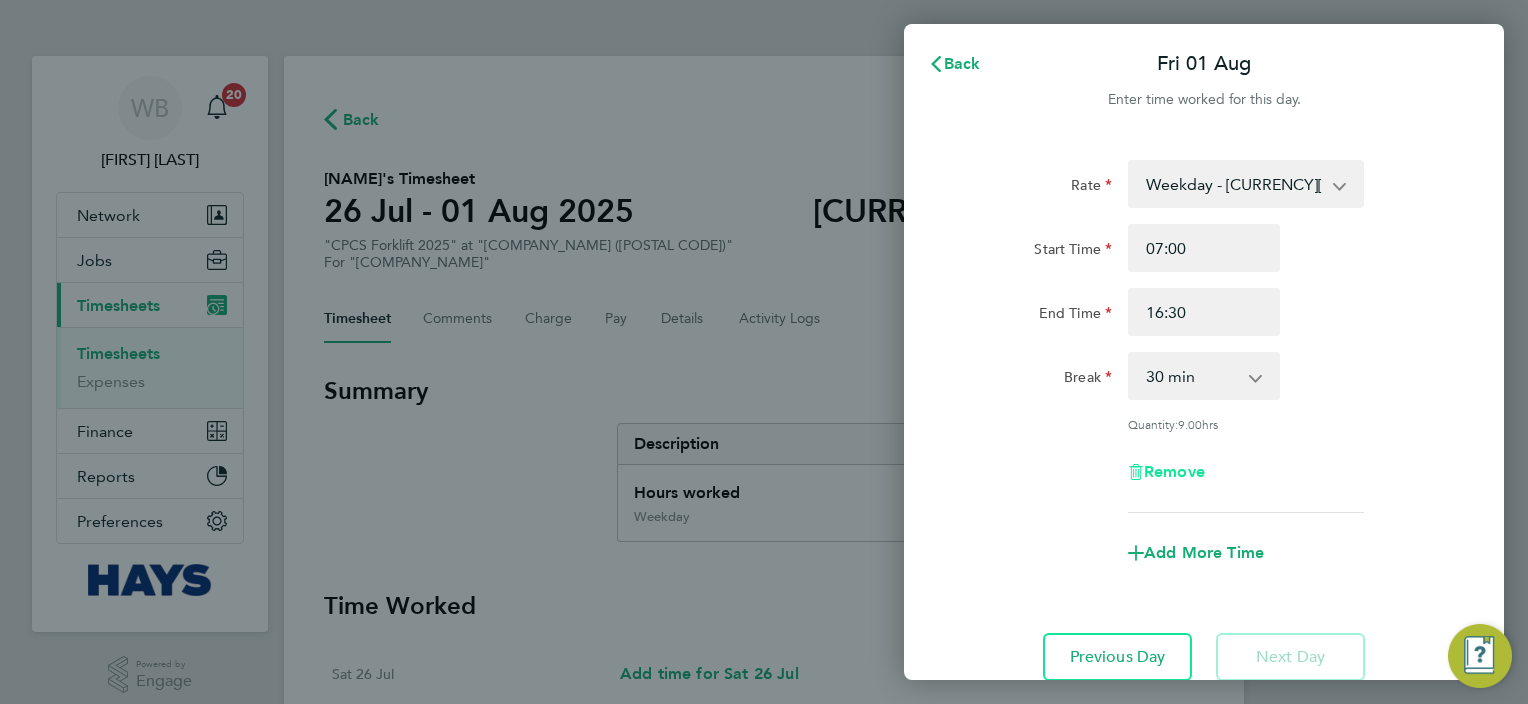click on "Remove" 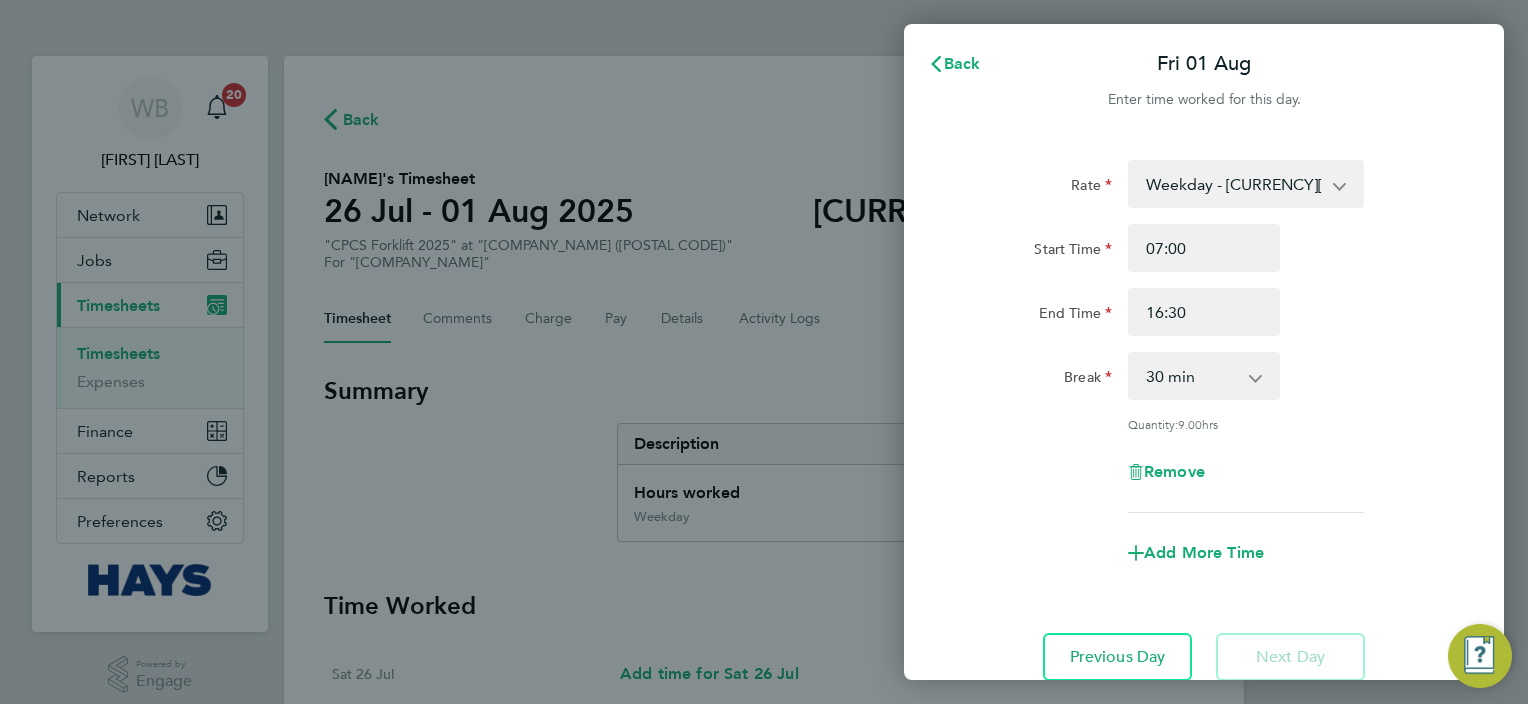 select on "null" 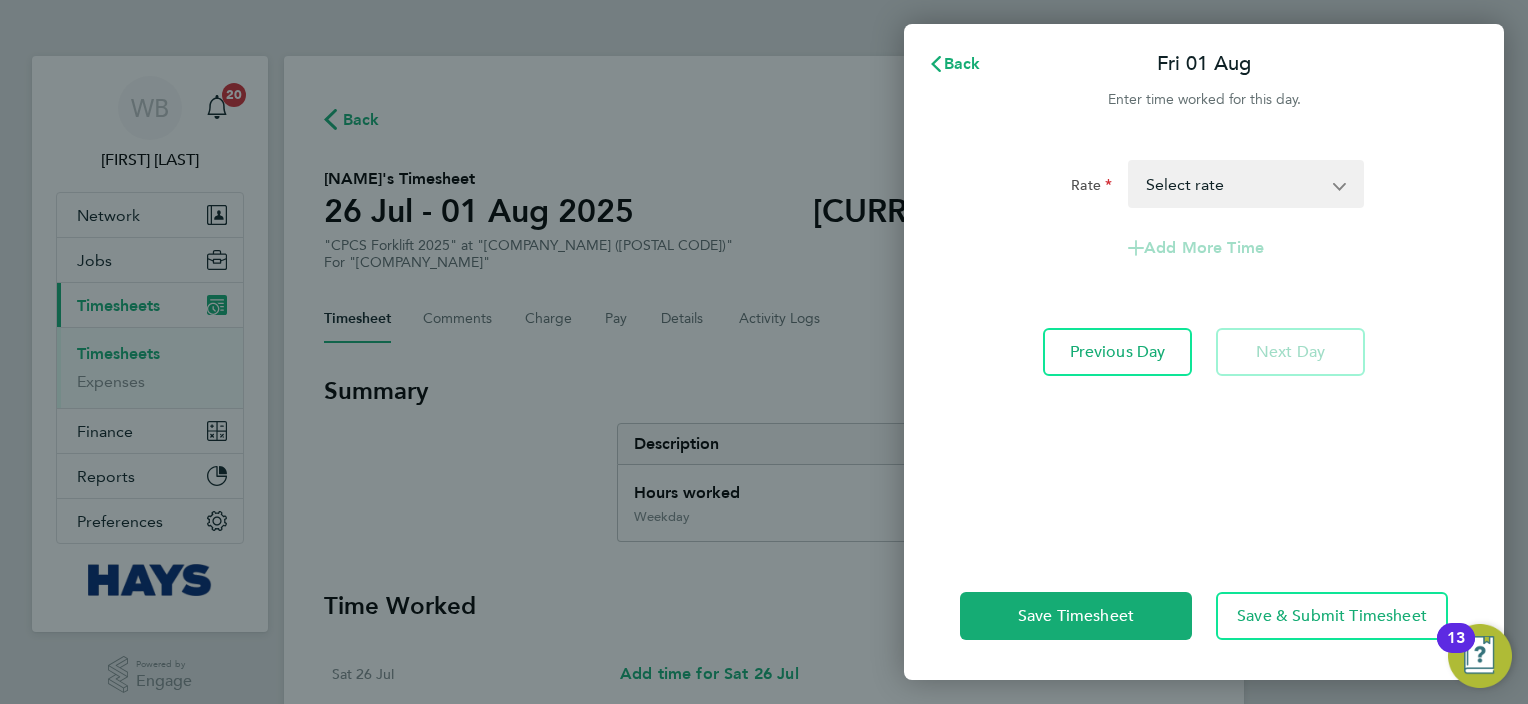 click on "Save Timesheet   Save & Submit Timesheet" 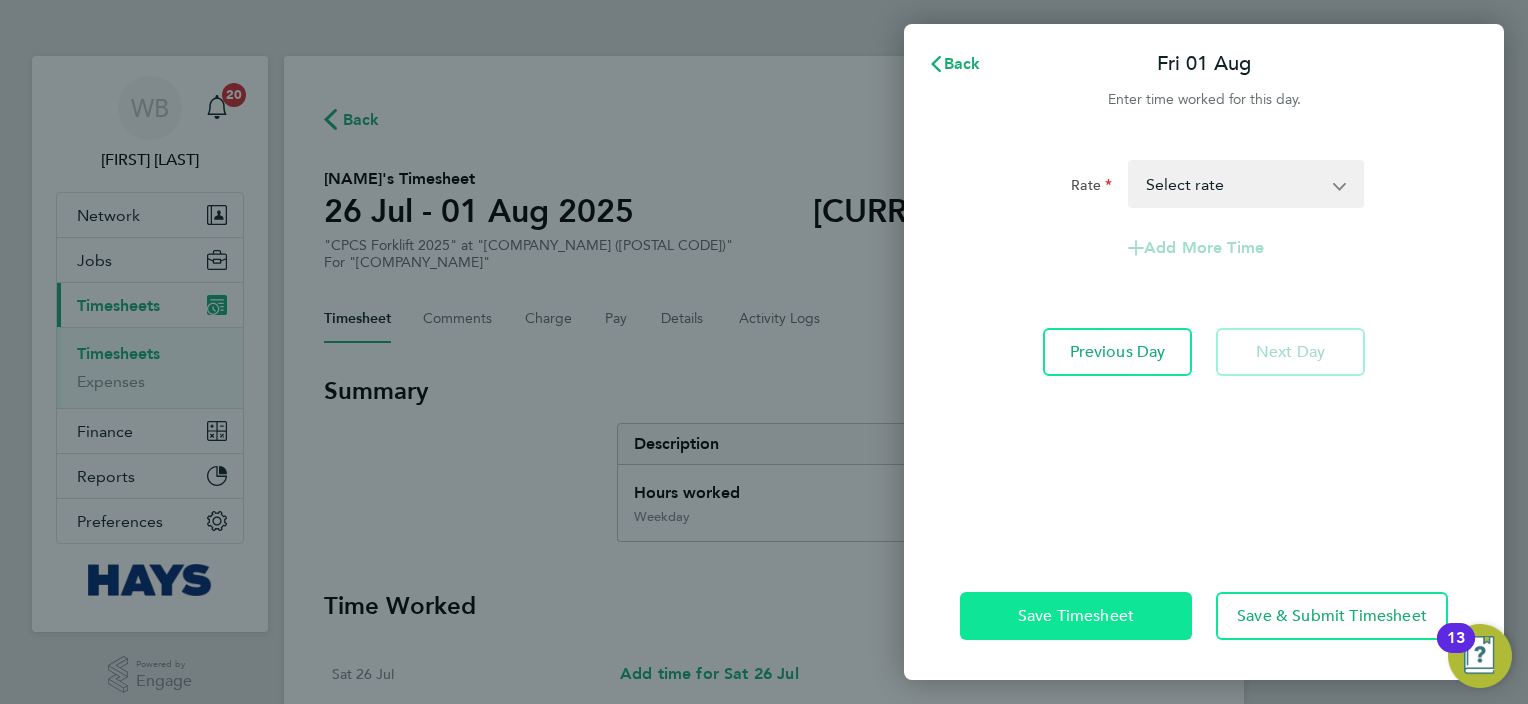 click on "Save Timesheet" 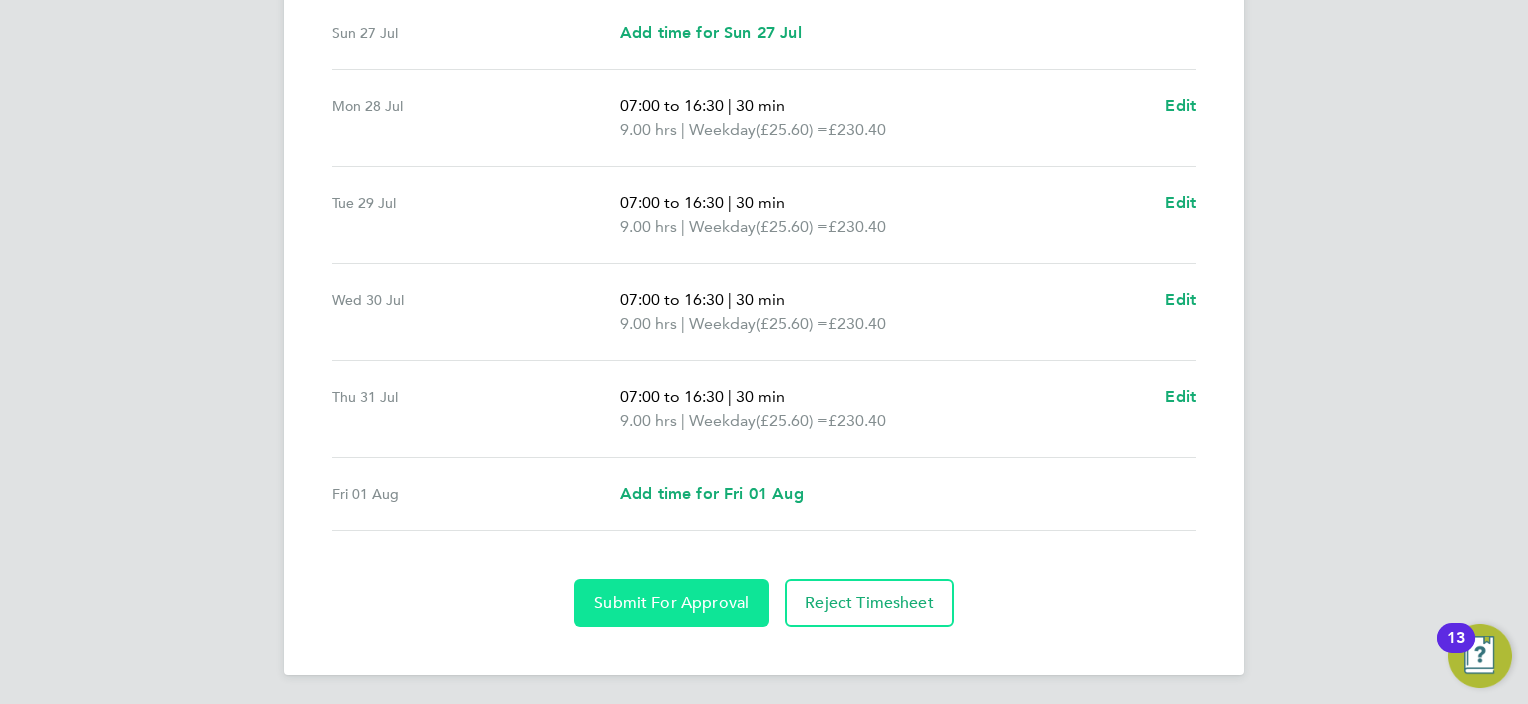 click on "Submit For Approval" 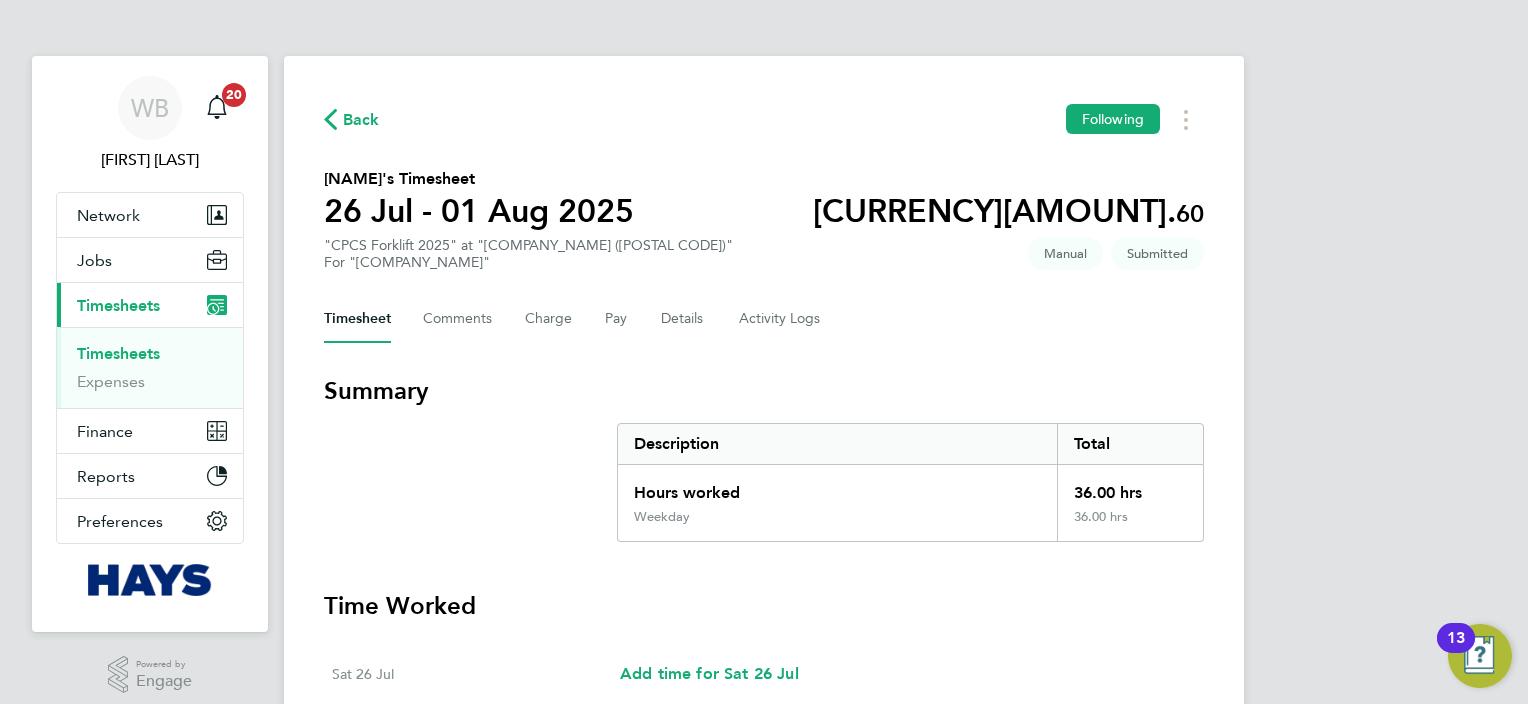 click on "Timesheets" at bounding box center (118, 353) 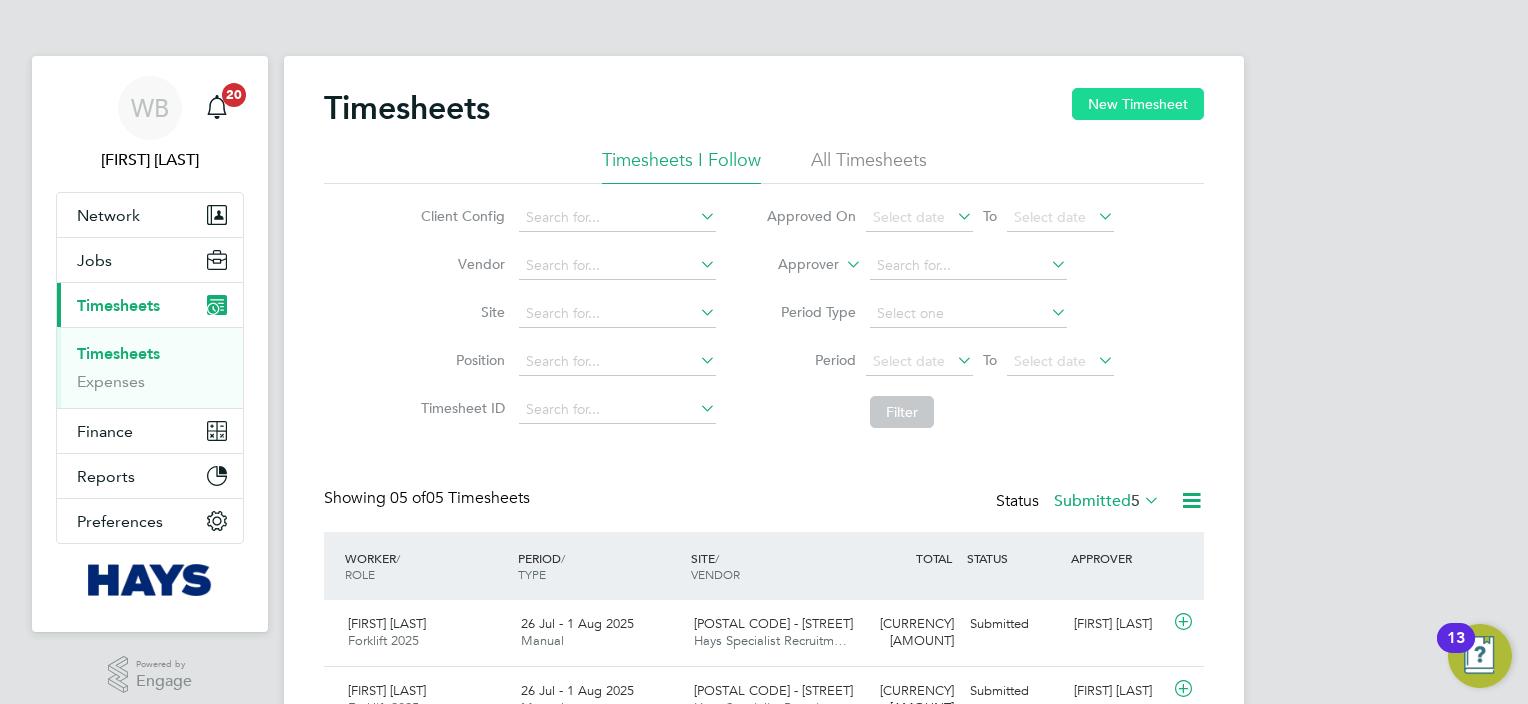 click on "New Timesheet" 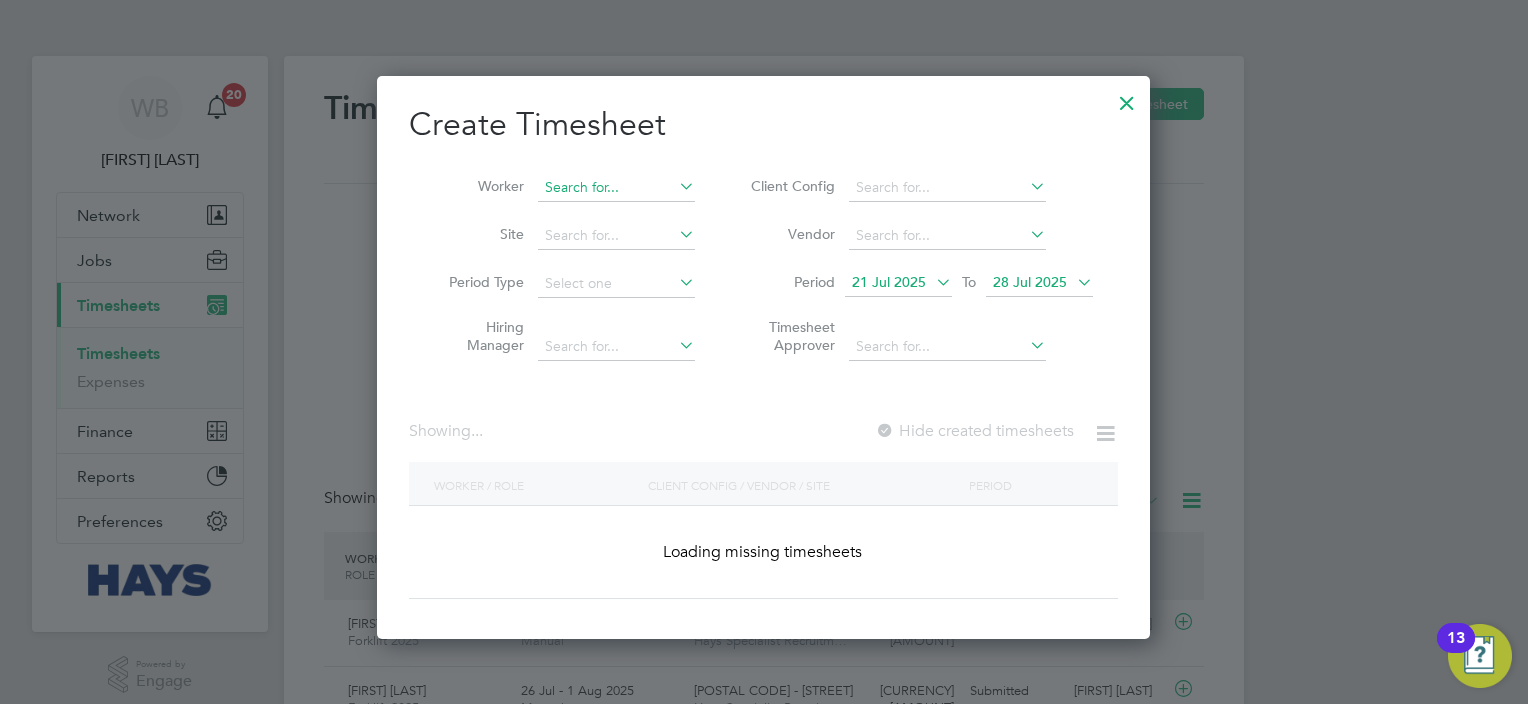 click at bounding box center [616, 188] 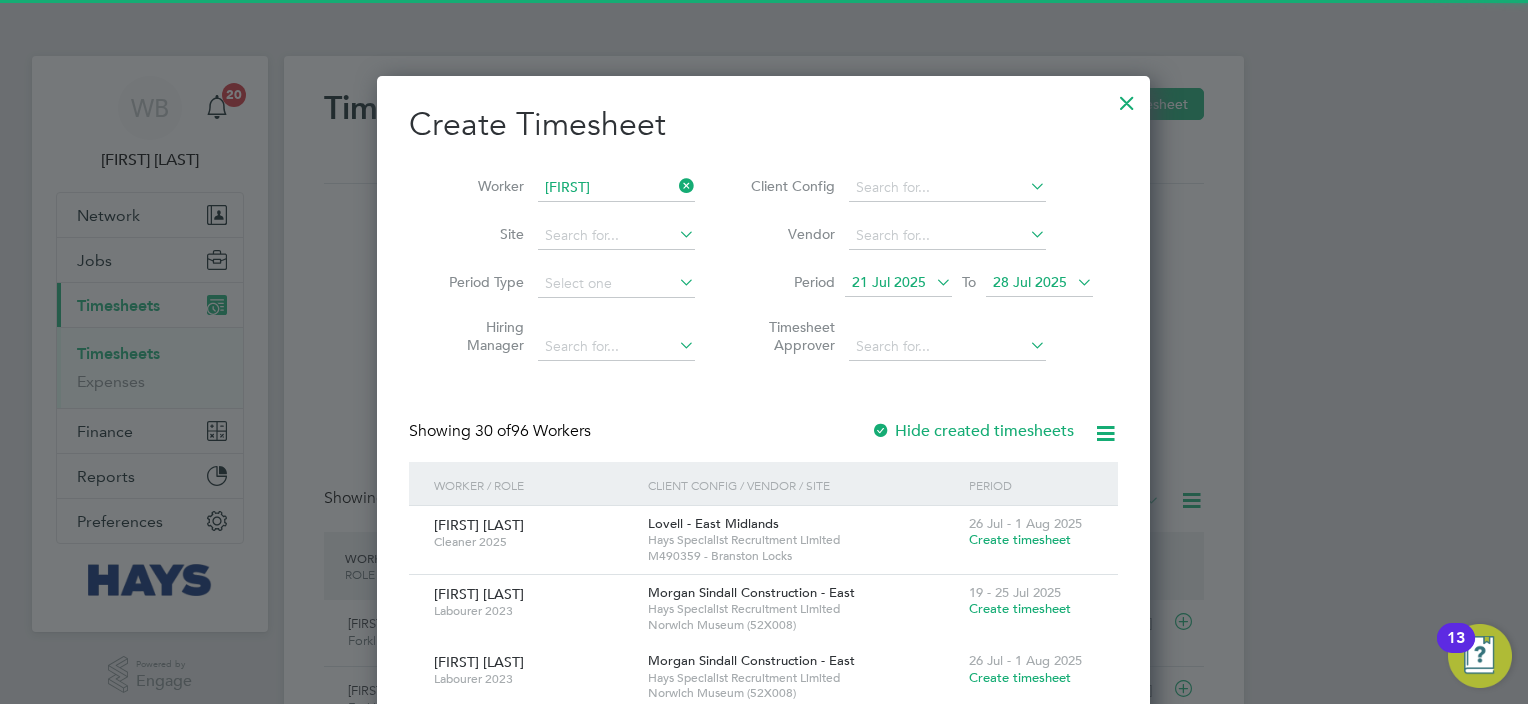 click on "[FIRST] [LAST]" 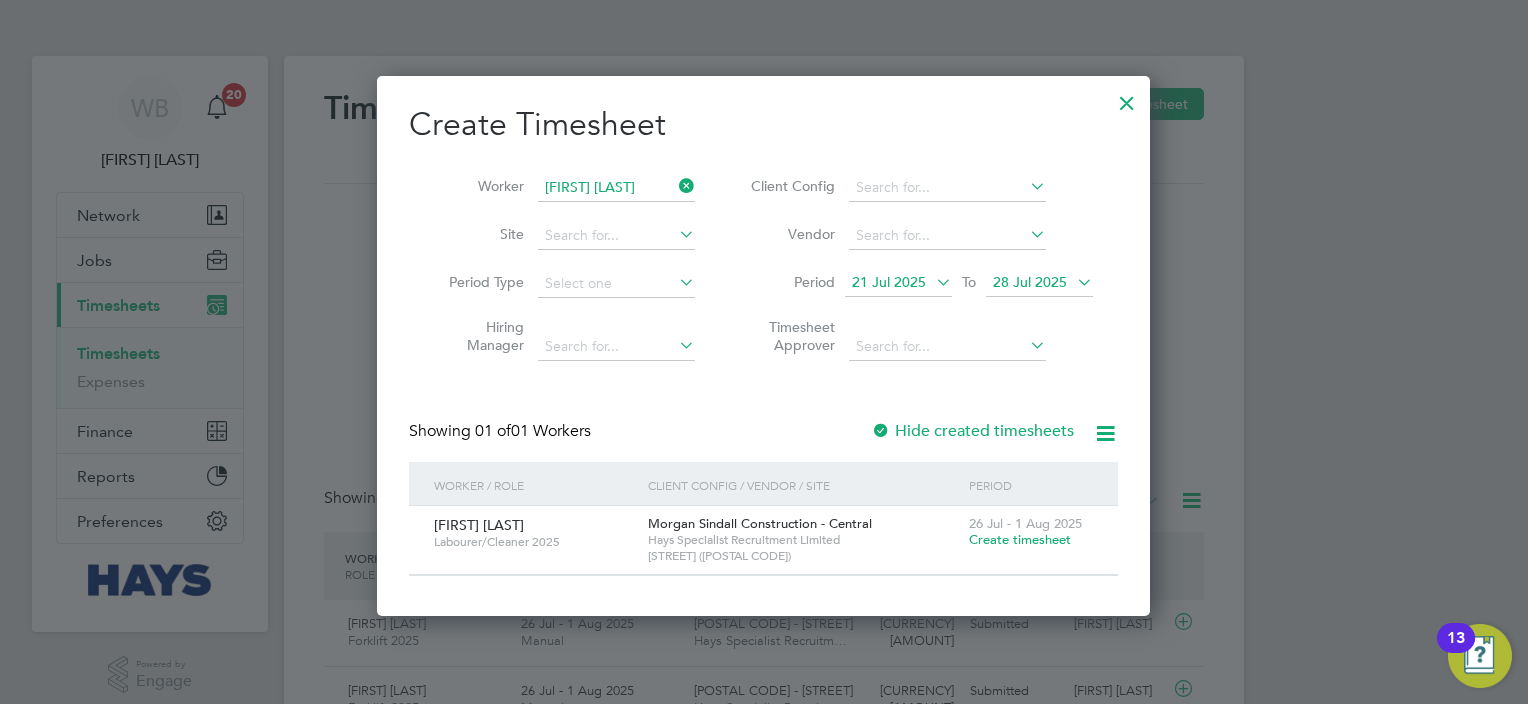 click on "Create timesheet" at bounding box center [1020, 539] 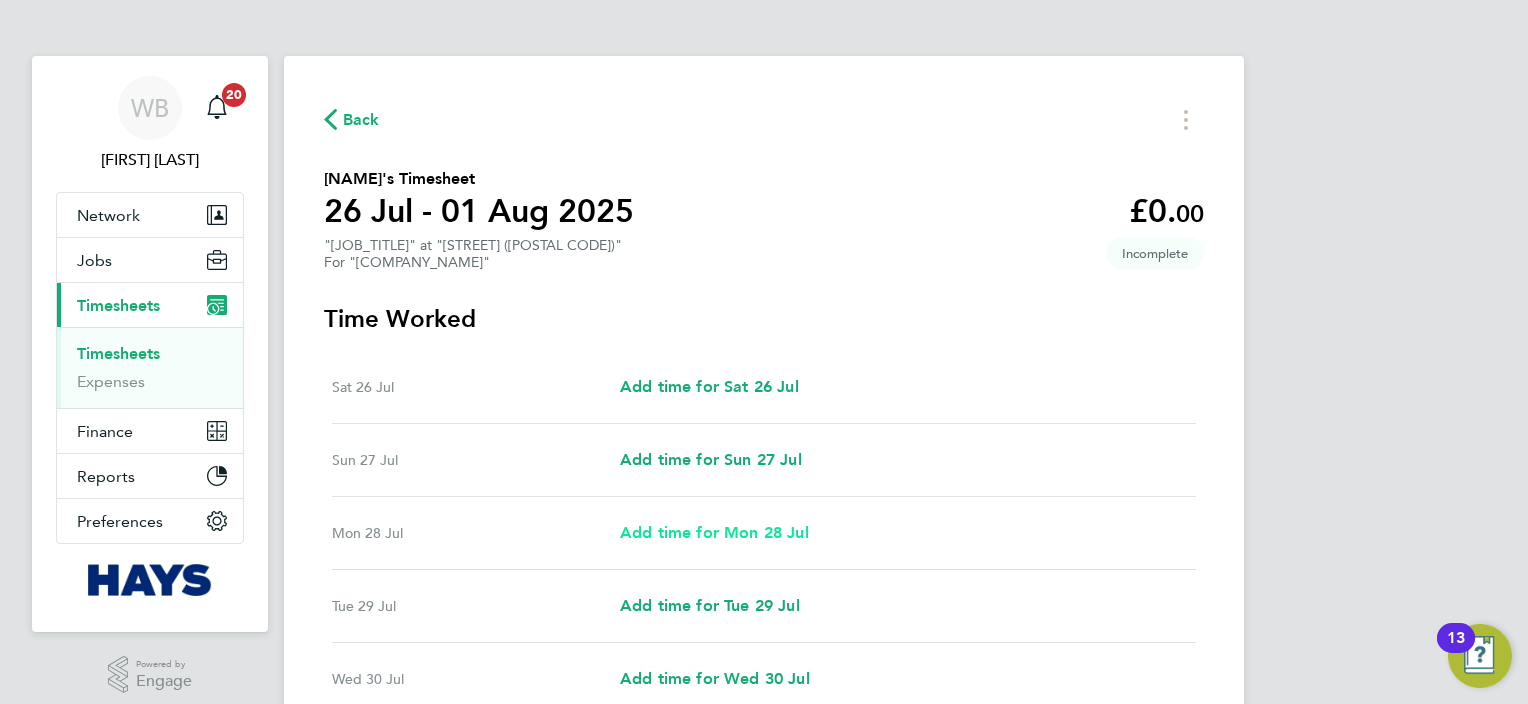 click on "Mon 28 Jul   Add time for Mon 28 Jul   Add time for Mon 28 Jul" at bounding box center (764, 533) 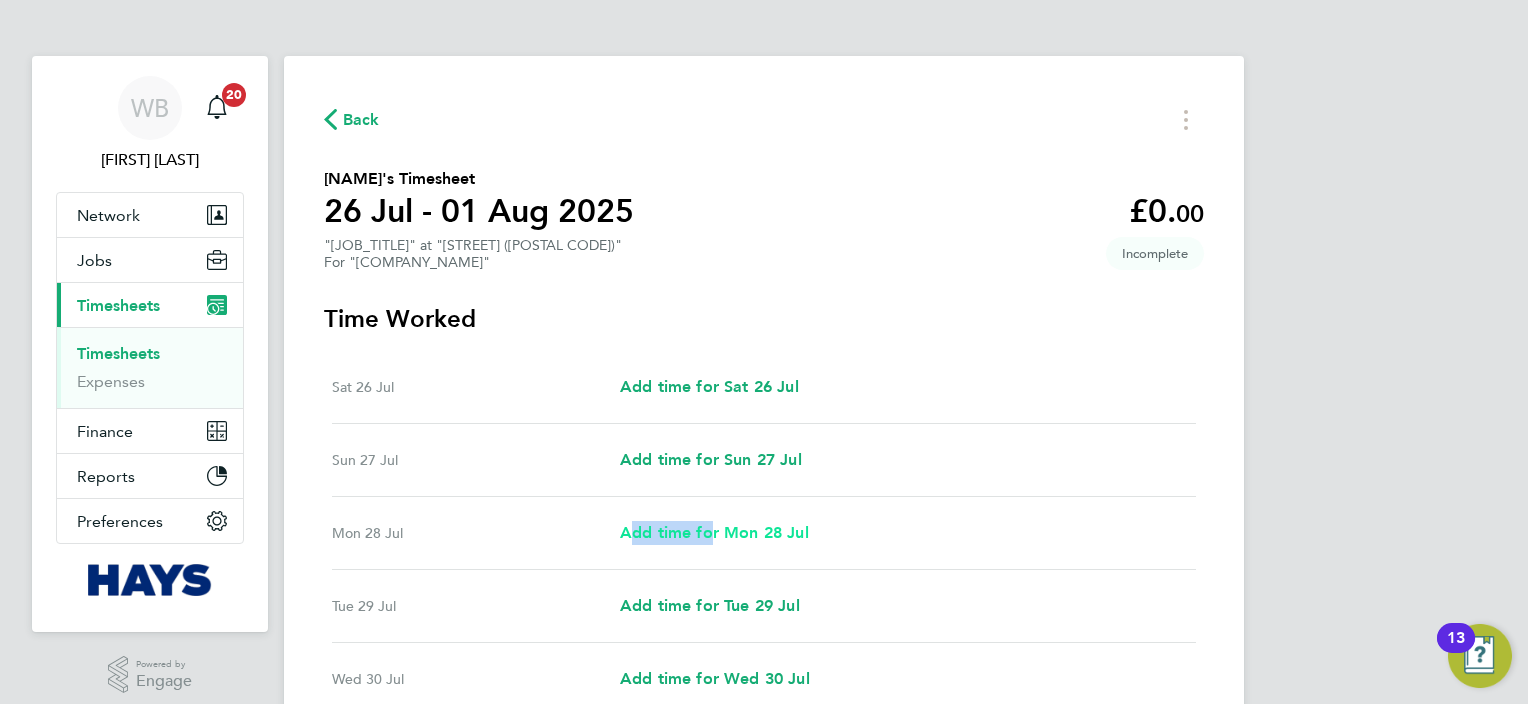 drag, startPoint x: 703, startPoint y: 525, endPoint x: 711, endPoint y: 539, distance: 16.124516 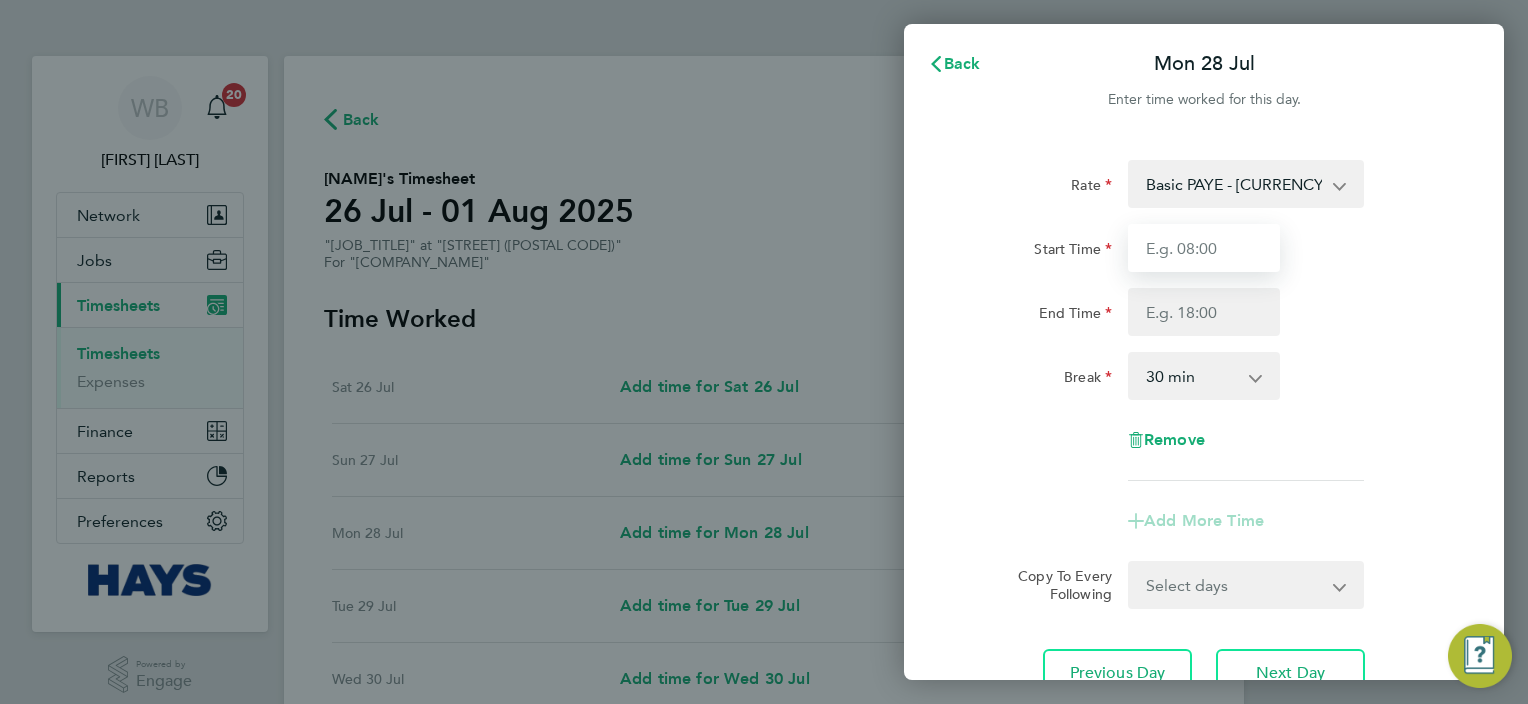 click on "Start Time" at bounding box center [1204, 248] 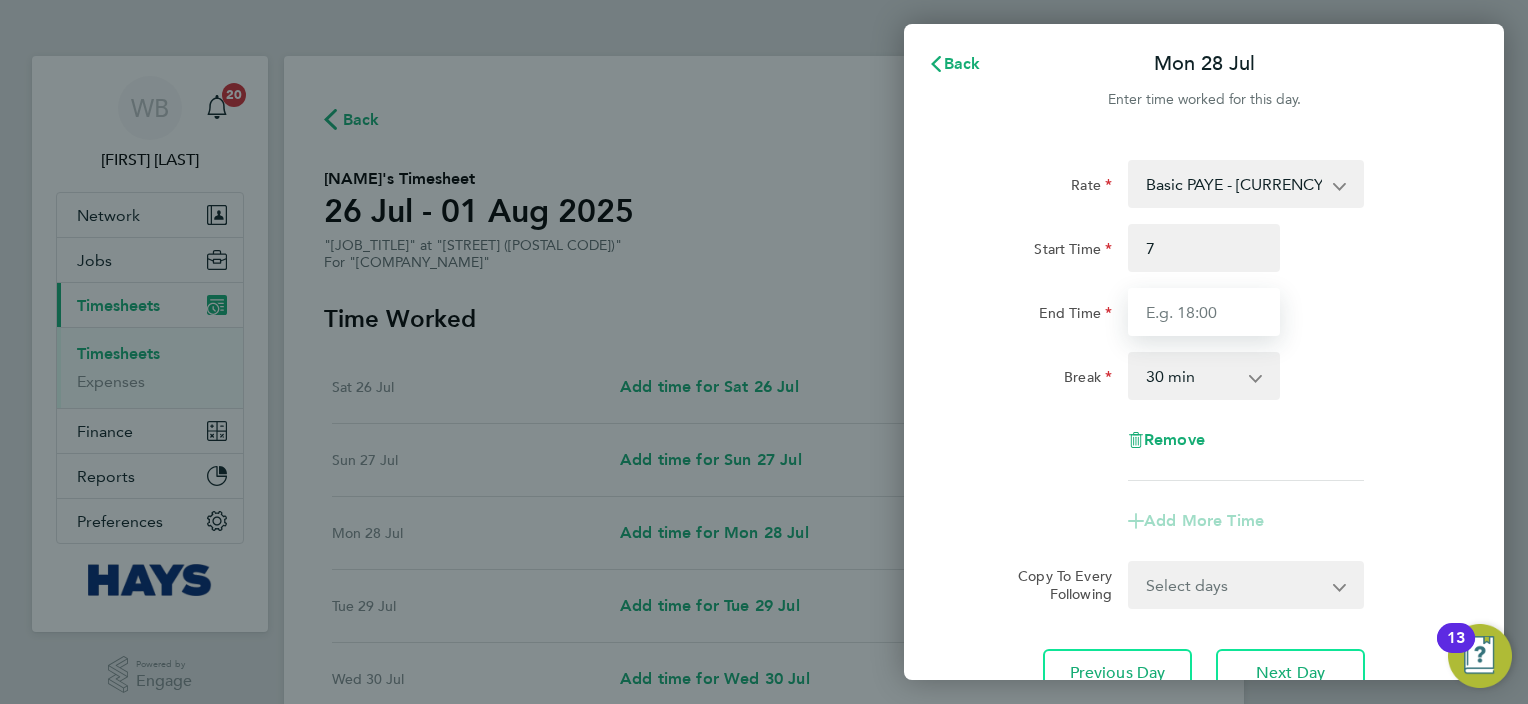 type on "07:00" 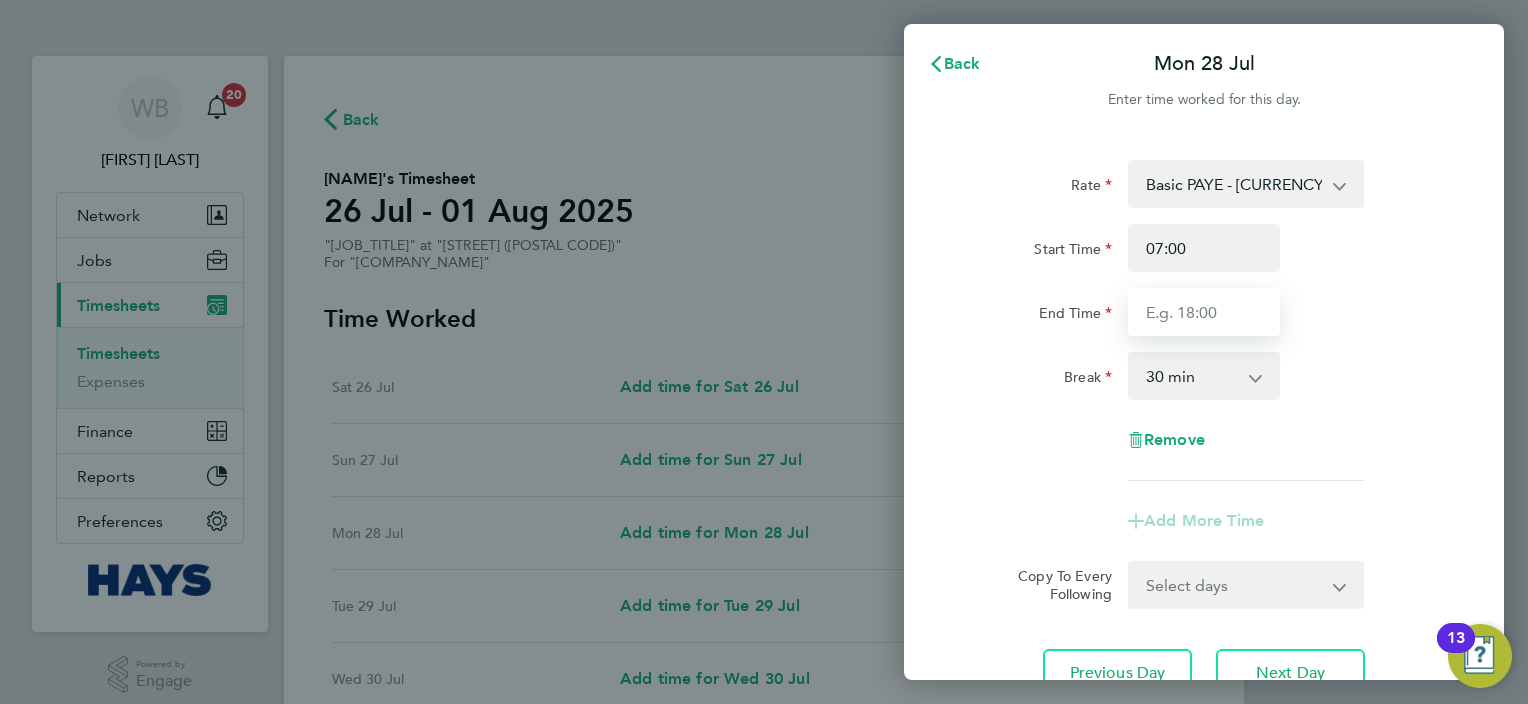 click on "End Time" at bounding box center (1204, 312) 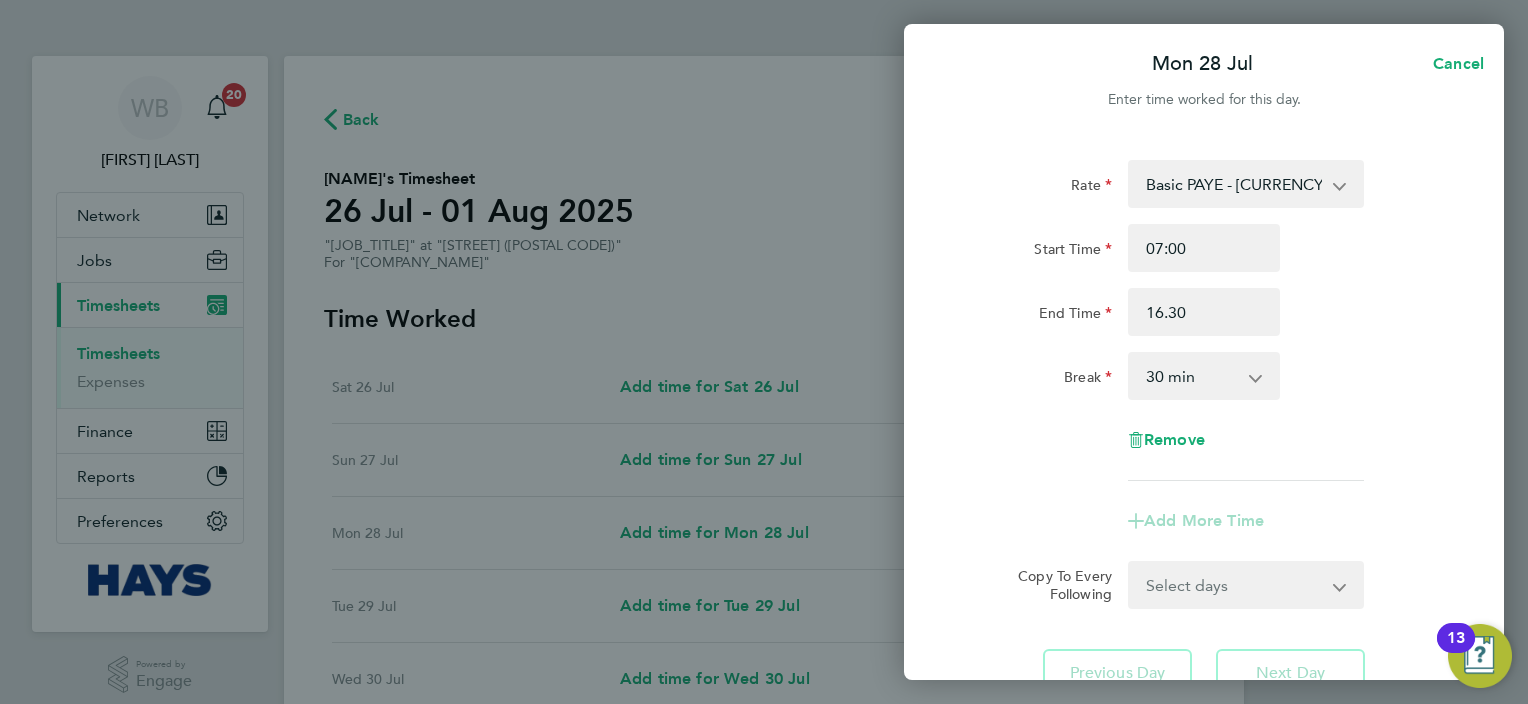 type on "16:30" 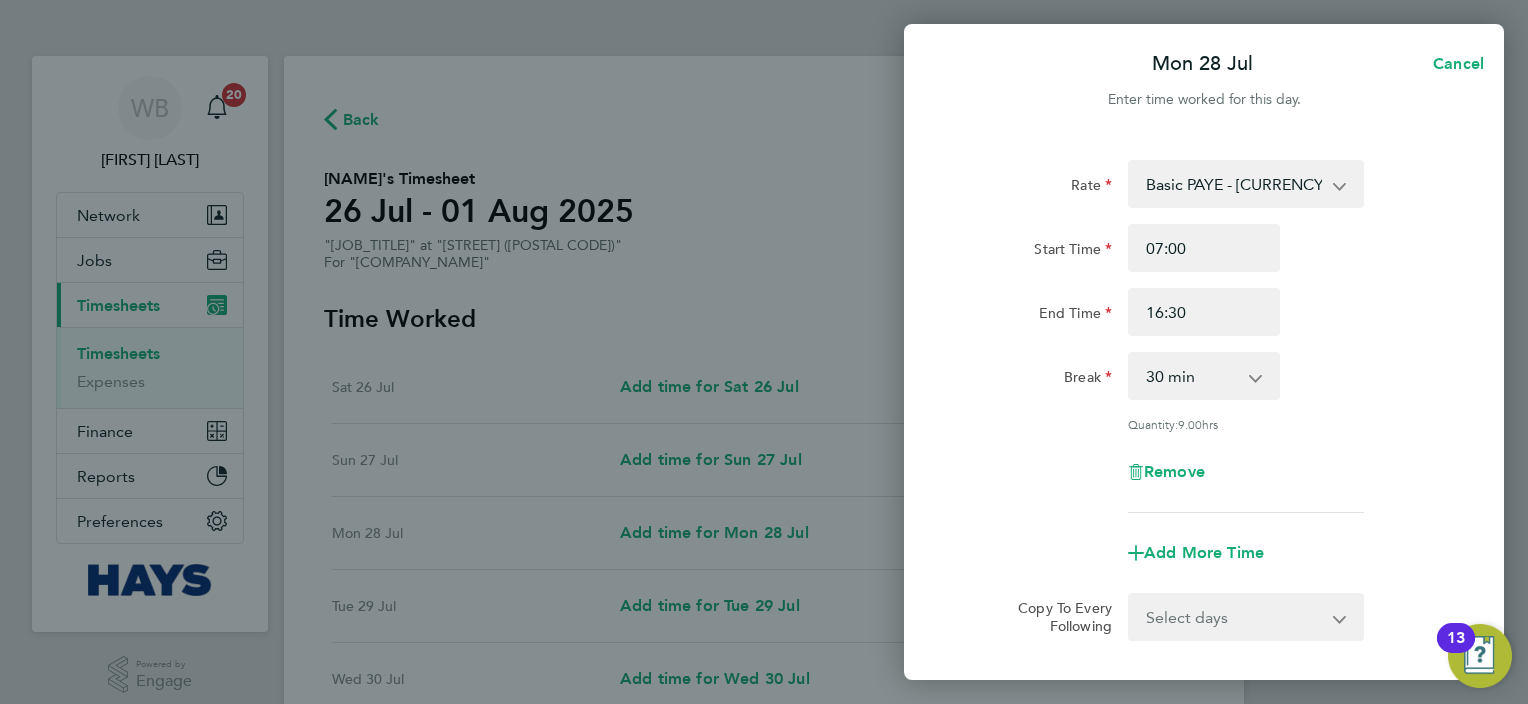 click on "Break  0 min   15 min   30 min   45 min   60 min   75 min   90 min" 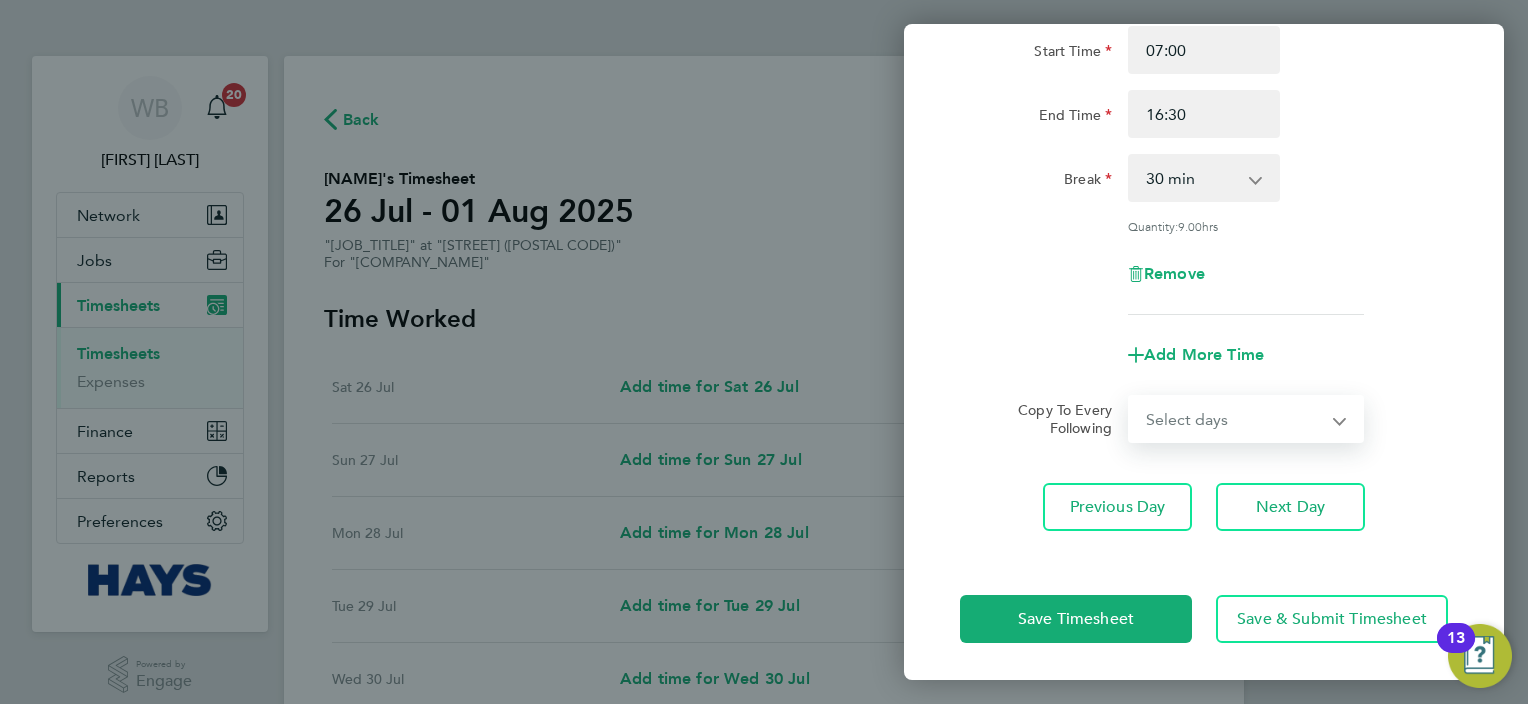 drag, startPoint x: 1241, startPoint y: 424, endPoint x: 1241, endPoint y: 435, distance: 11 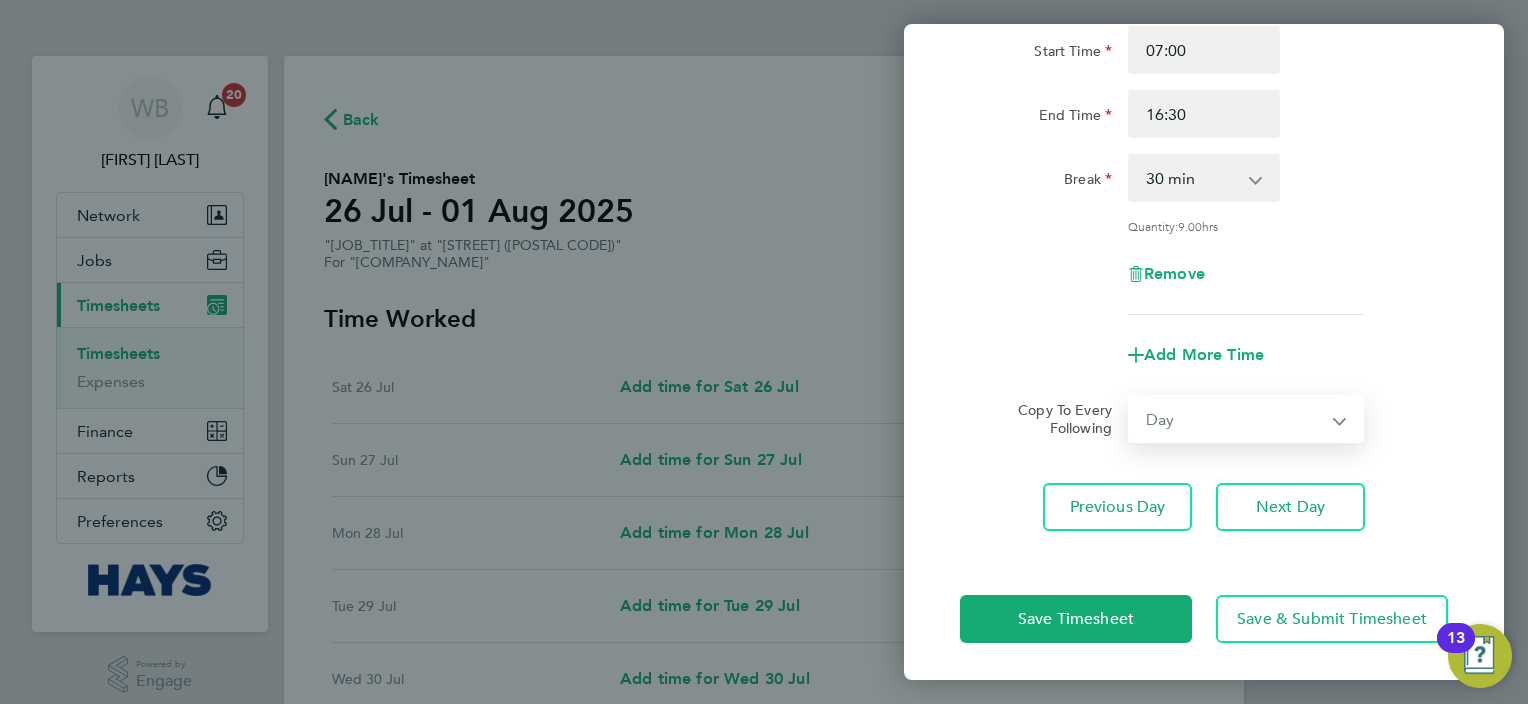 click on "Select days   Day   Tuesday   Wednesday   Thursday   Friday" at bounding box center (1235, 419) 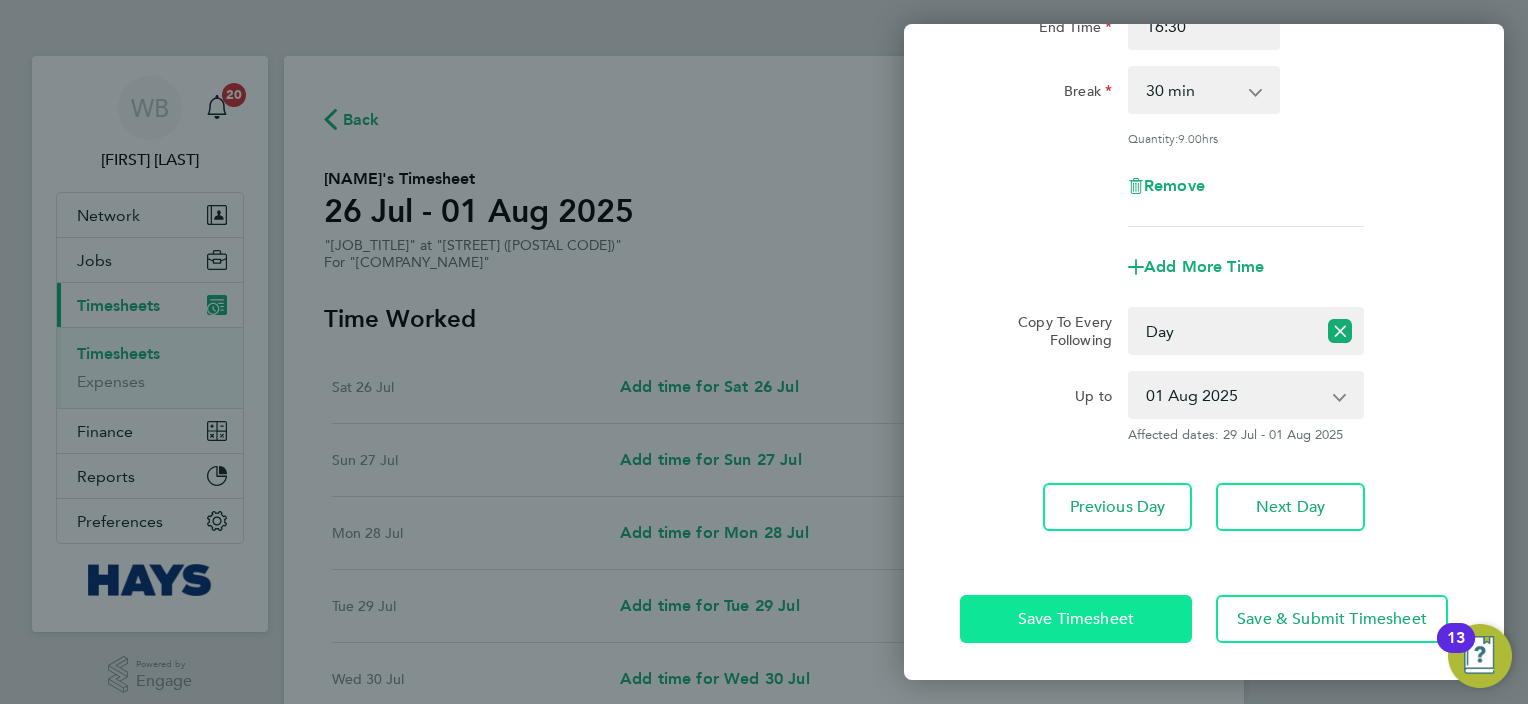 click on "Save Timesheet" 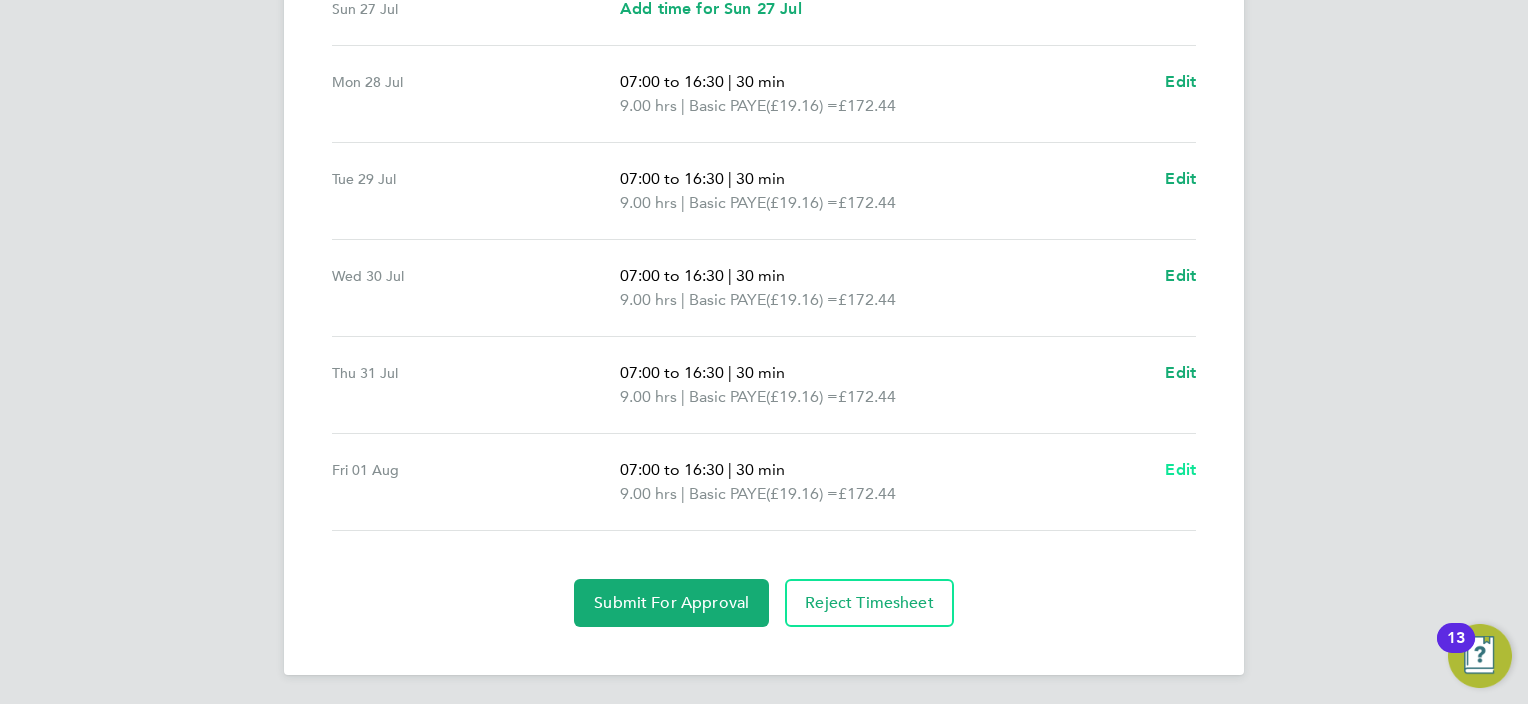 click on "Edit" at bounding box center [1180, 469] 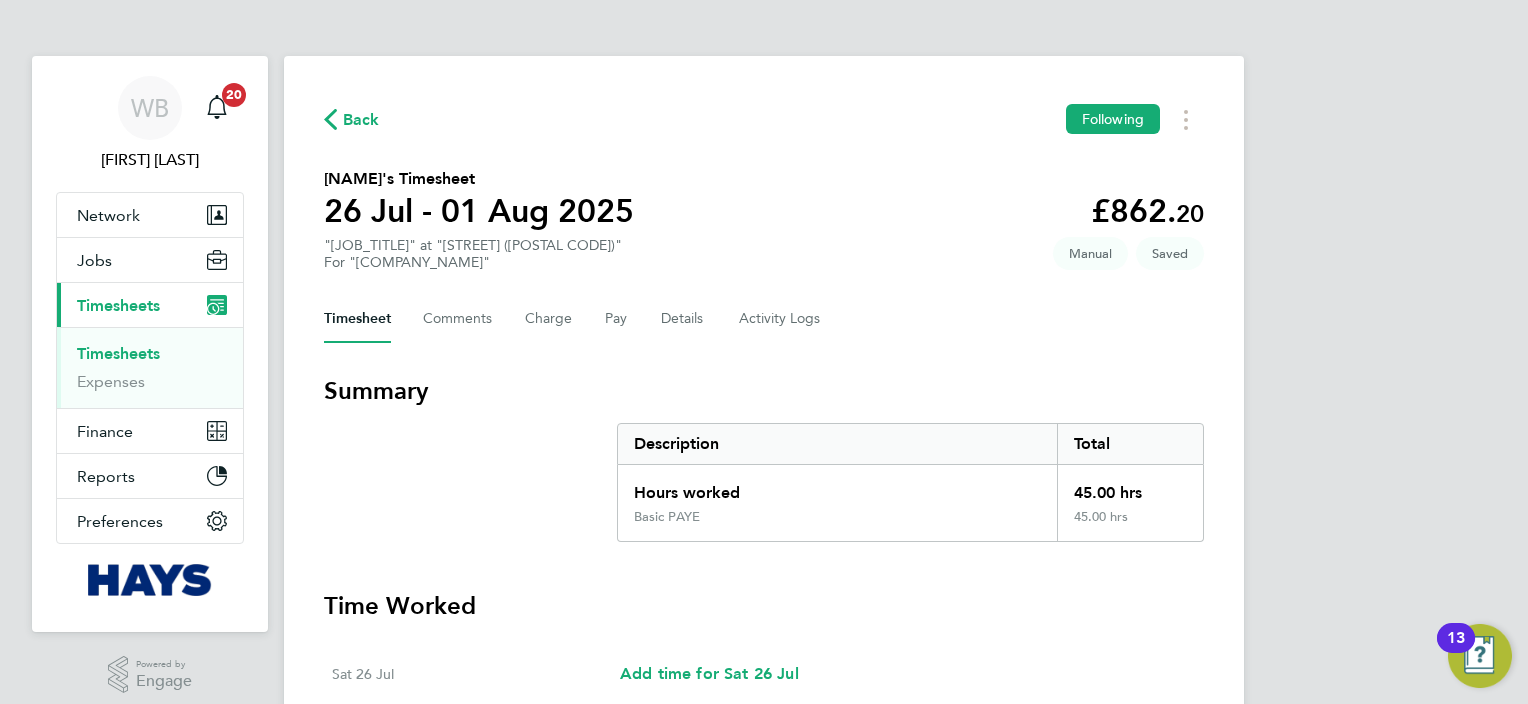 select on "30" 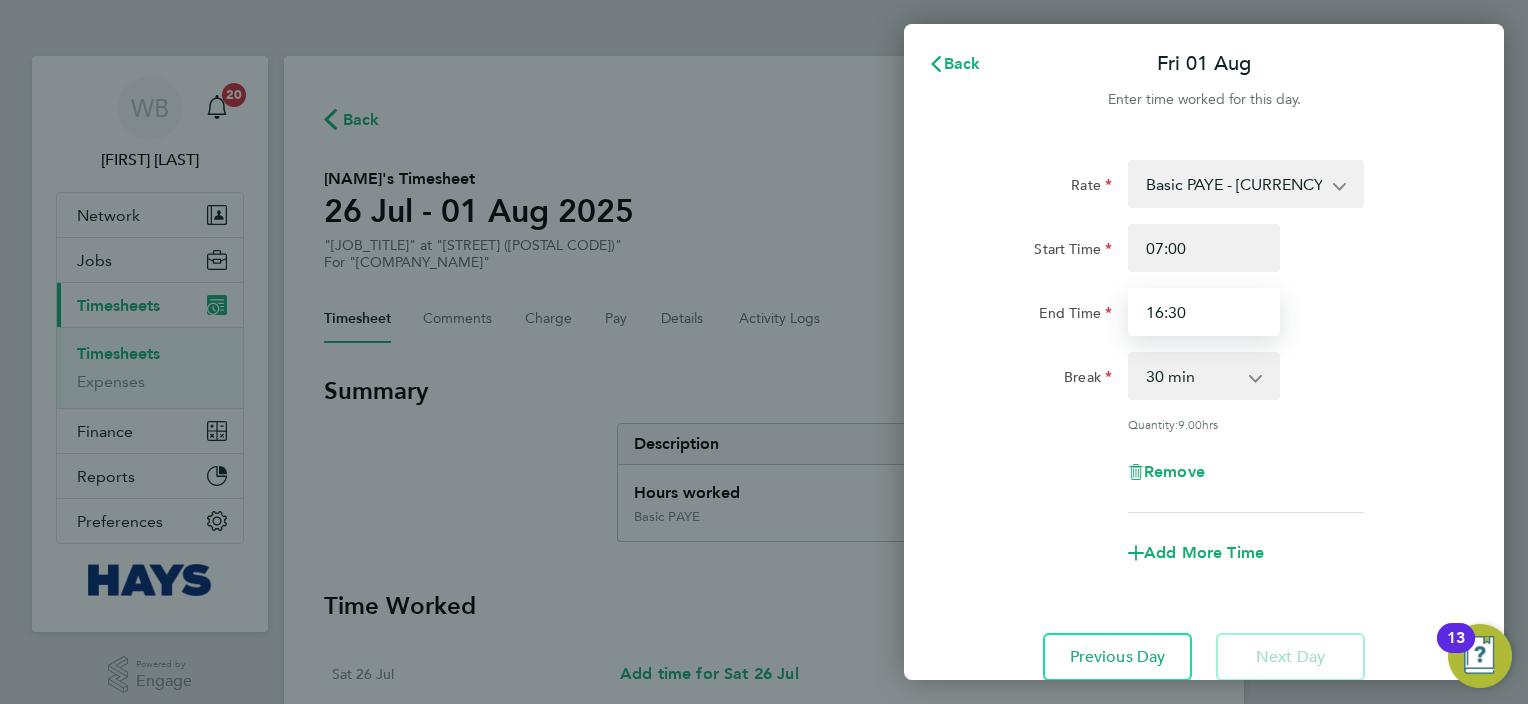 drag, startPoint x: 1216, startPoint y: 308, endPoint x: 931, endPoint y: 308, distance: 285 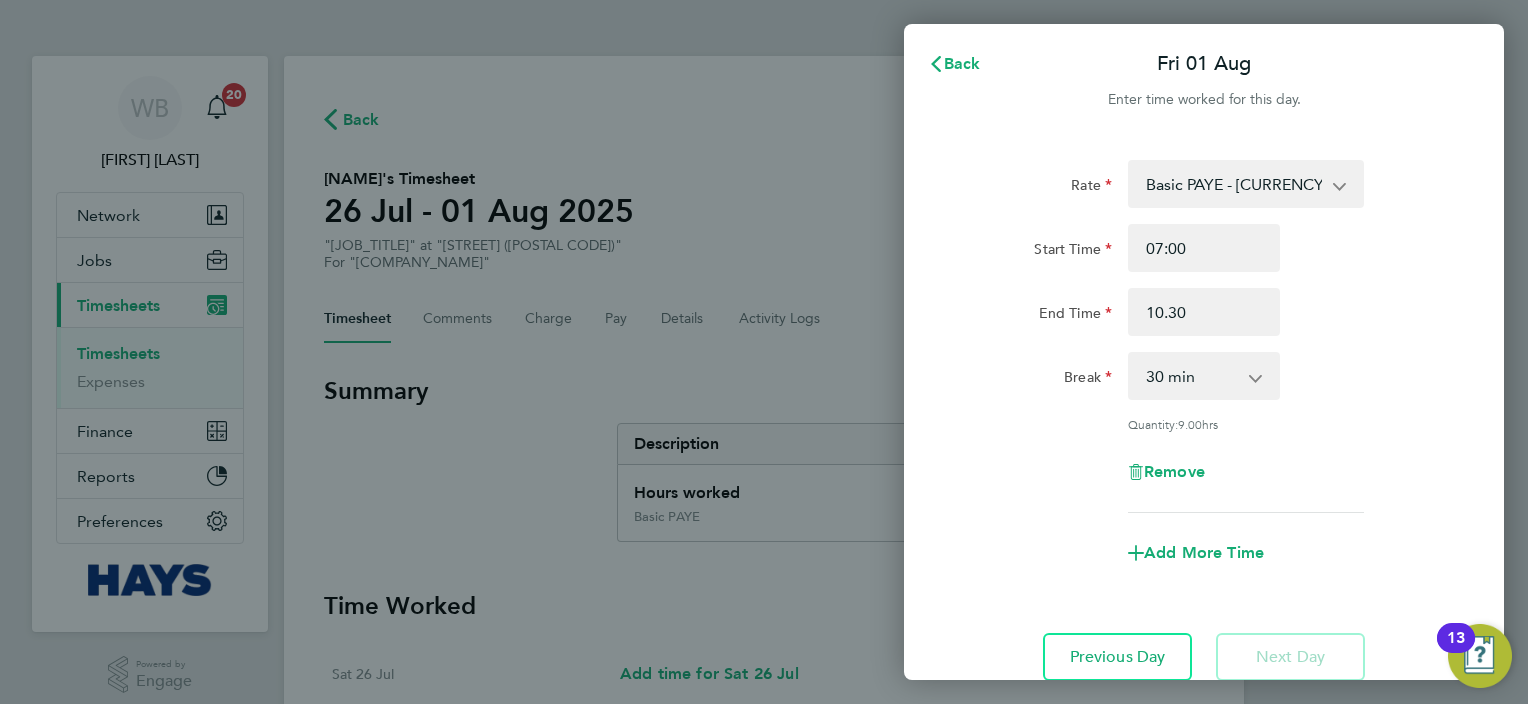 type on "10:30" 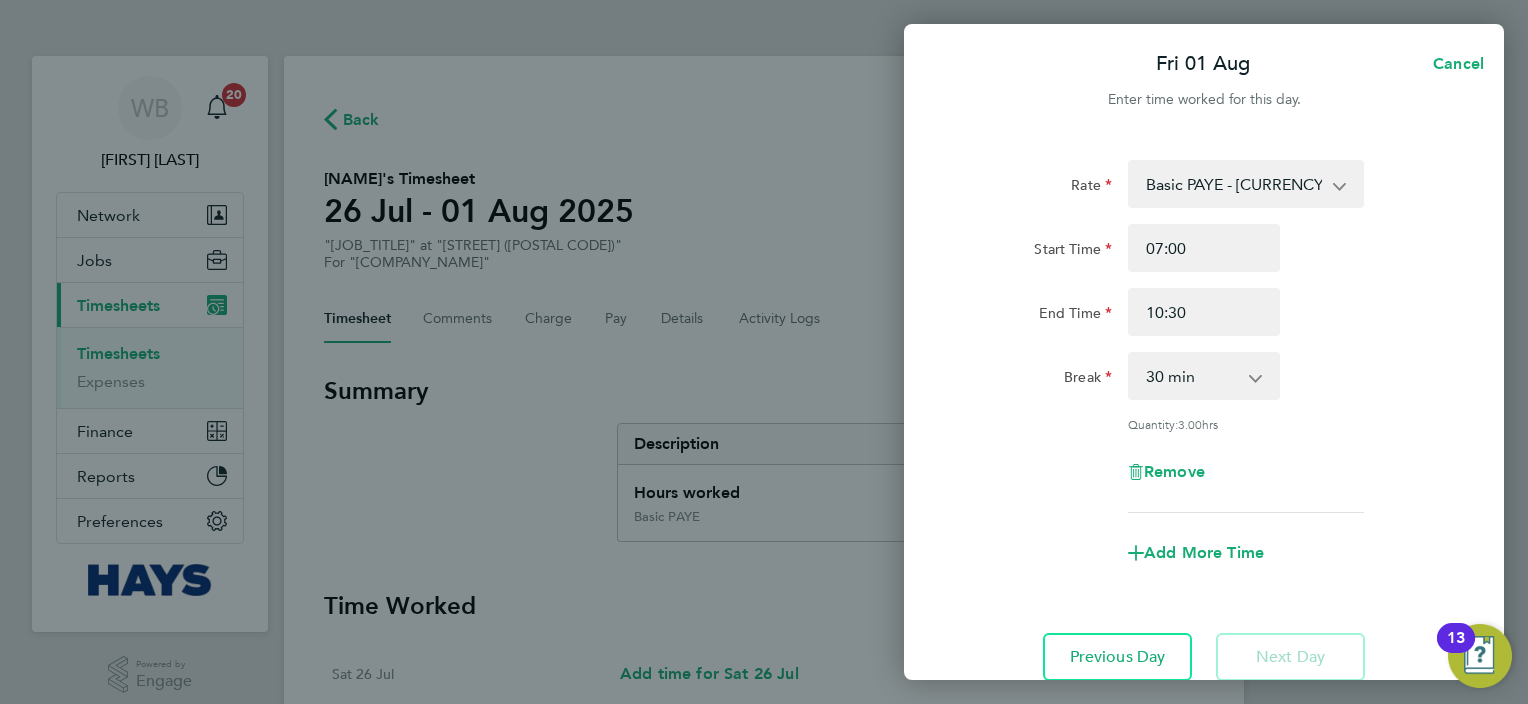 click on "Rate  Basic PAYE - [CURRENCY][RATE]   Weekday OT 45h+ - [CURRENCY][RATE]   Sat first 4h - [CURRENCY][RATE]   Sat after 4h - [CURRENCY][RATE]   Sunday - [CURRENCY][RATE]   Bank Holiday - [CURRENCY][RATE]
Start Time [TIME] End Time [TIME] Break  0 min   15 min   30 min   45 min   60 min   75 min   90 min
Quantity:  3.00  hrs
Remove" 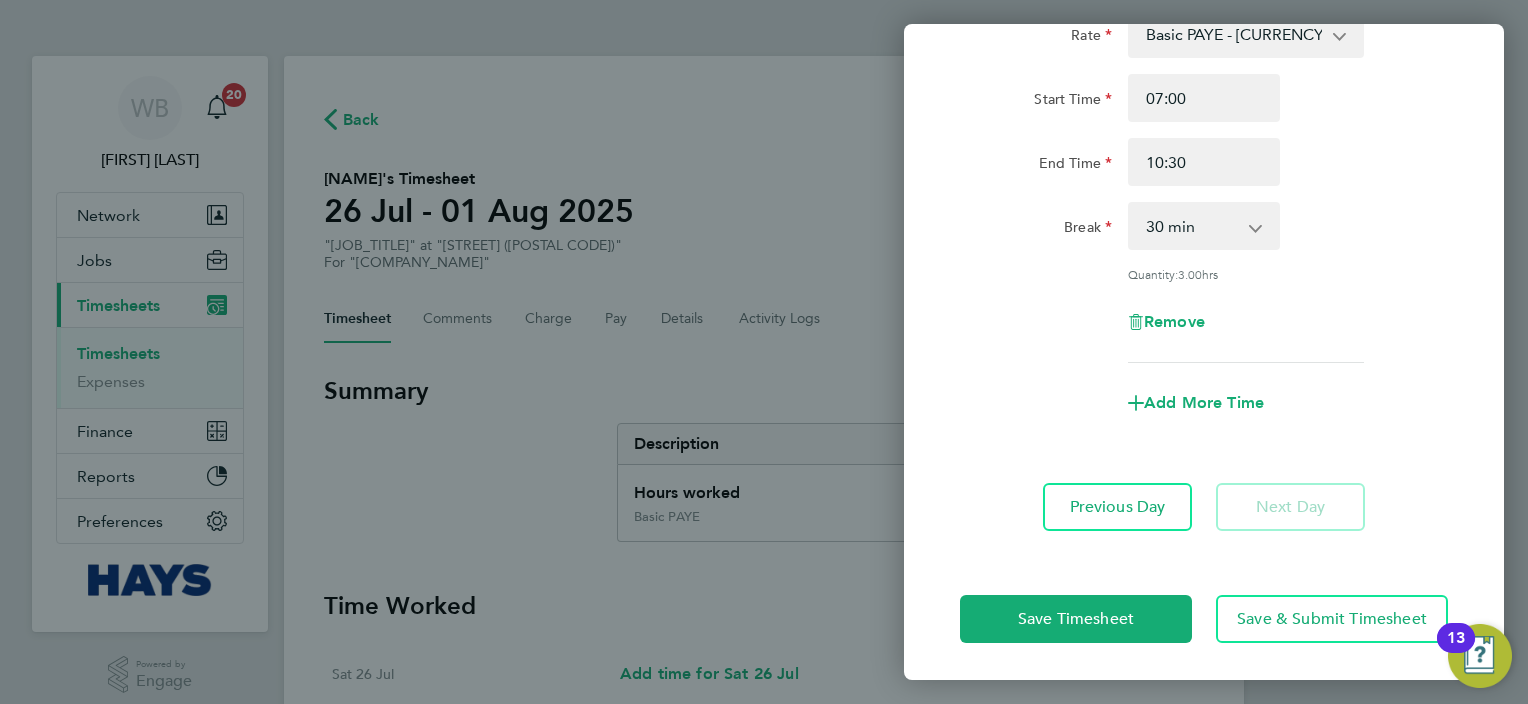 click on "Add More Time" 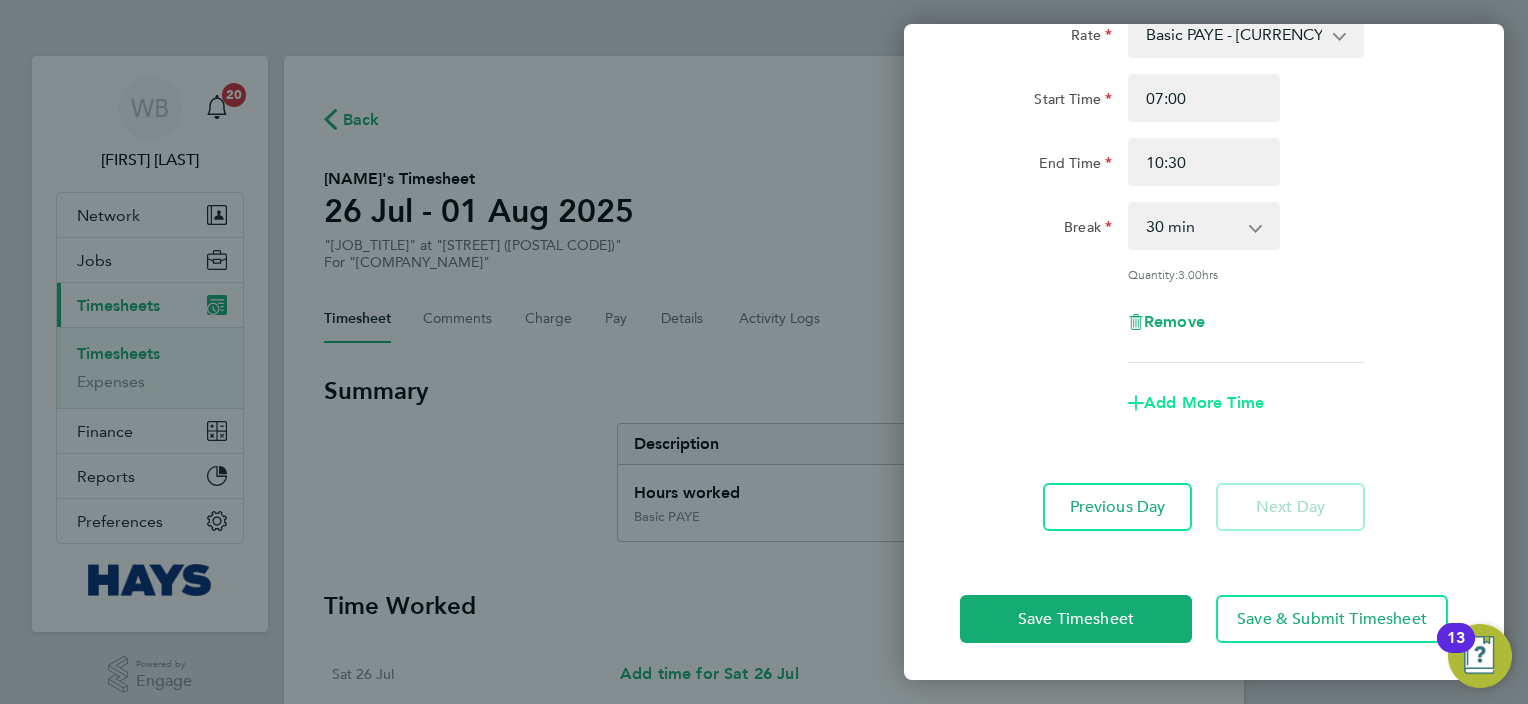 click on "Add More Time" 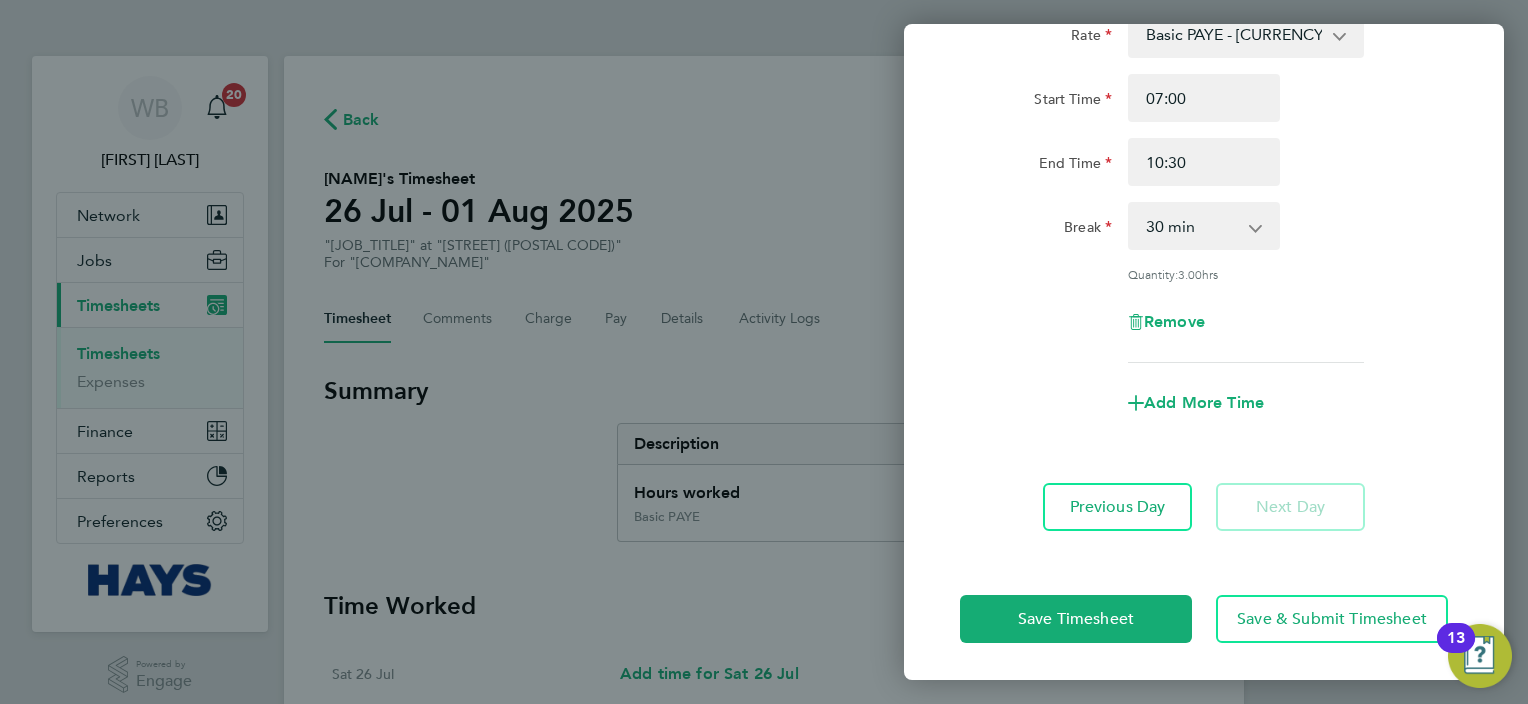 select on "null" 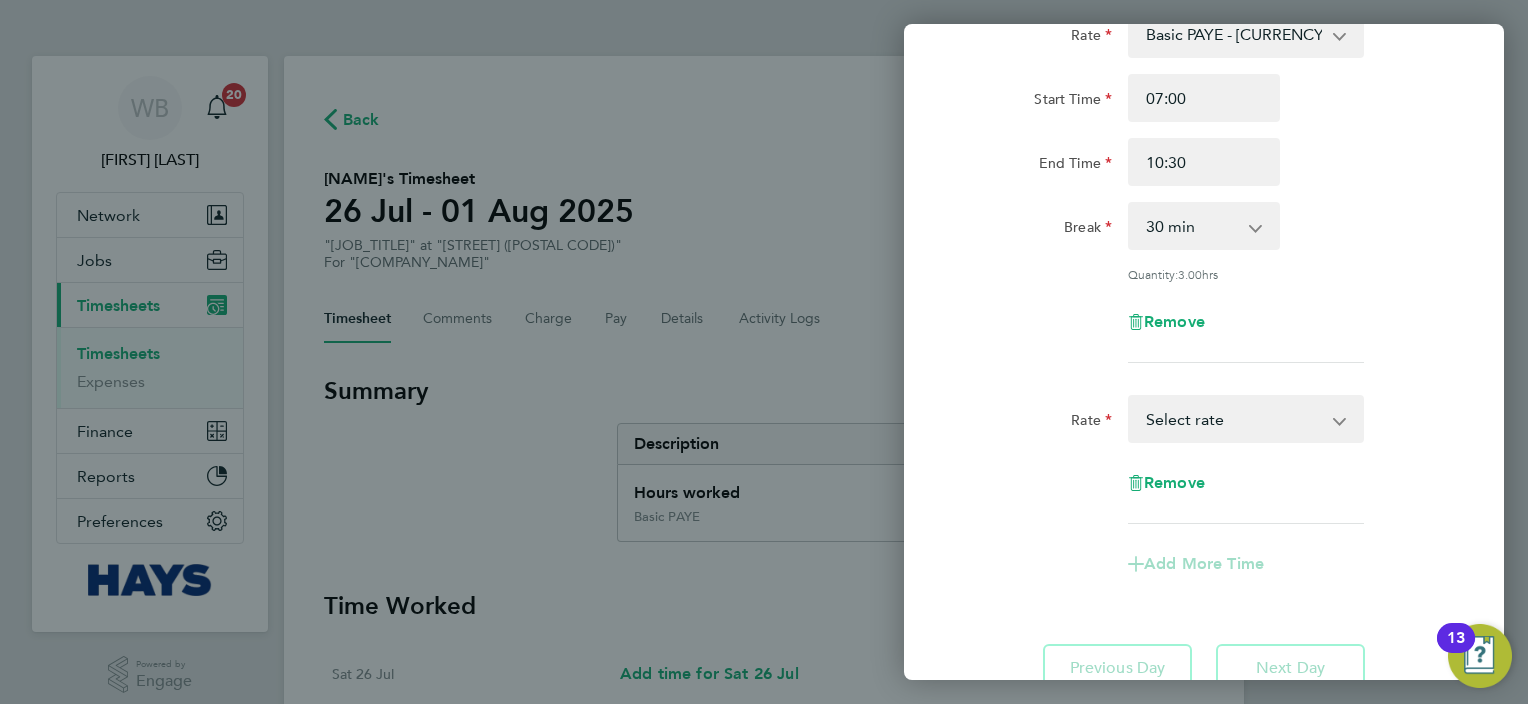 drag, startPoint x: 1225, startPoint y: 399, endPoint x: 1231, endPoint y: 439, distance: 40.4475 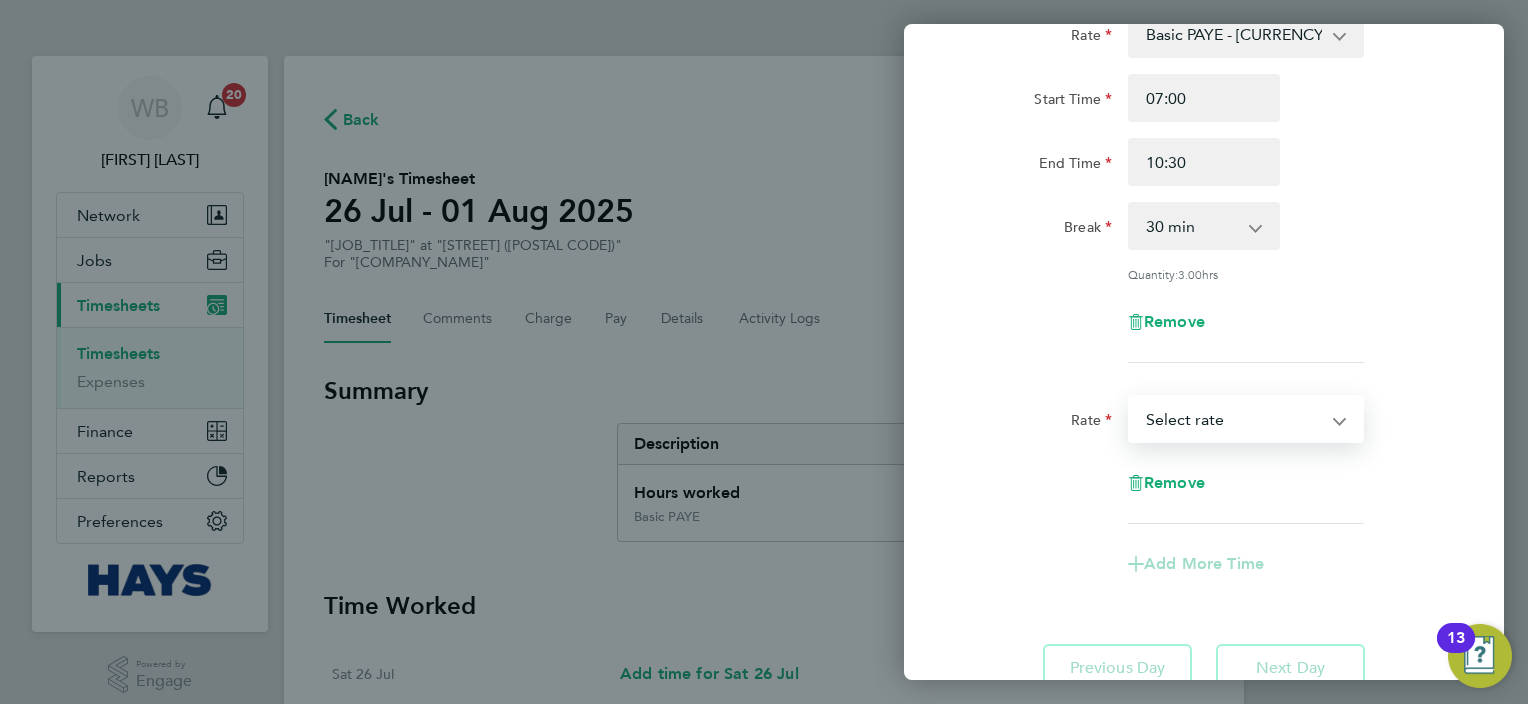 select on "30" 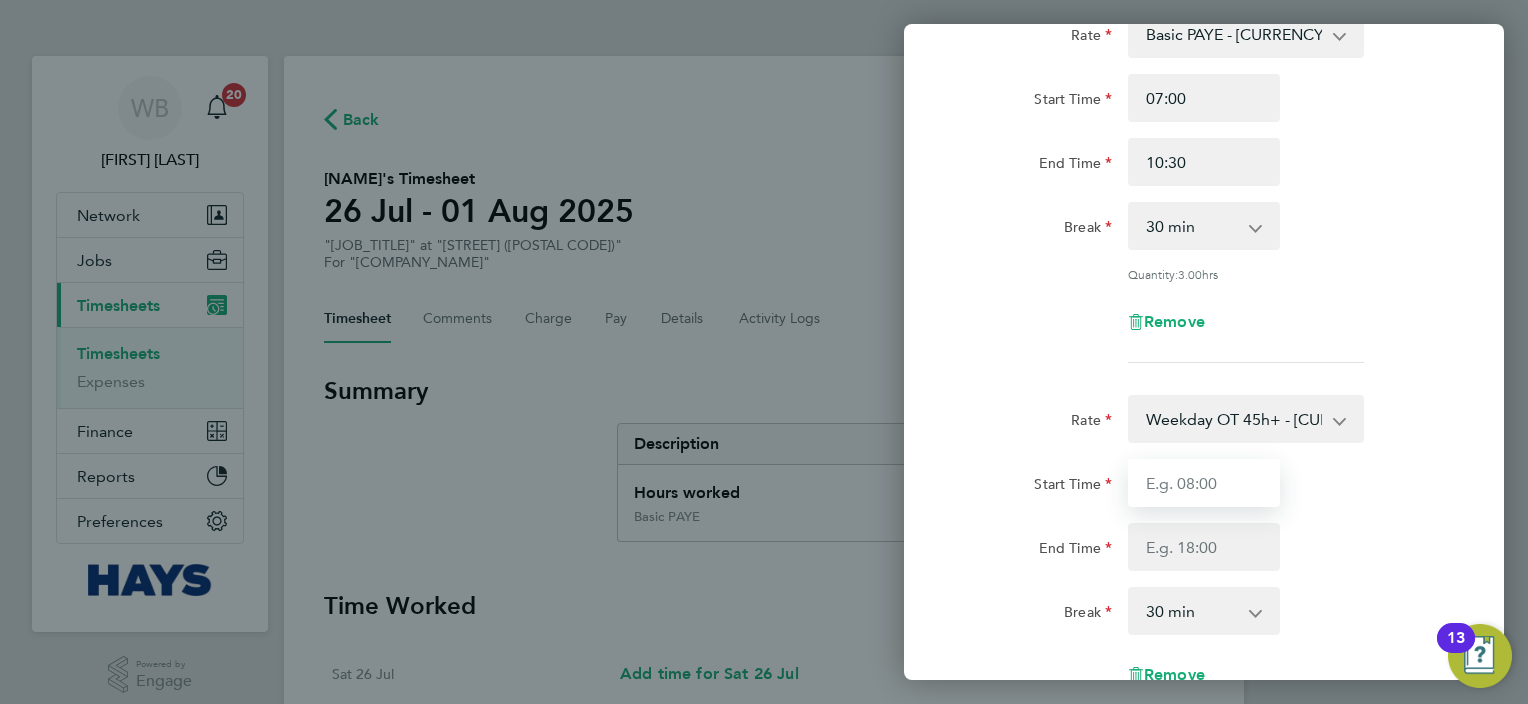 click on "Start Time" at bounding box center (1204, 483) 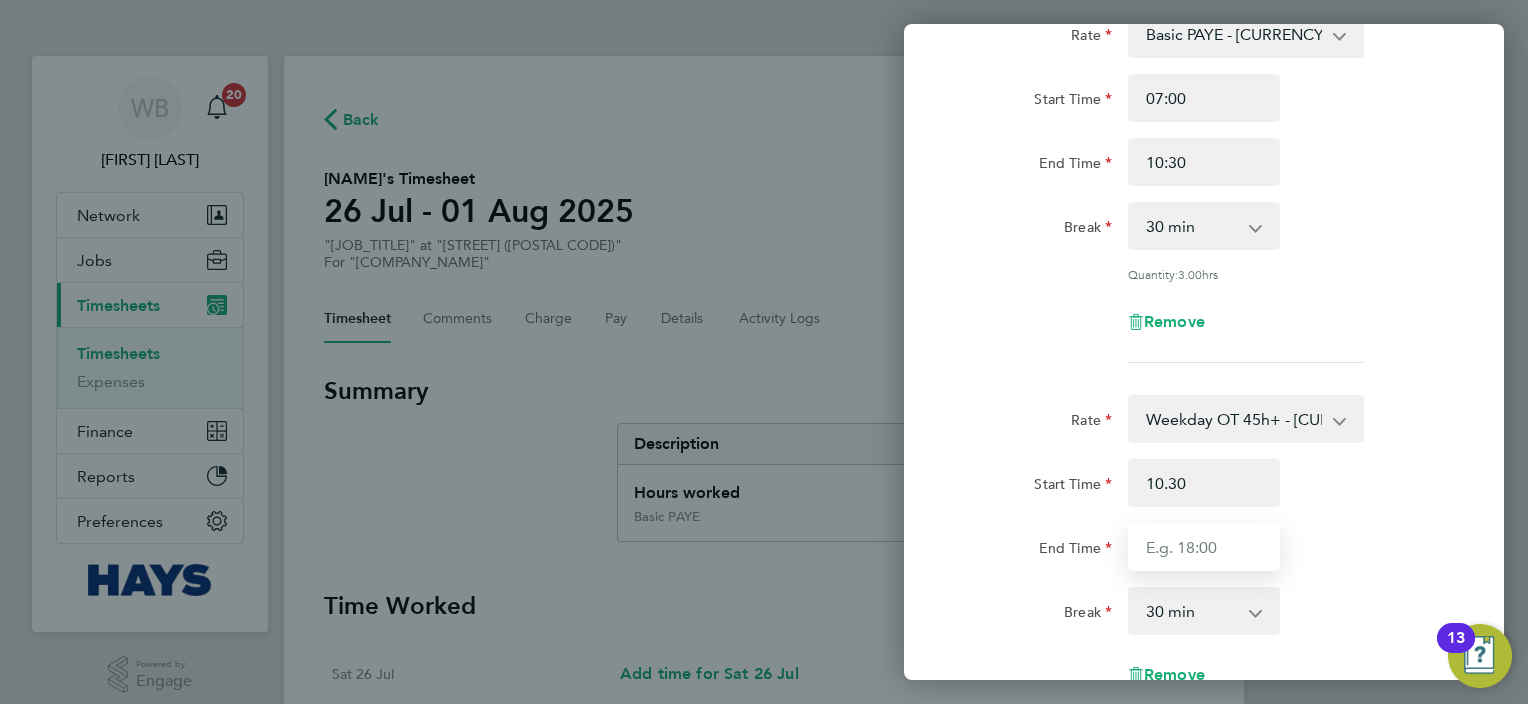 type on "10:30" 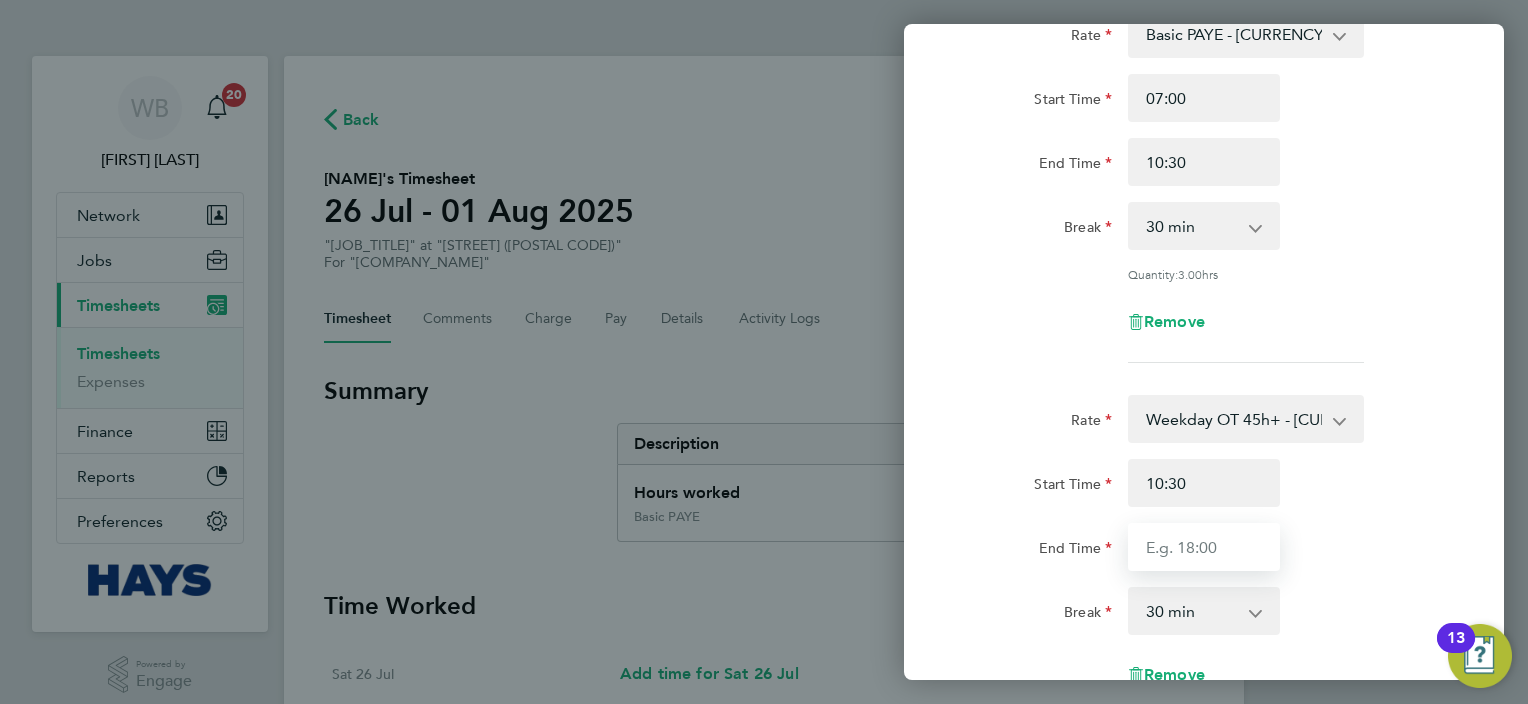 click on "End Time" at bounding box center (1204, 547) 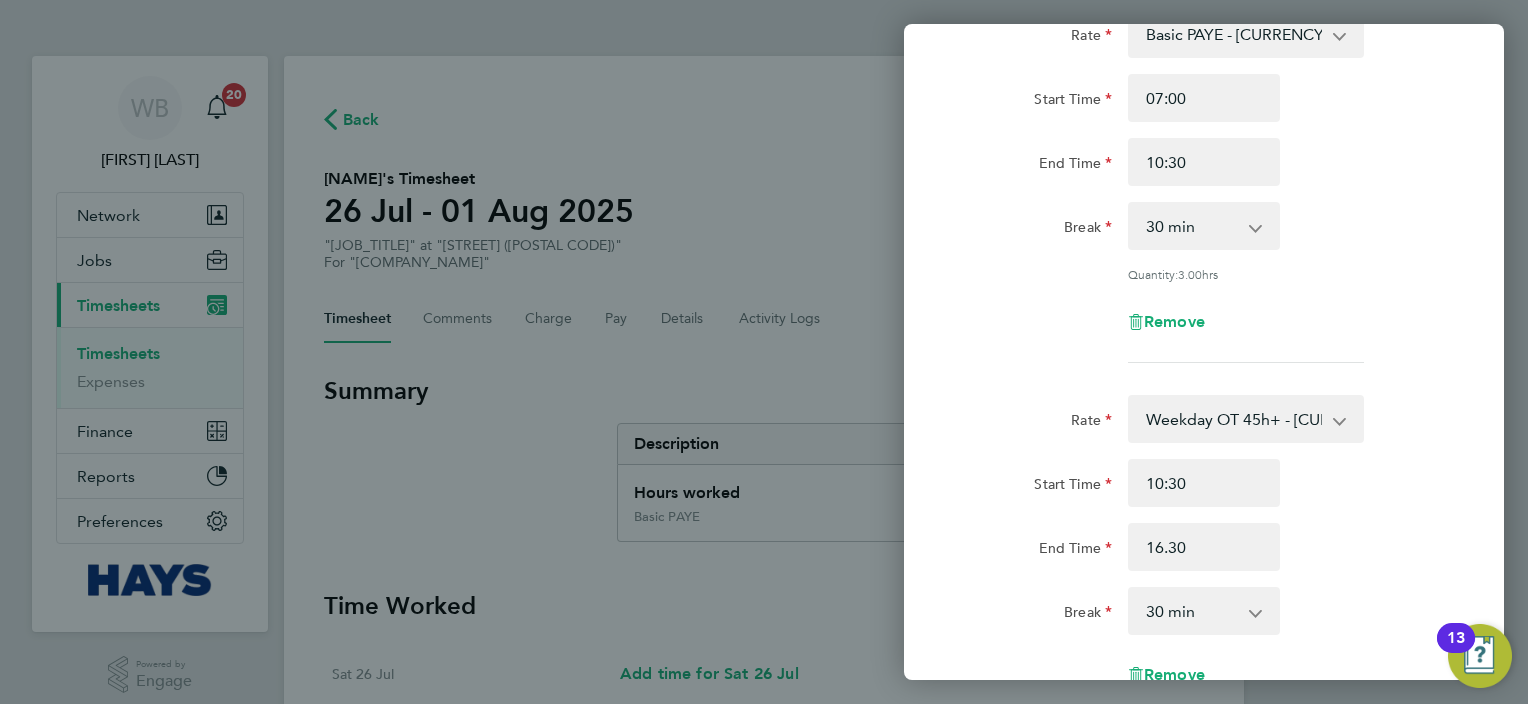 type on "16:30" 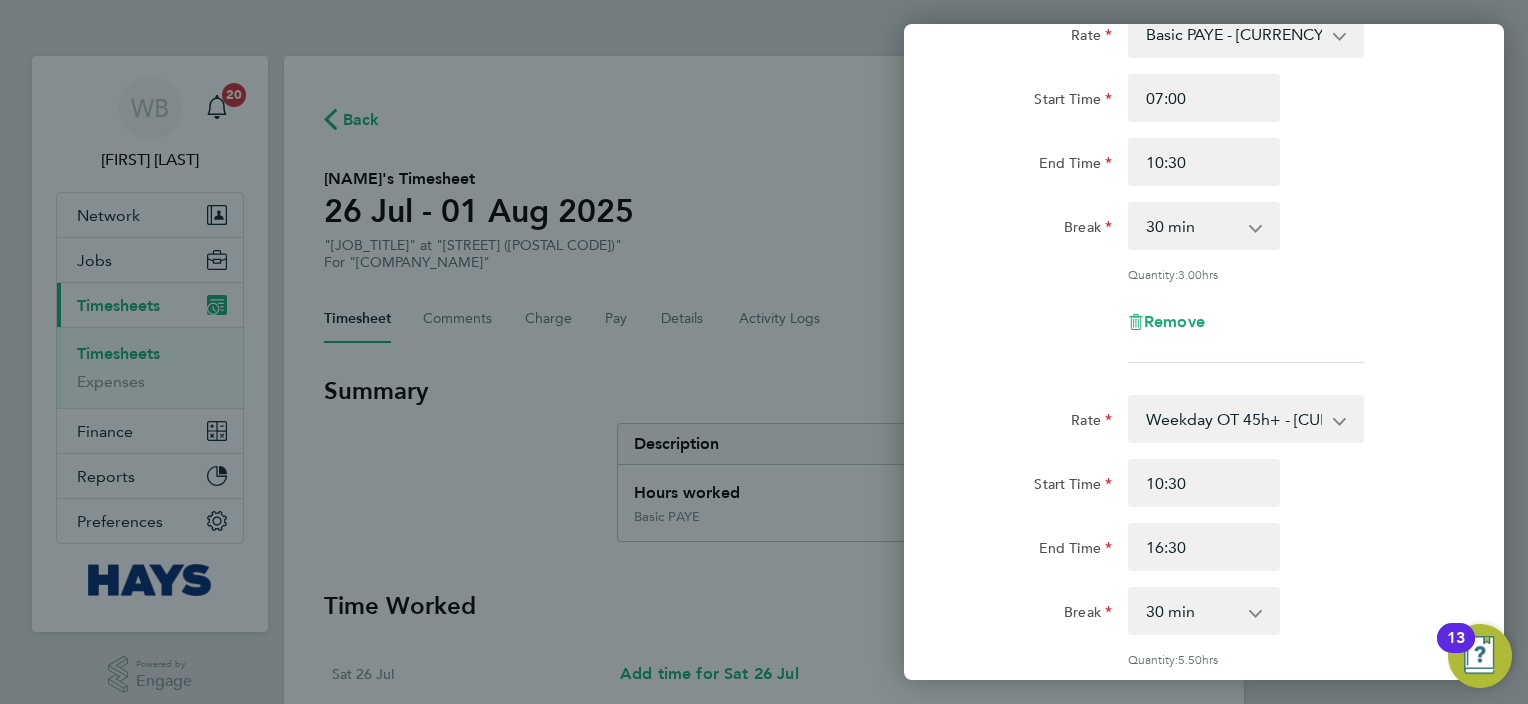 click on "Rate  Basic PAYE - [CURRENCY][RATE]   Weekday OT 45h+ - [CURRENCY][RATE]   Sat first 4h - [CURRENCY][RATE]   Sat after 4h - [CURRENCY][RATE]   Sunday - [CURRENCY][RATE]   Bank Holiday - [CURRENCY][RATE]
Start Time [TIME] End Time [TIME] Break  0 min   15 min   30 min   45 min   60 min   75 min   90 min
Quantity:  3.00  hrs
Remove  Rate  Weekday OT 45h+ - [CURRENCY][RATE]   Basic PAYE - [CURRENCY][RATE]   Sat first 4h - [CURRENCY][RATE]   Sat after 4h - [CURRENCY][RATE]   Sunday - [CURRENCY][RATE]   Bank Holiday - [CURRENCY][RATE]
Start Time [TIME] End Time [TIME] Break  0 min   15 min   30 min   45 min   60 min   75 min   90 min
Quantity:  5.50  hrs
Remove
Add More Time   Previous Day   Next Day" 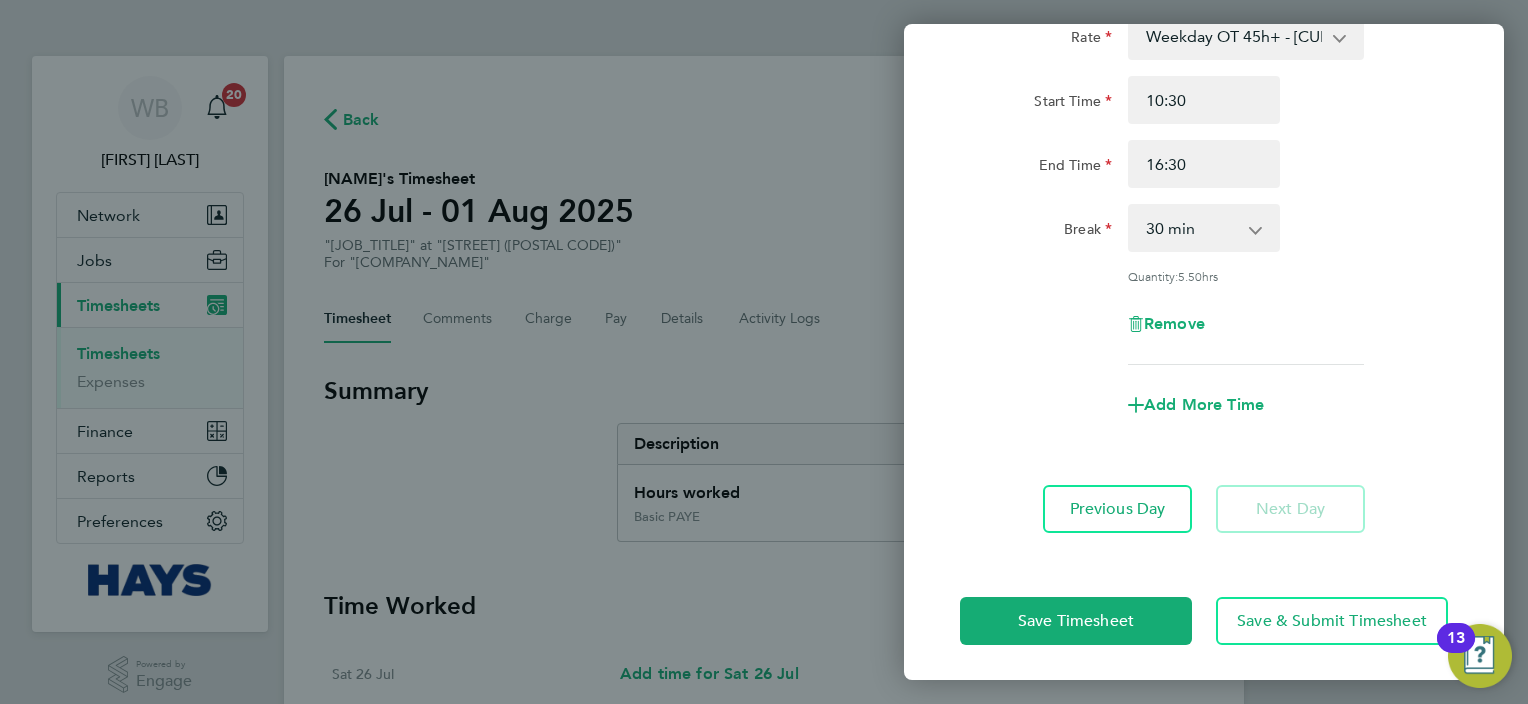 click on "0 min   15 min   30 min   45 min   60 min   75 min   90 min" at bounding box center [1192, 228] 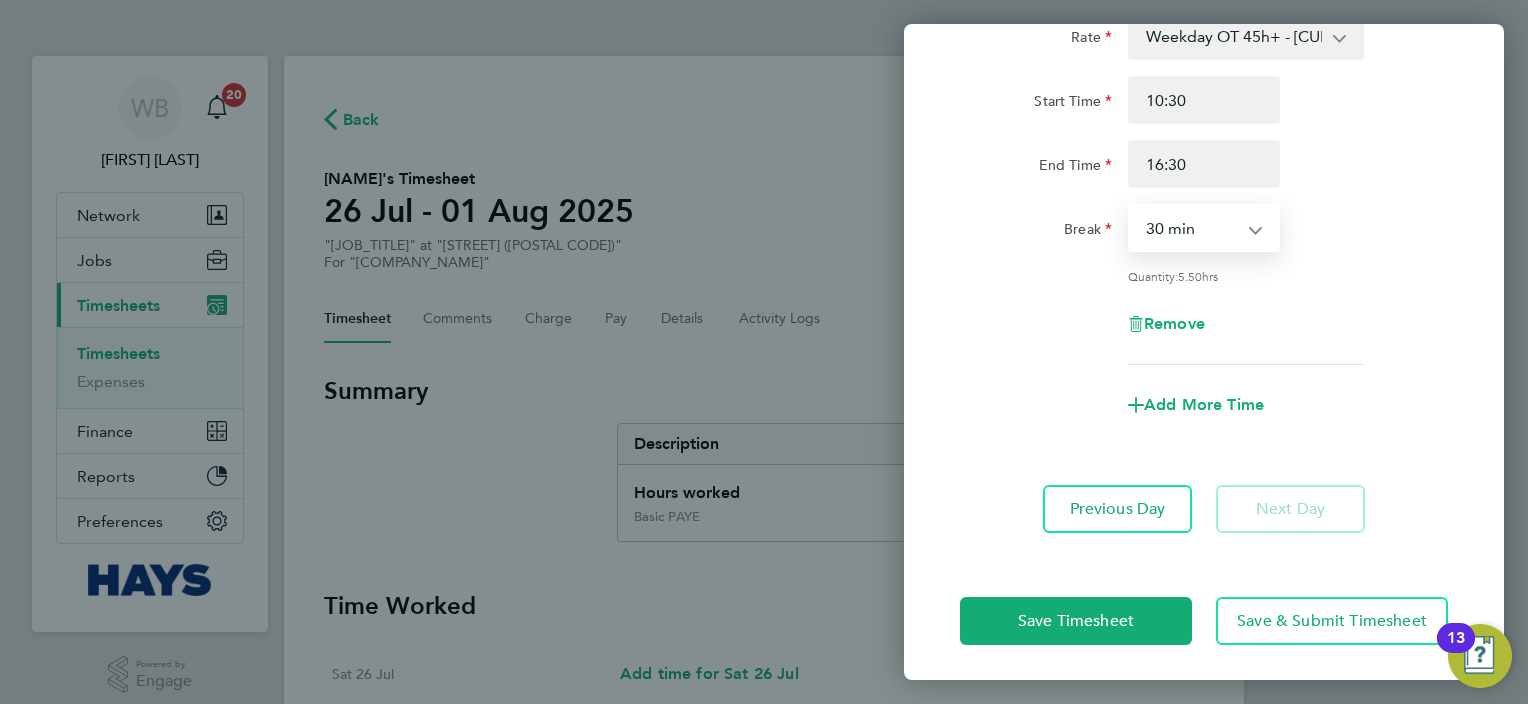 select on "0" 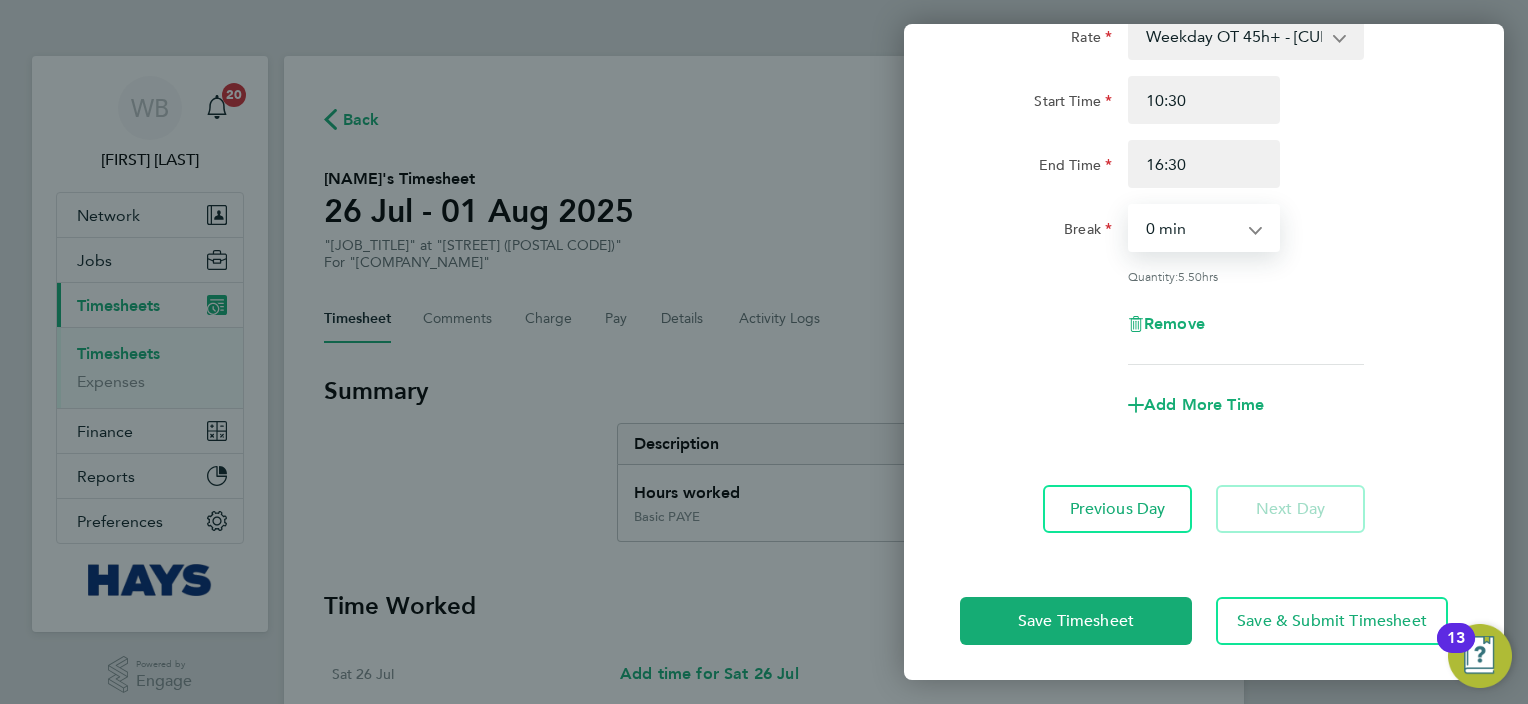 click on "0 min   15 min   30 min   45 min   60 min   75 min   90 min" at bounding box center [1192, 228] 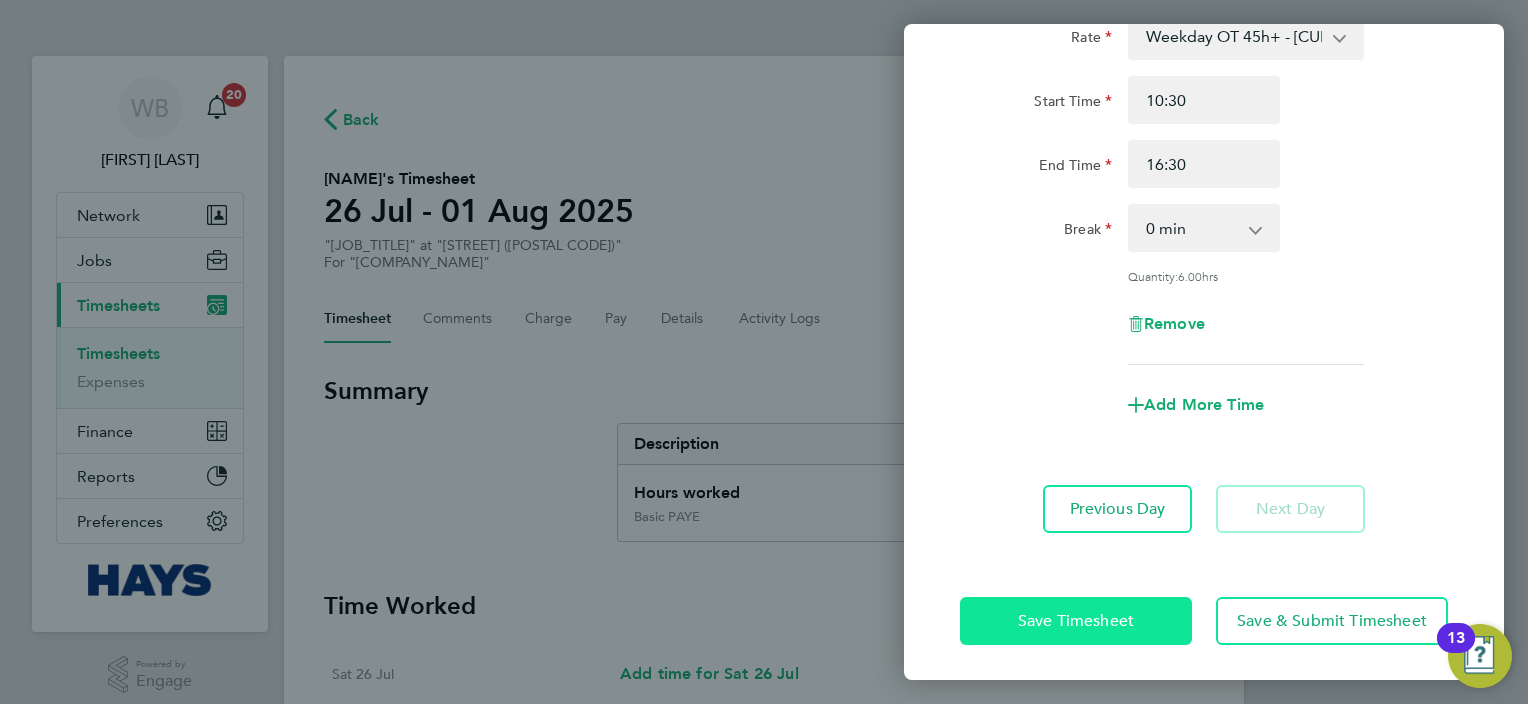 click on "Save Timesheet" 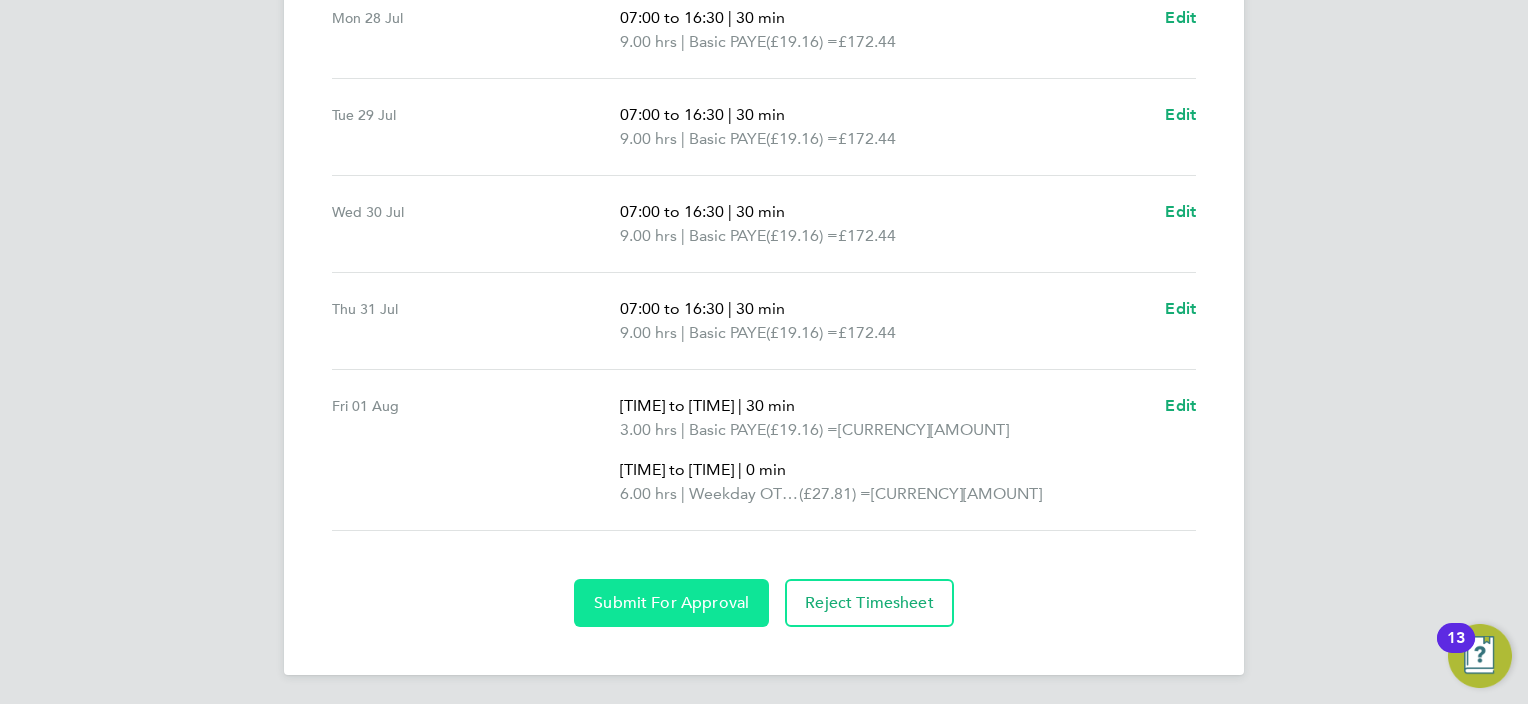 click on "Submit For Approval" 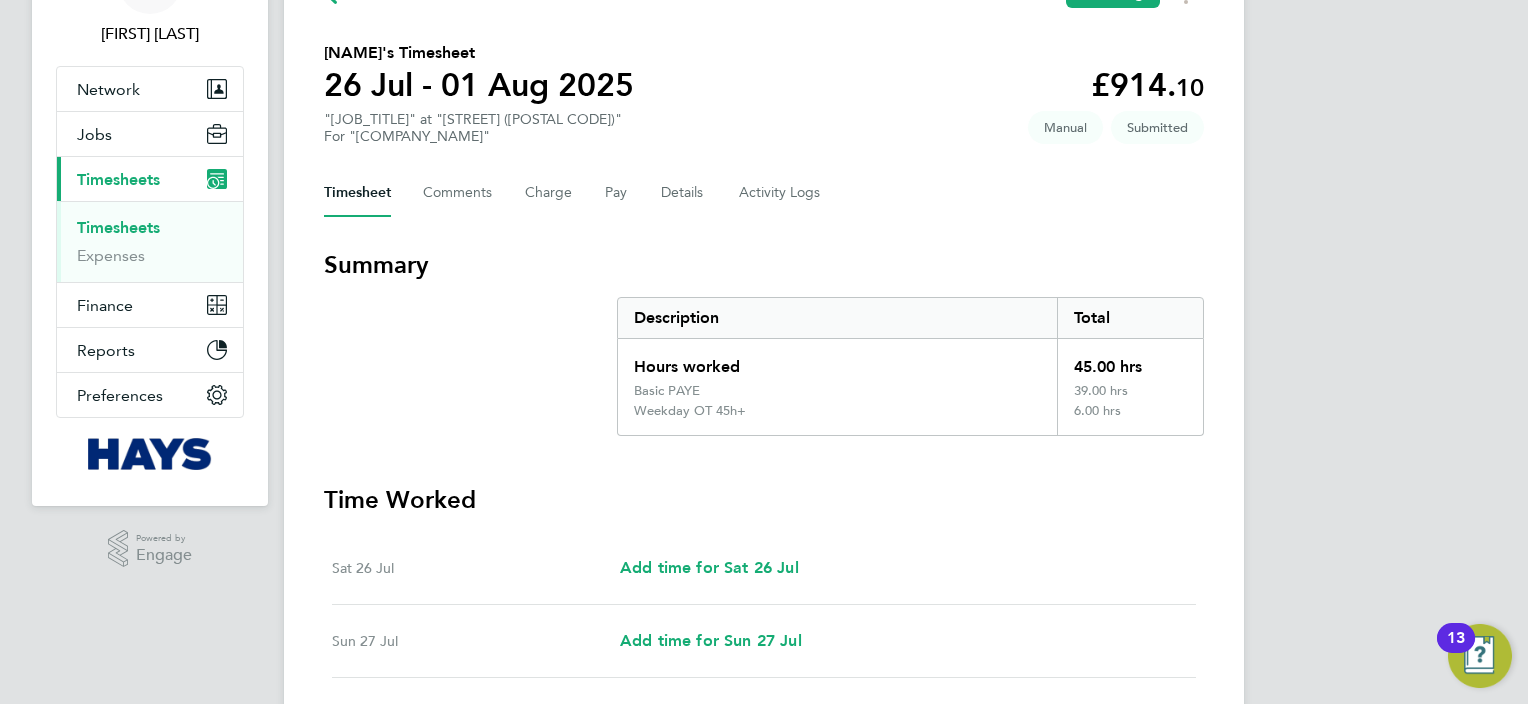 scroll, scrollTop: 121, scrollLeft: 0, axis: vertical 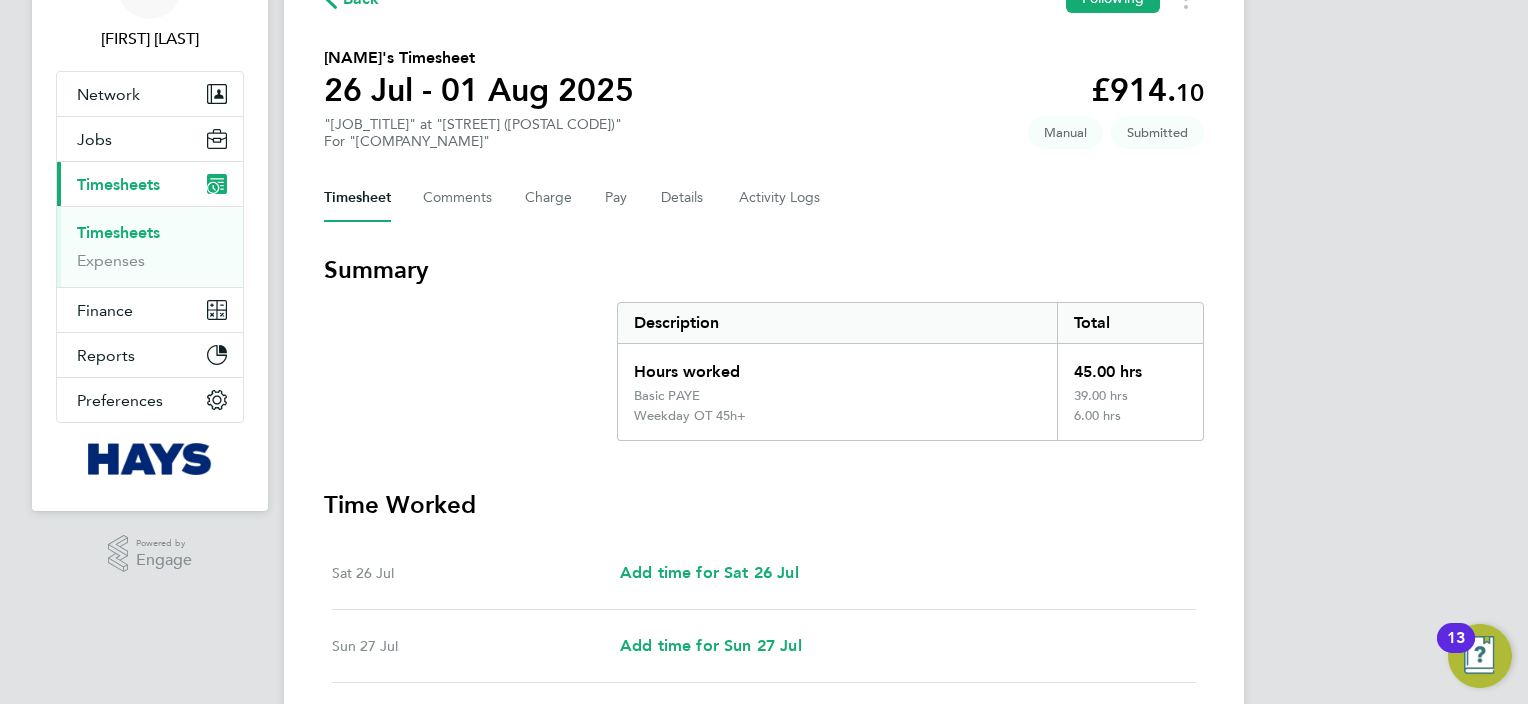 click on "Timesheets" at bounding box center [118, 232] 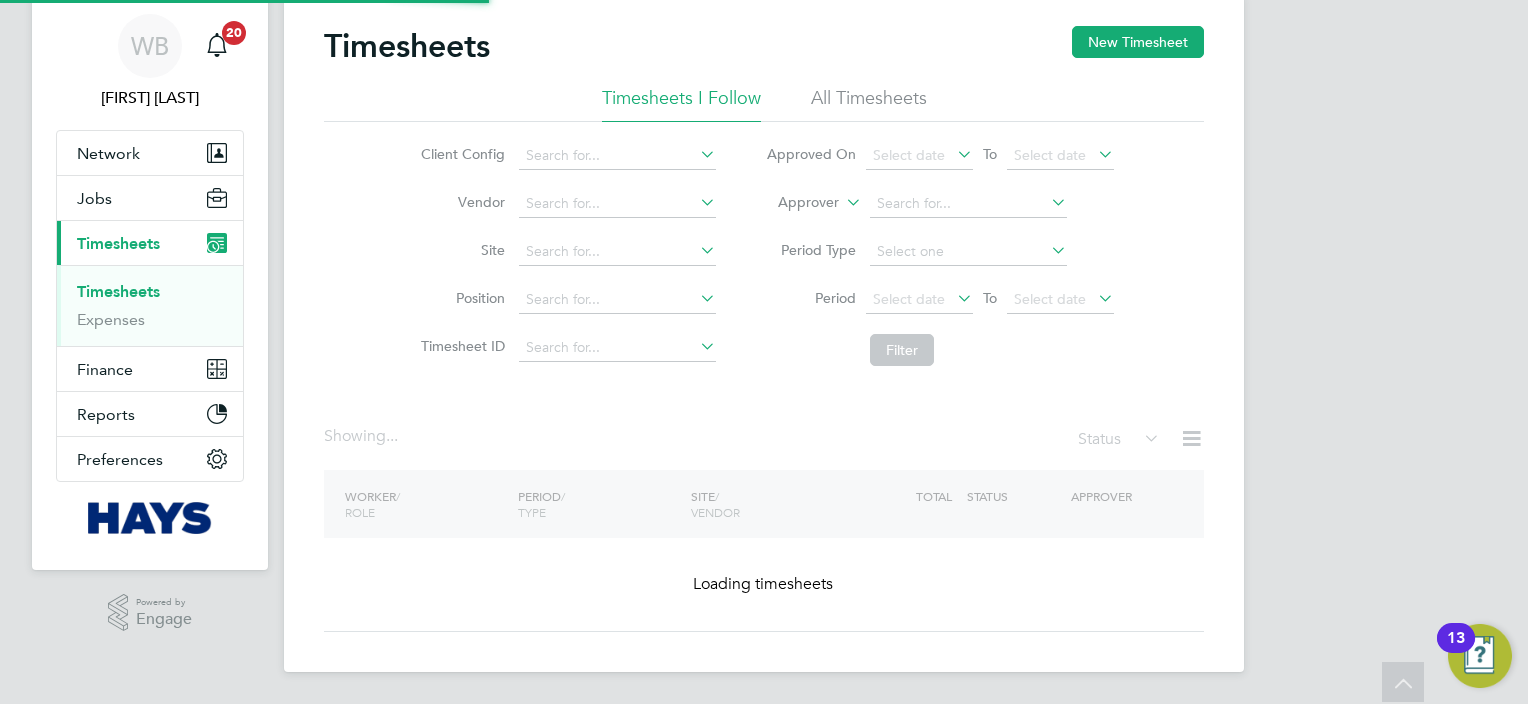 scroll, scrollTop: 0, scrollLeft: 0, axis: both 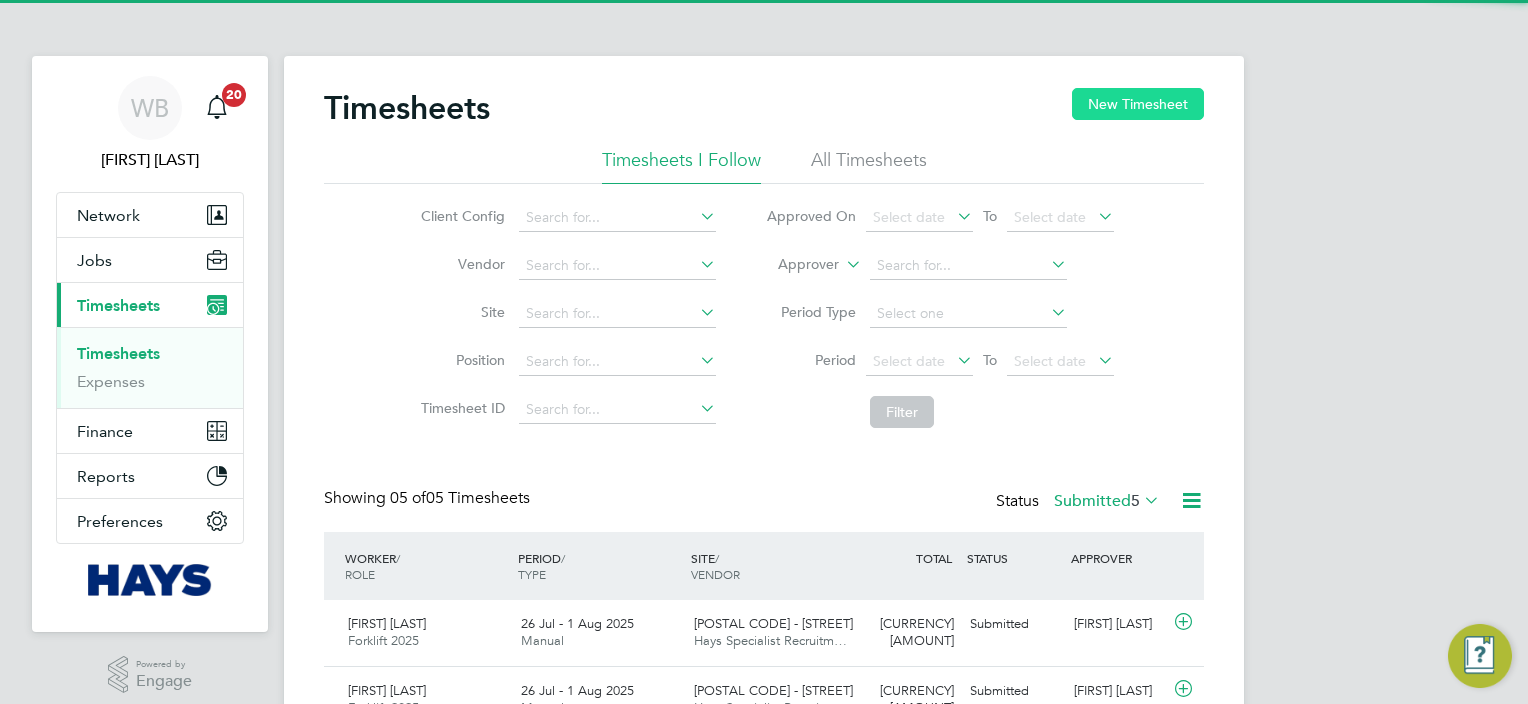 click on "New Timesheet" 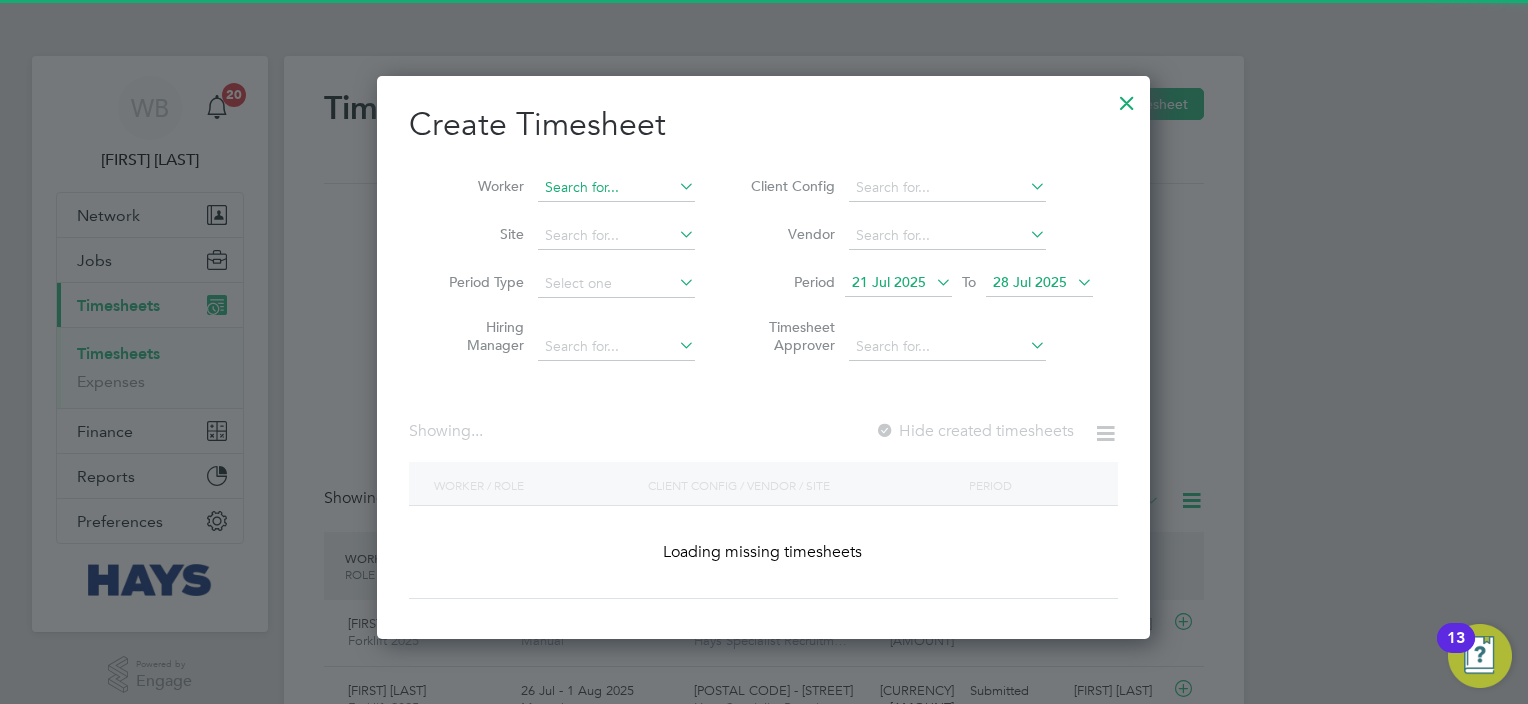 click at bounding box center (616, 188) 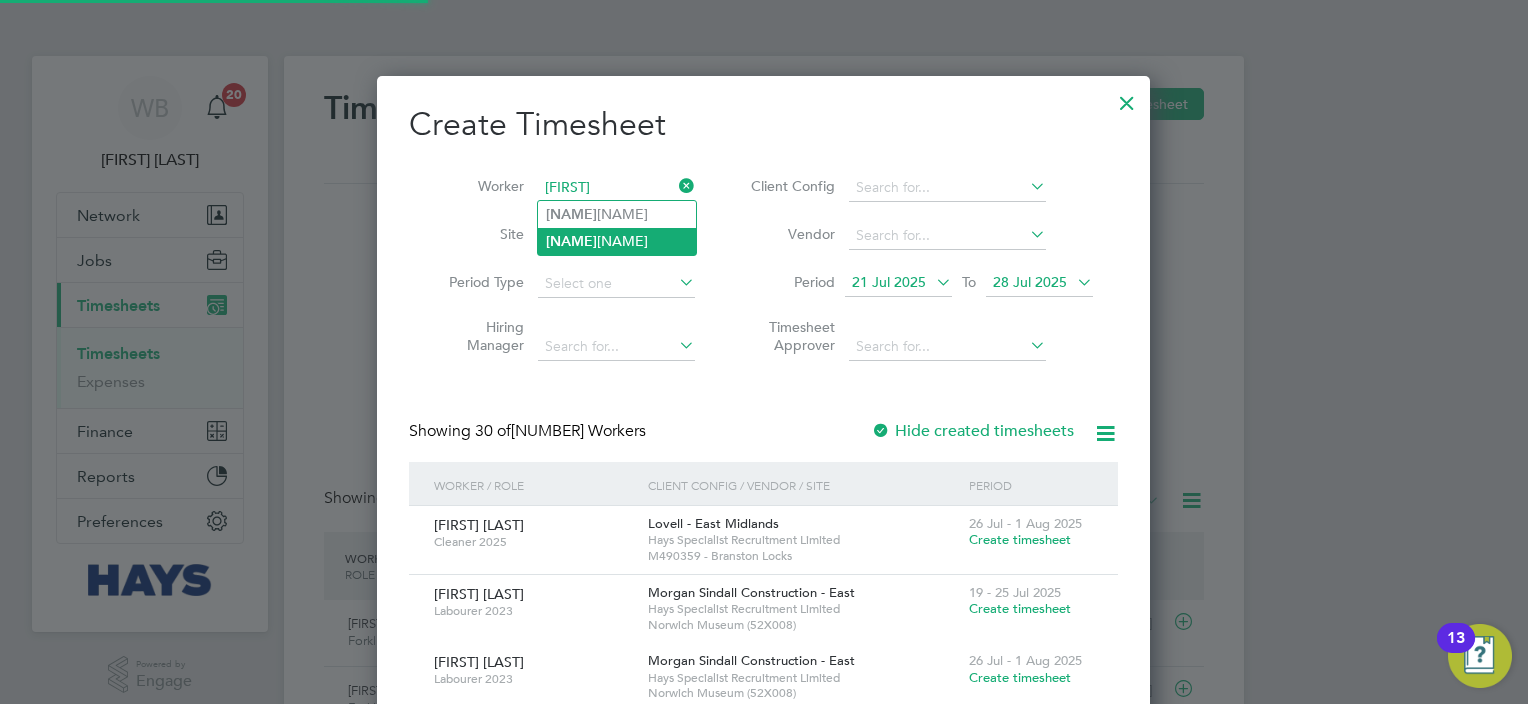 click on "[FIRST] [LAST]" 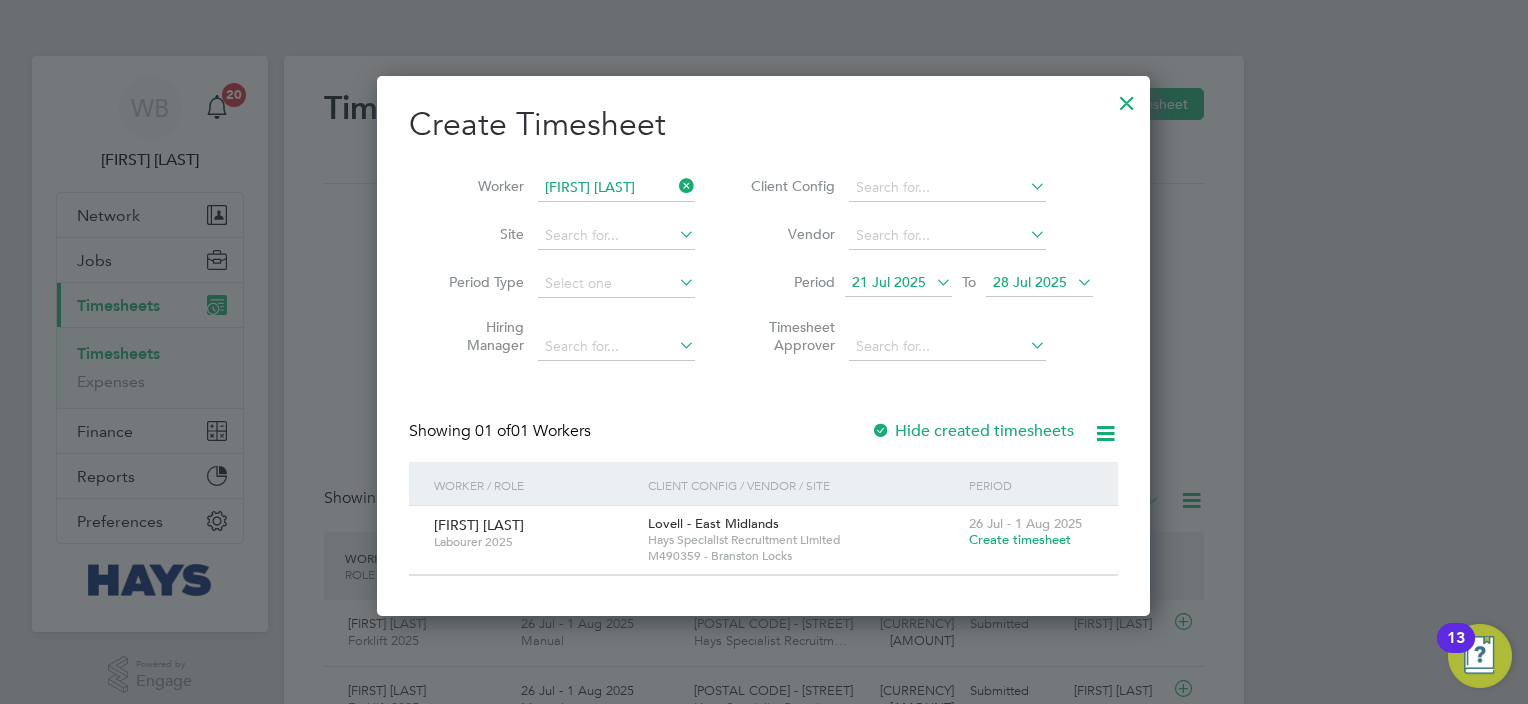 click on "Create timesheet" at bounding box center [1020, 539] 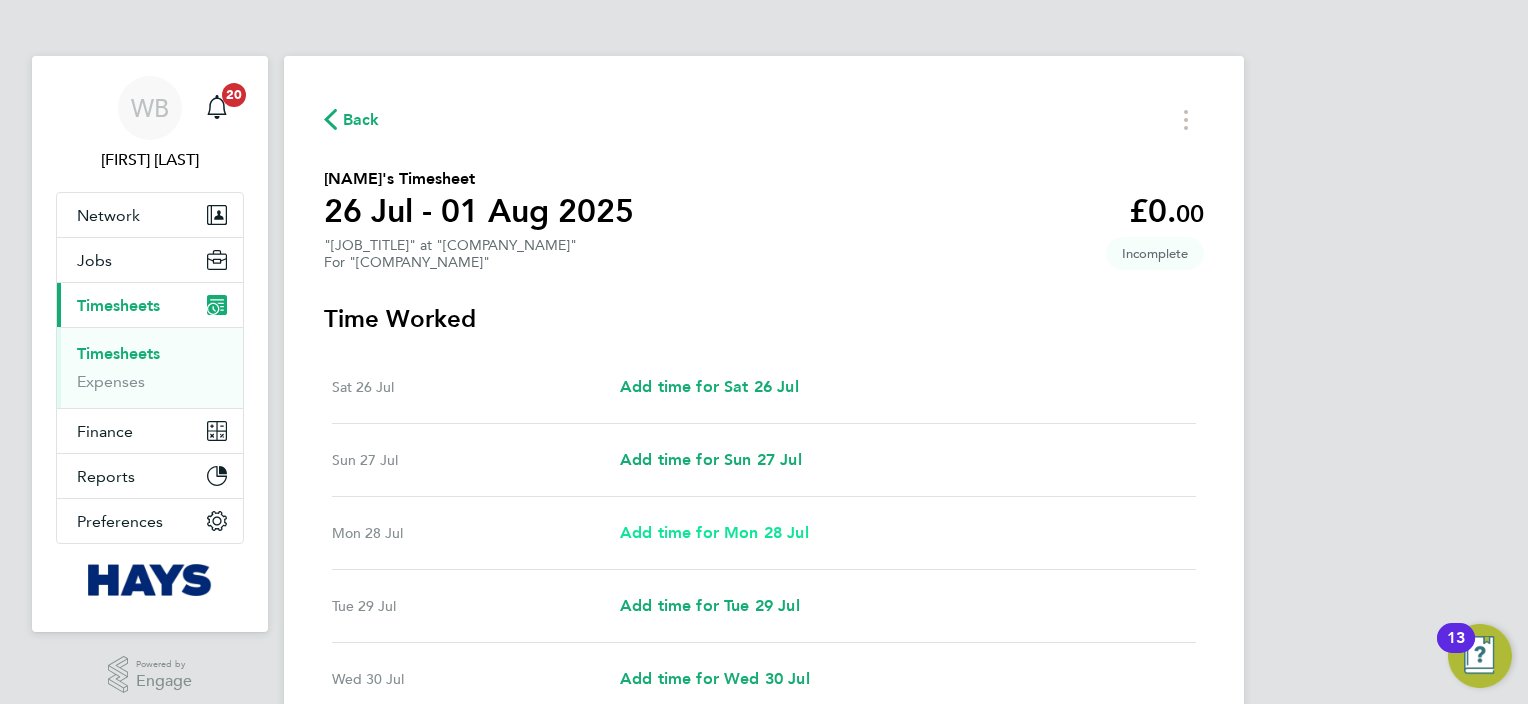 click on "Add time for Mon 28 Jul" at bounding box center (714, 532) 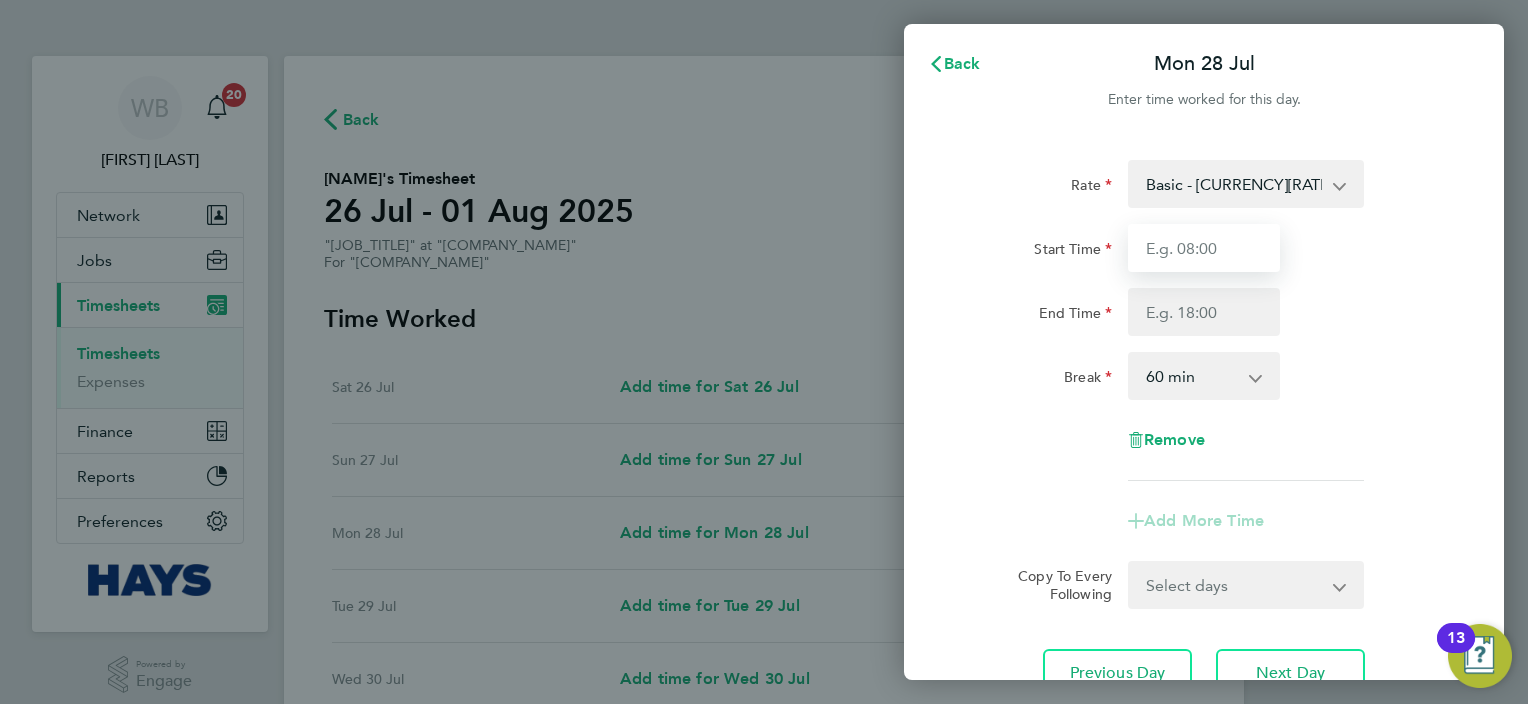 click on "Start Time" at bounding box center [1204, 248] 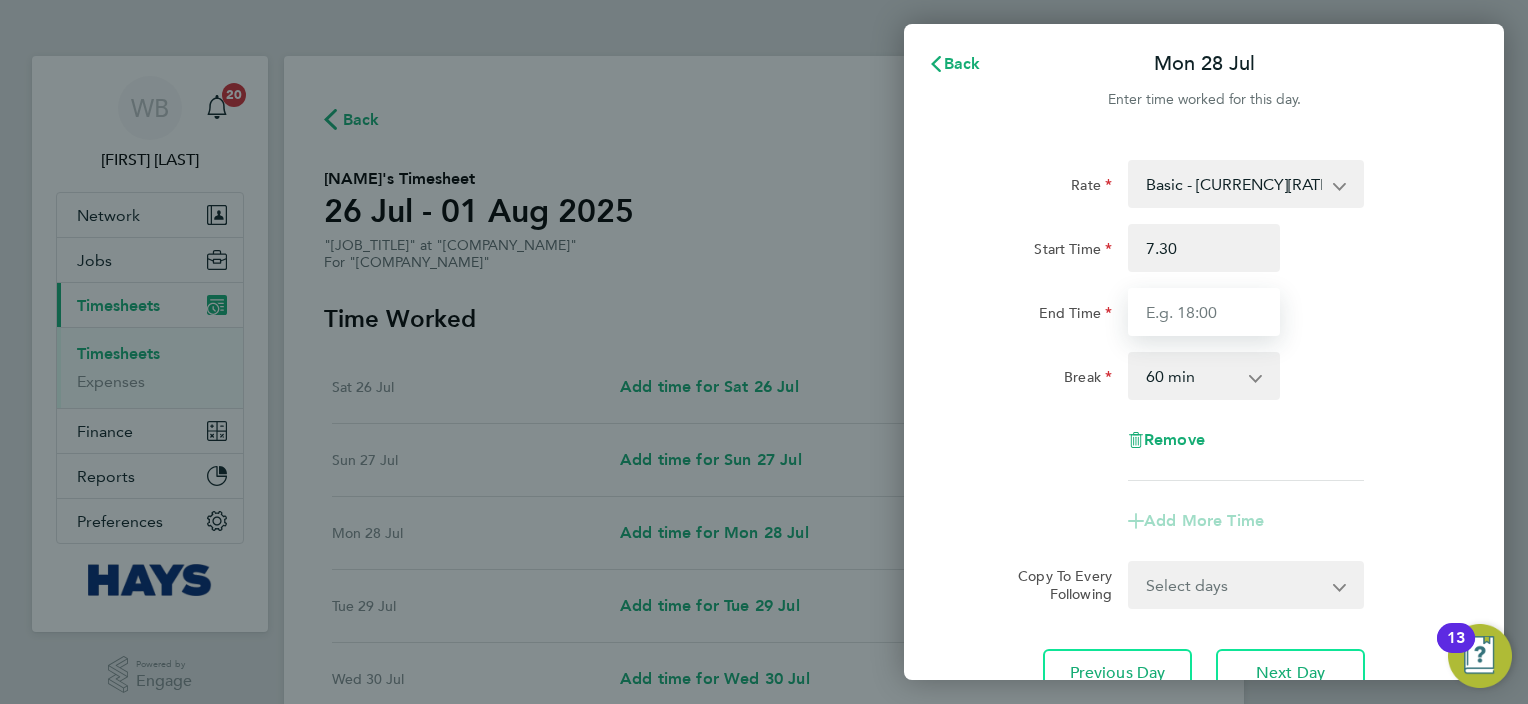 type on "07:30" 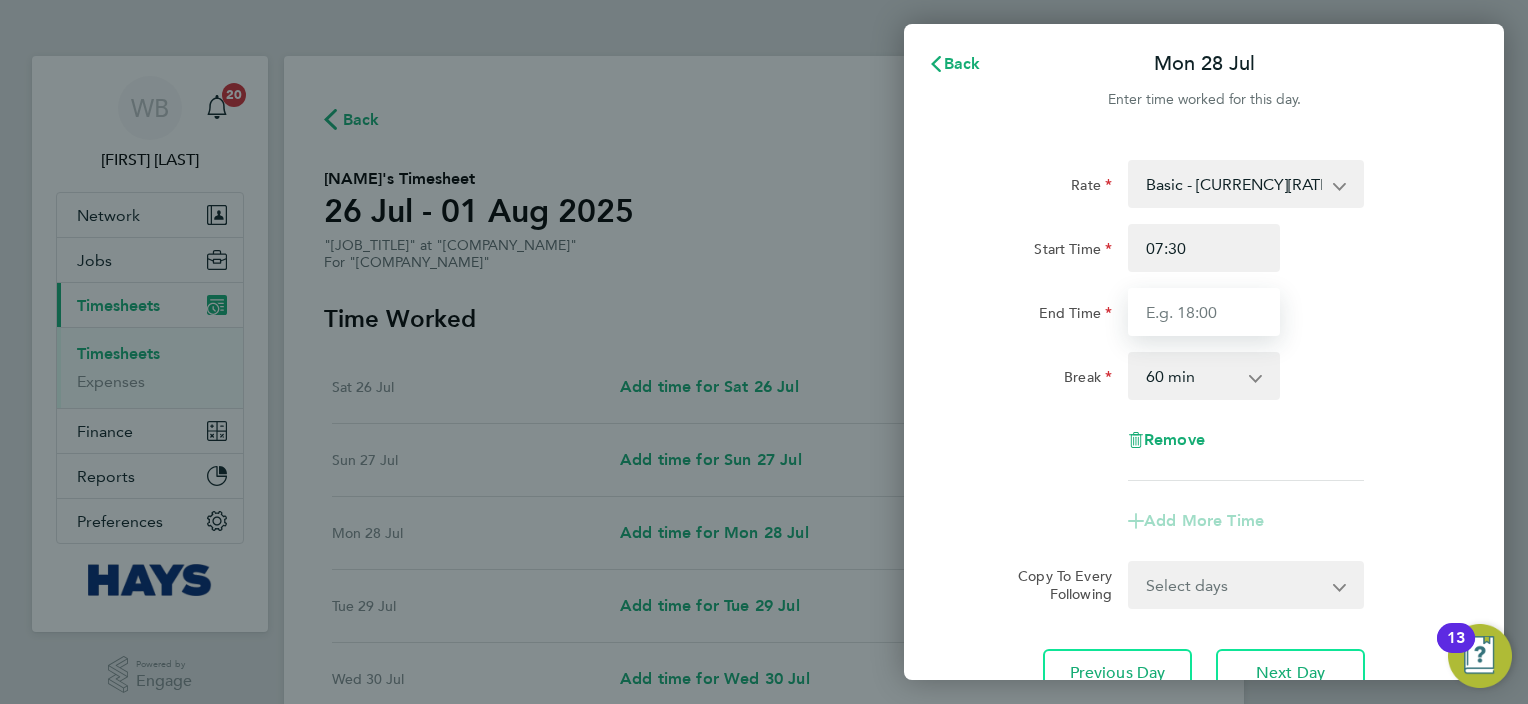 click on "End Time" at bounding box center (1204, 312) 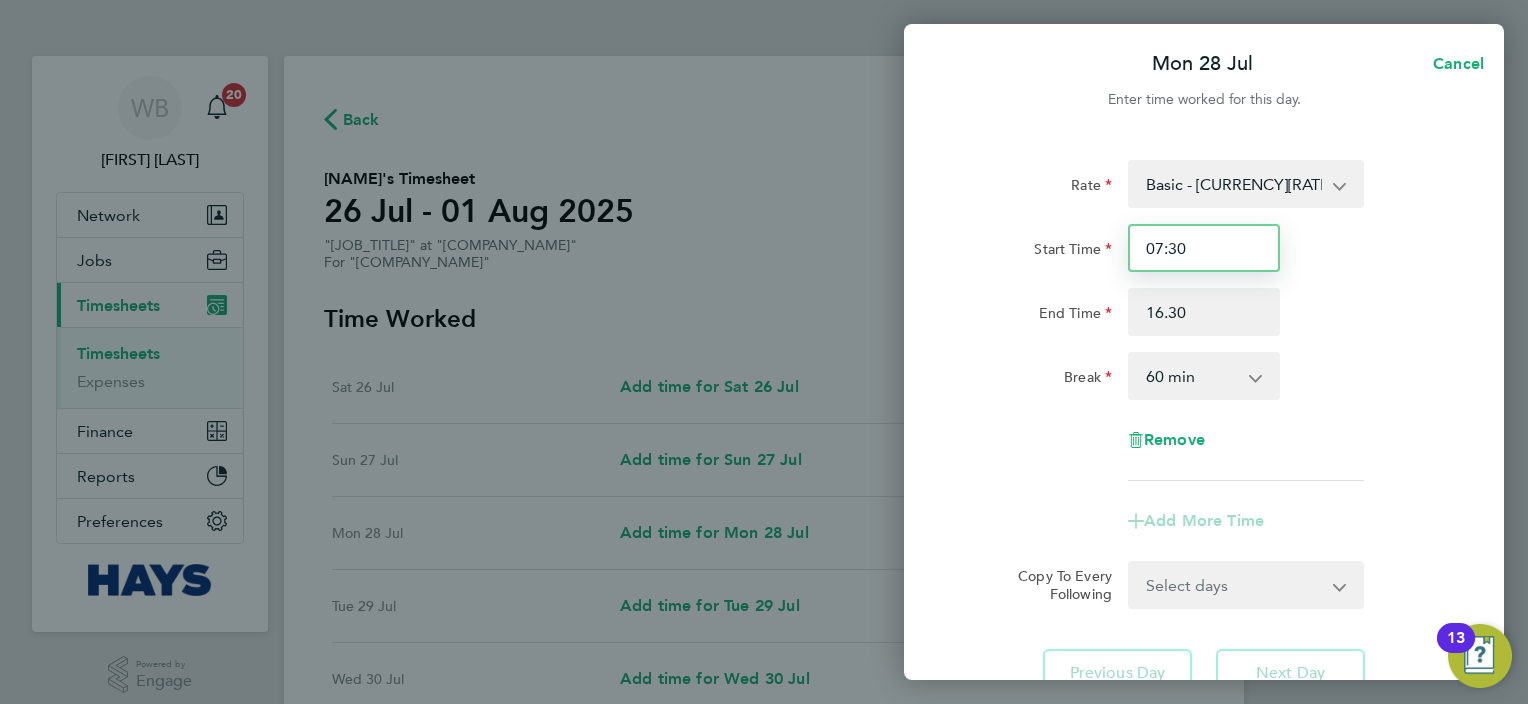 type on "16:30" 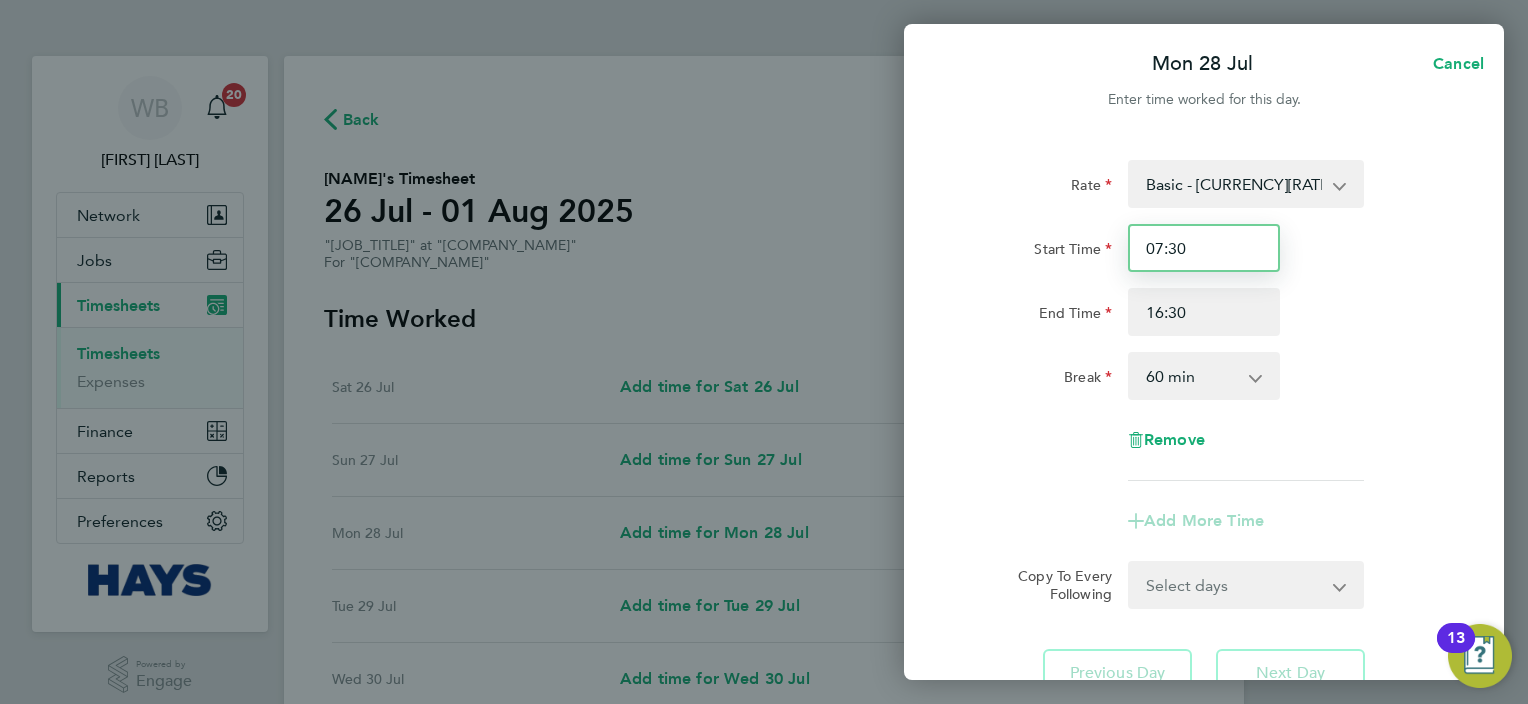 click on "07:30" at bounding box center (1204, 248) 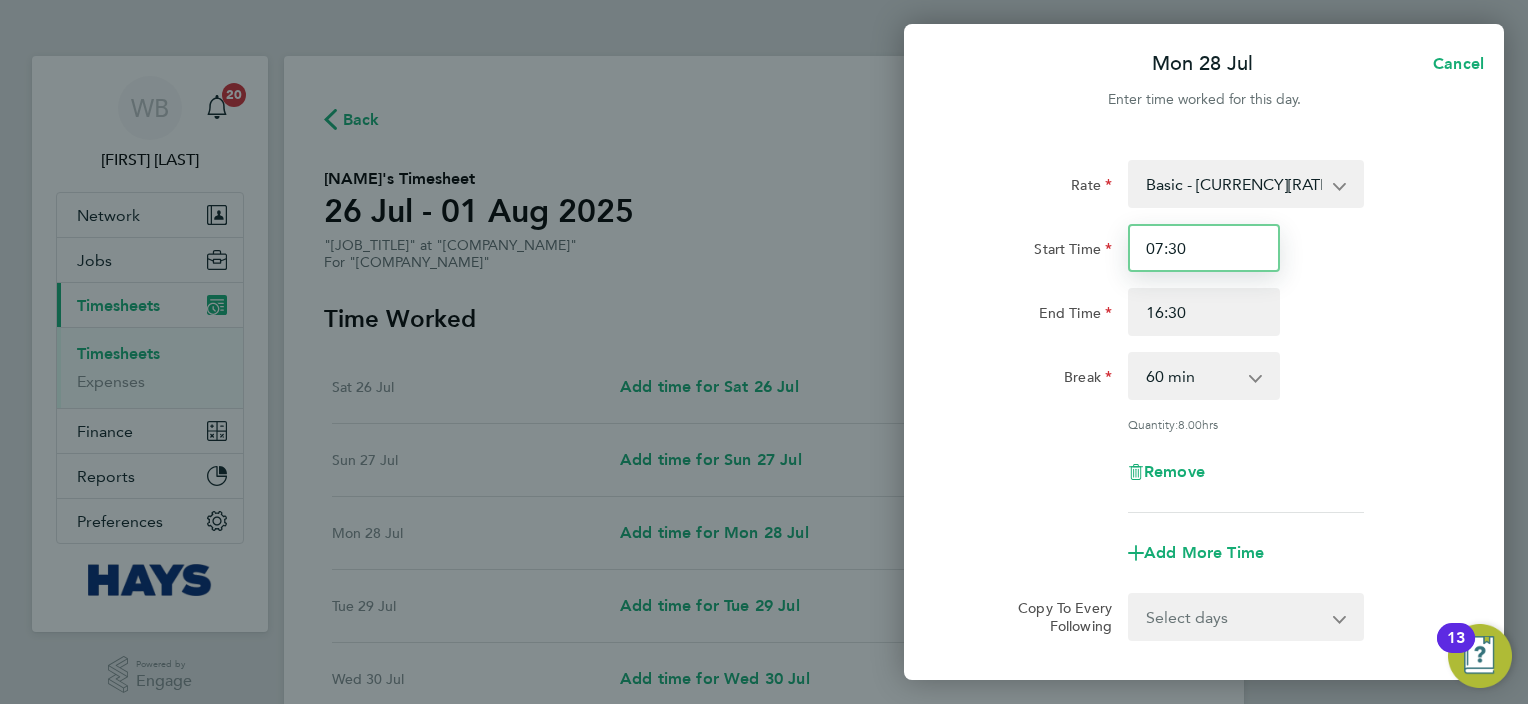 drag, startPoint x: 1145, startPoint y: 265, endPoint x: 1028, endPoint y: 264, distance: 117.00427 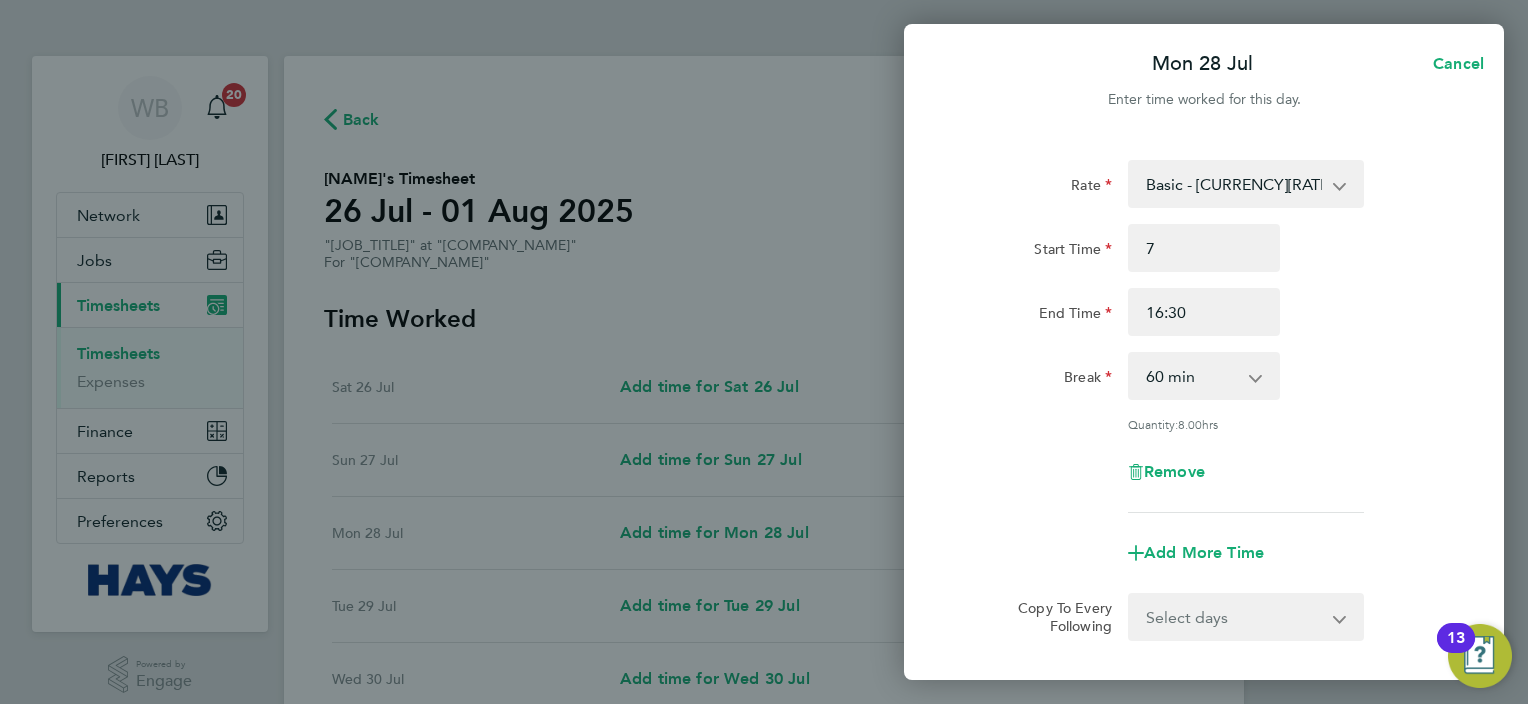 type on "07:00" 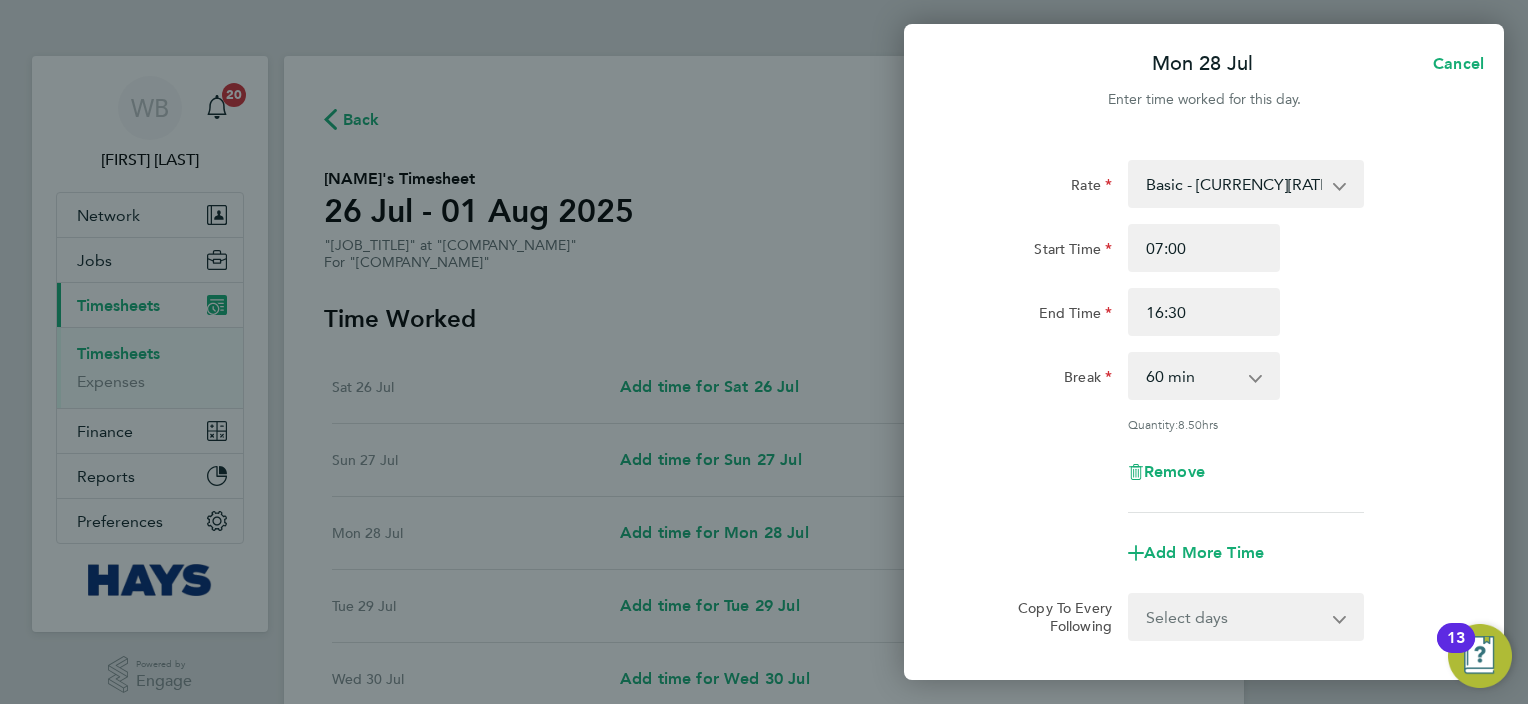 click on "Break  0 min   15 min   30 min   45 min   60 min   75 min   90 min" 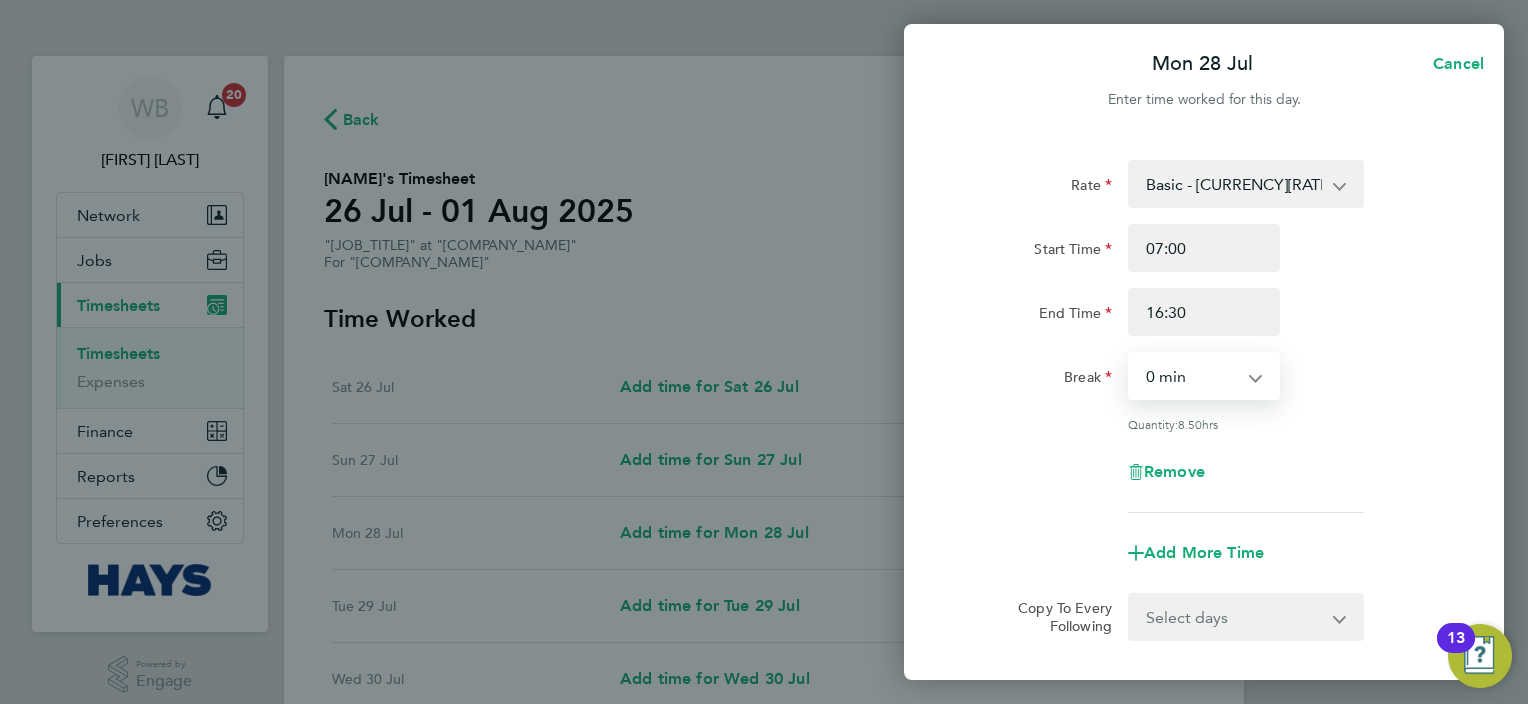 click on "0 min   15 min   30 min   45 min   60 min   75 min   90 min" at bounding box center (1192, 376) 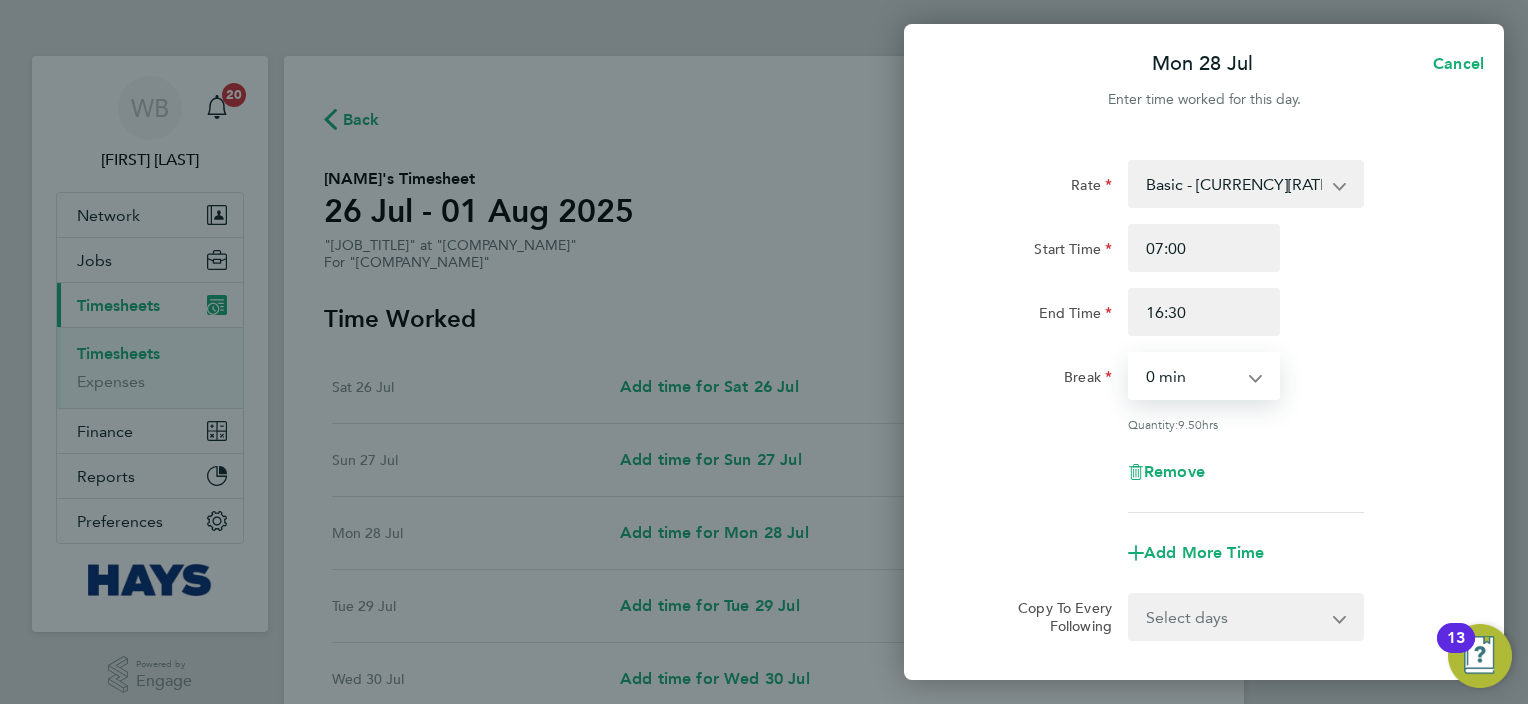click on "0 min   15 min   30 min   45 min   60 min   75 min   90 min" at bounding box center (1192, 376) 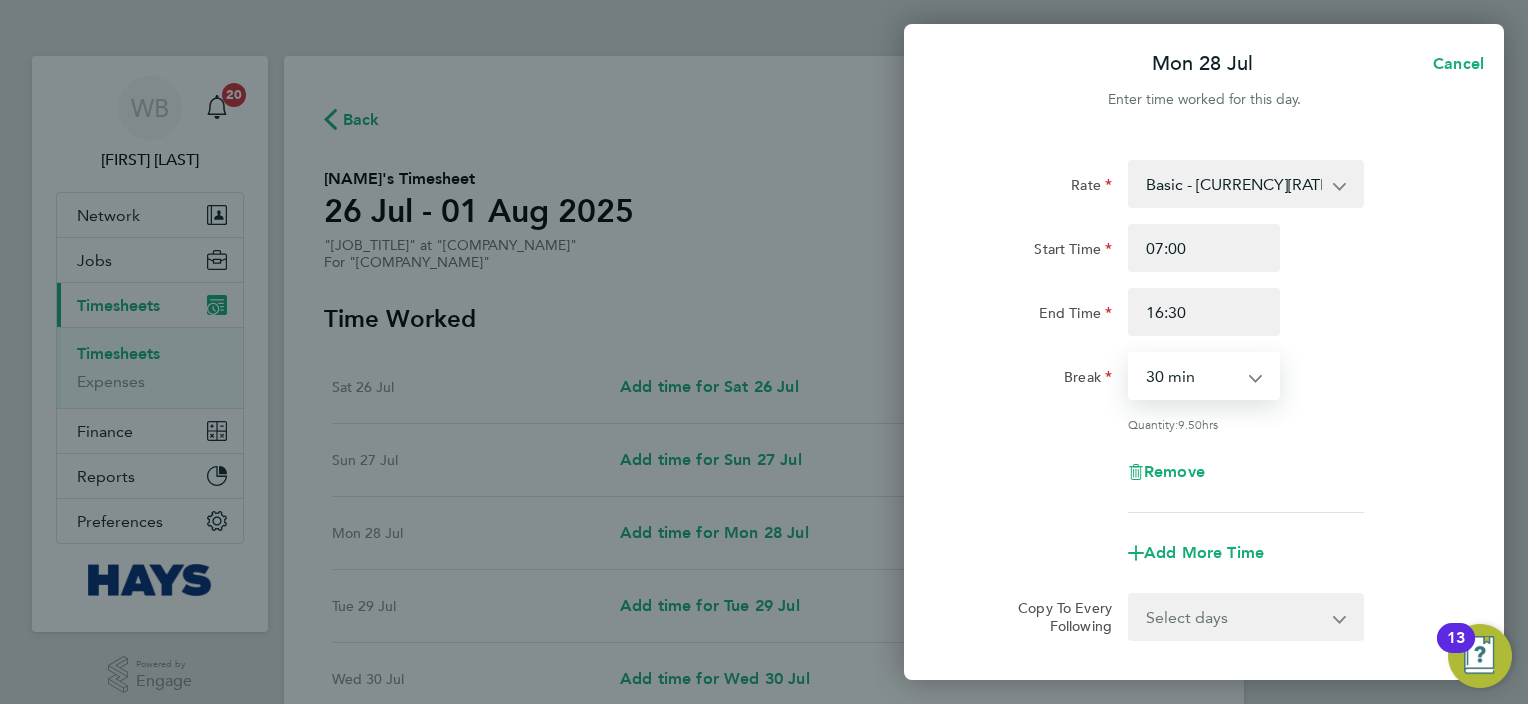click on "0 min   15 min   30 min   45 min   60 min   75 min   90 min" at bounding box center [1192, 376] 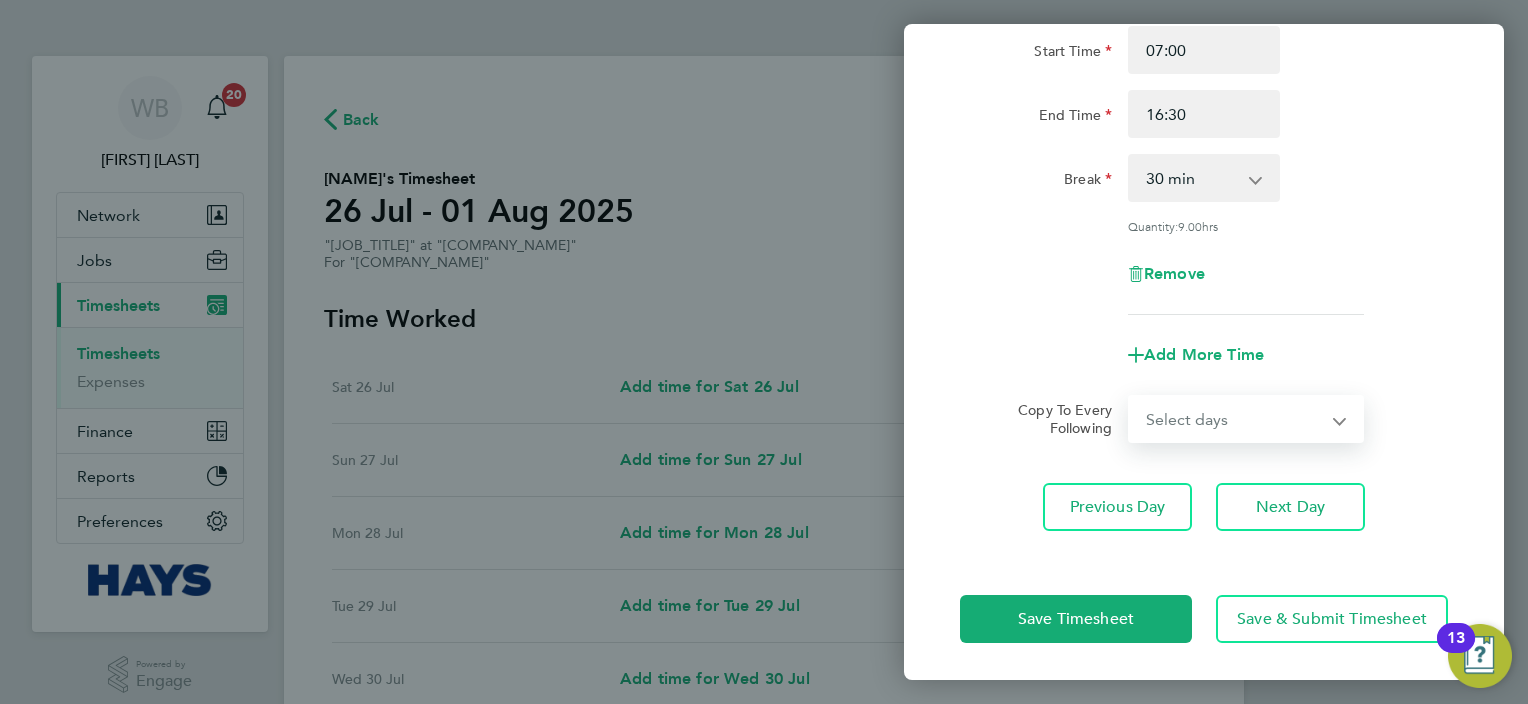 drag, startPoint x: 1212, startPoint y: 398, endPoint x: 1234, endPoint y: 444, distance: 50.990196 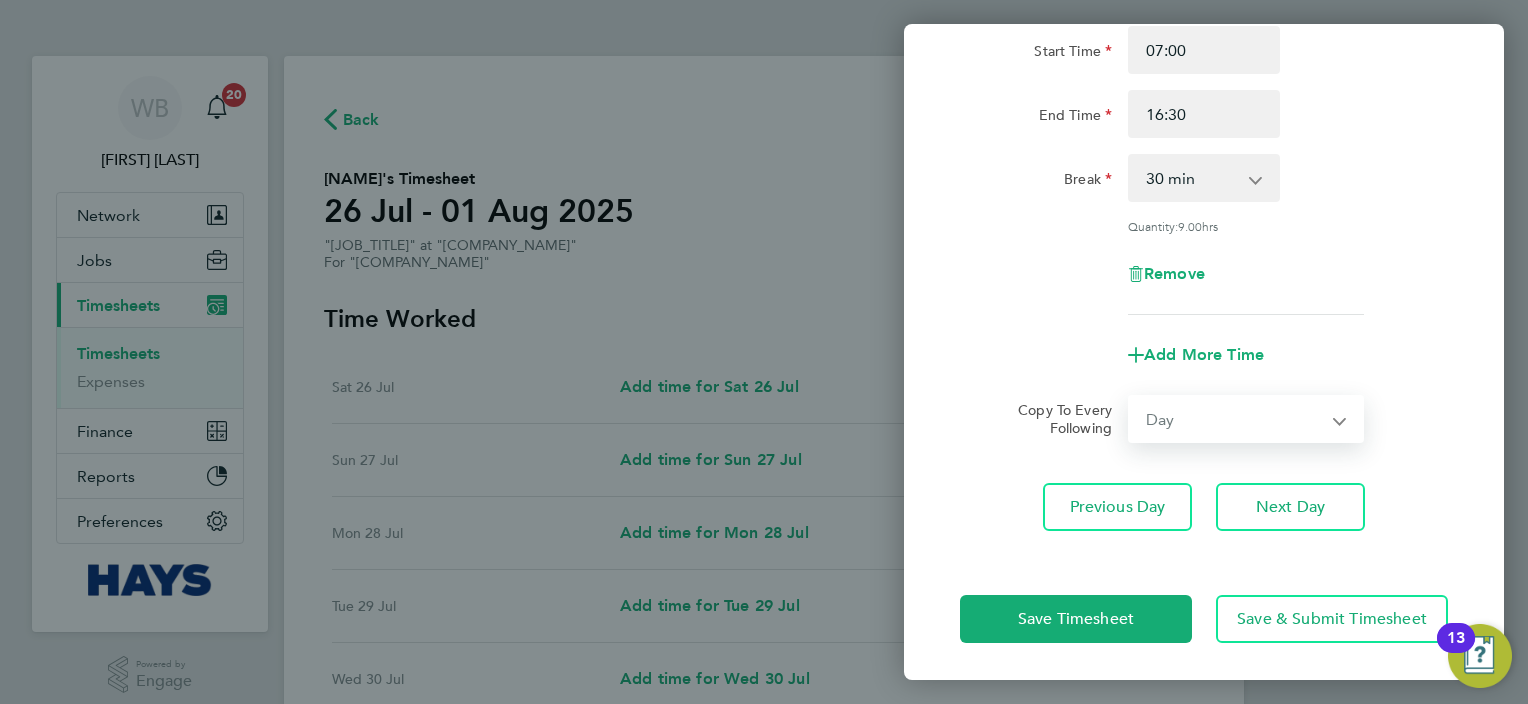 click on "Select days   Day   Tuesday   Wednesday   Thursday   Friday" at bounding box center [1235, 419] 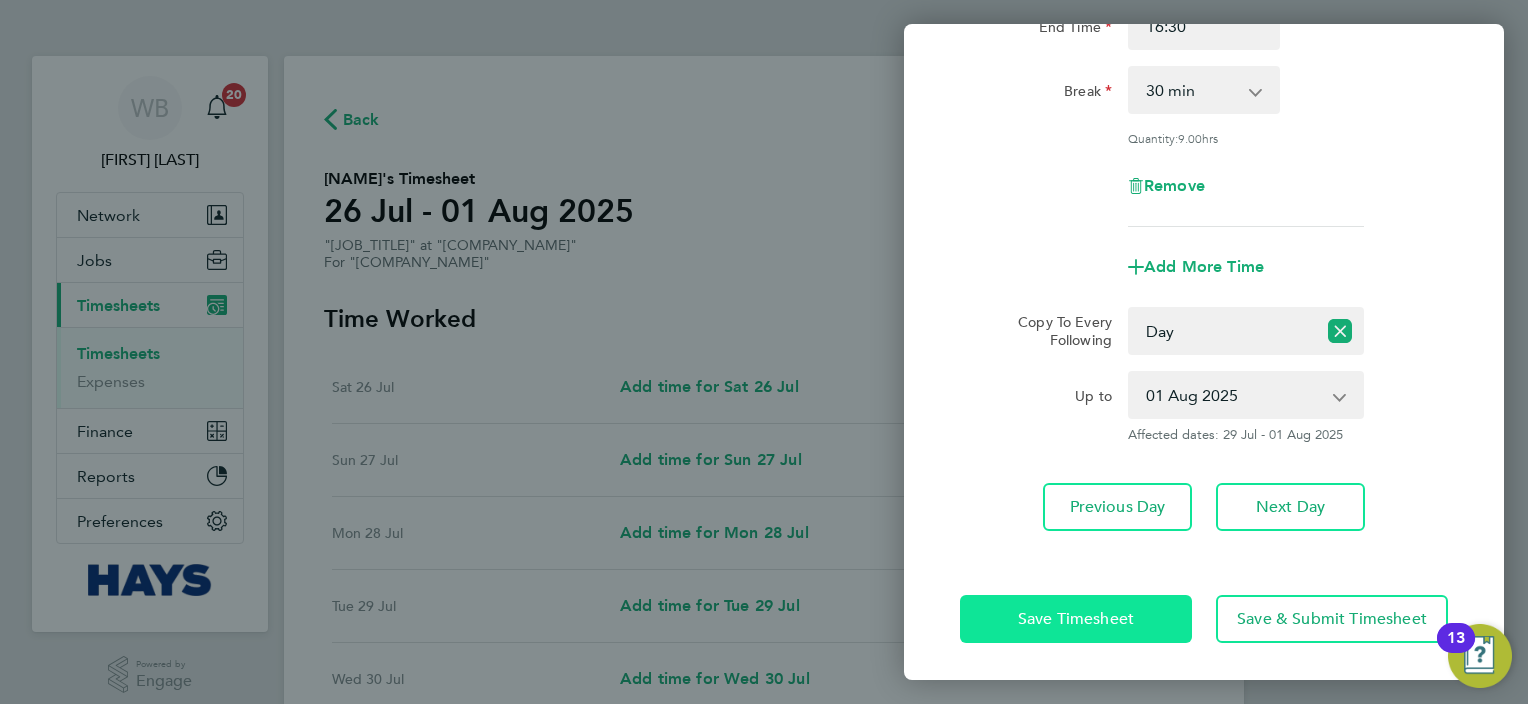 click on "Save Timesheet" 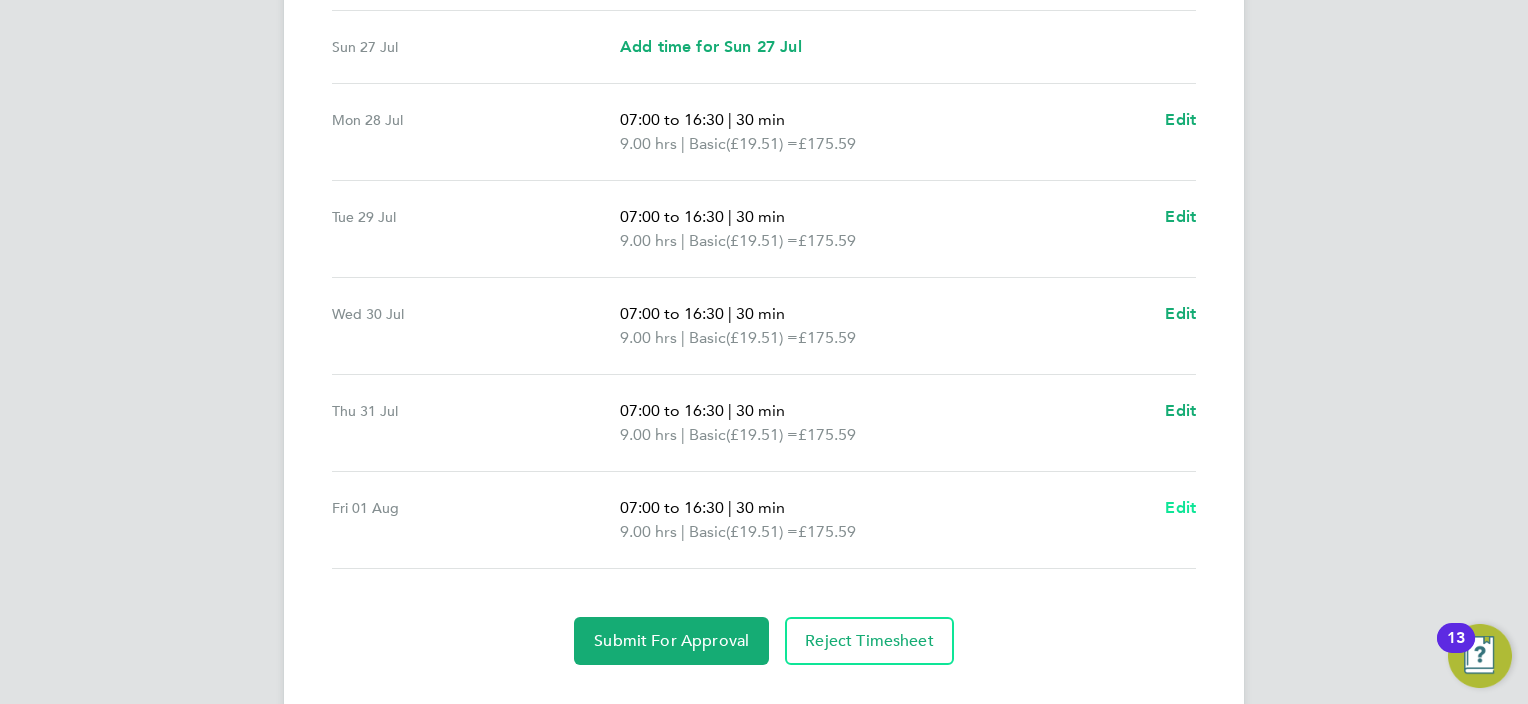 click on "Edit" at bounding box center [1180, 507] 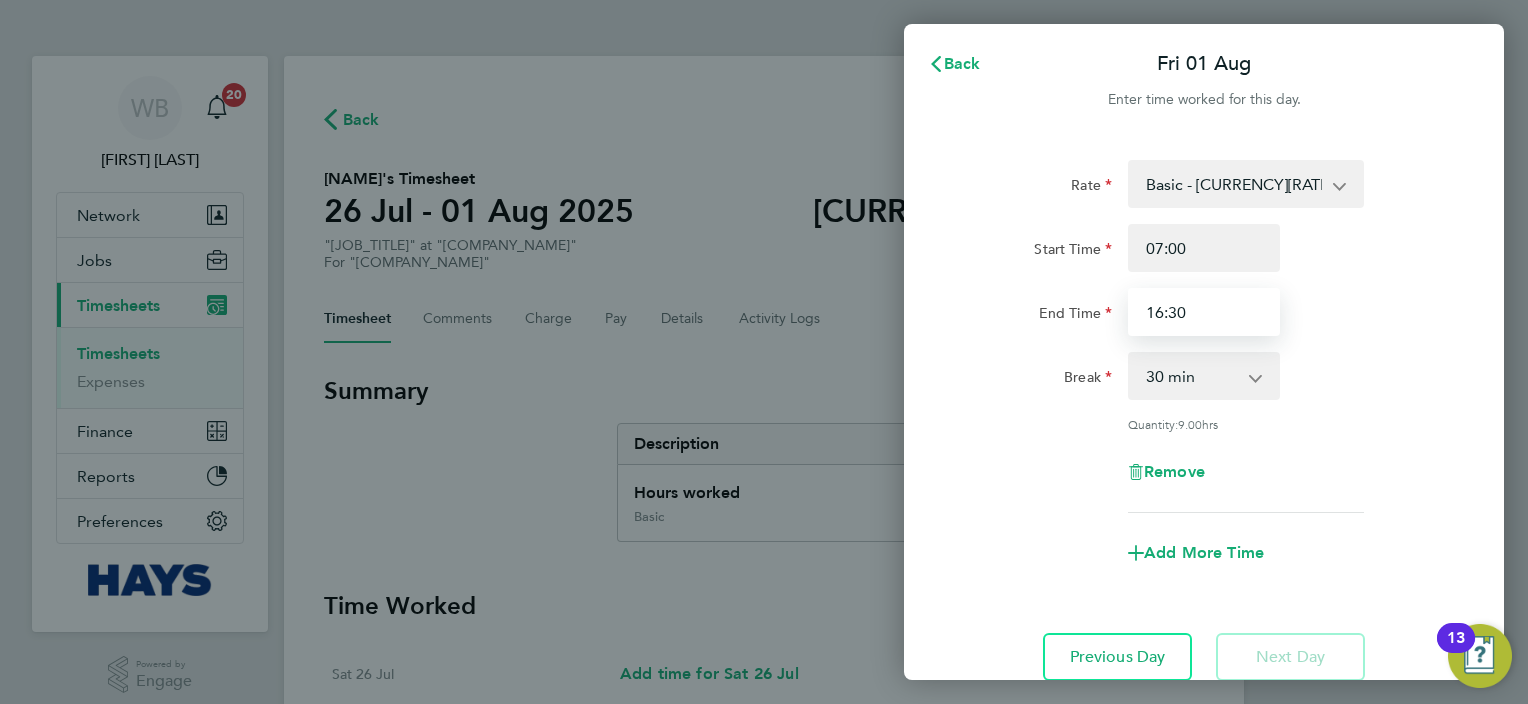 drag, startPoint x: 1260, startPoint y: 307, endPoint x: 806, endPoint y: 298, distance: 454.0892 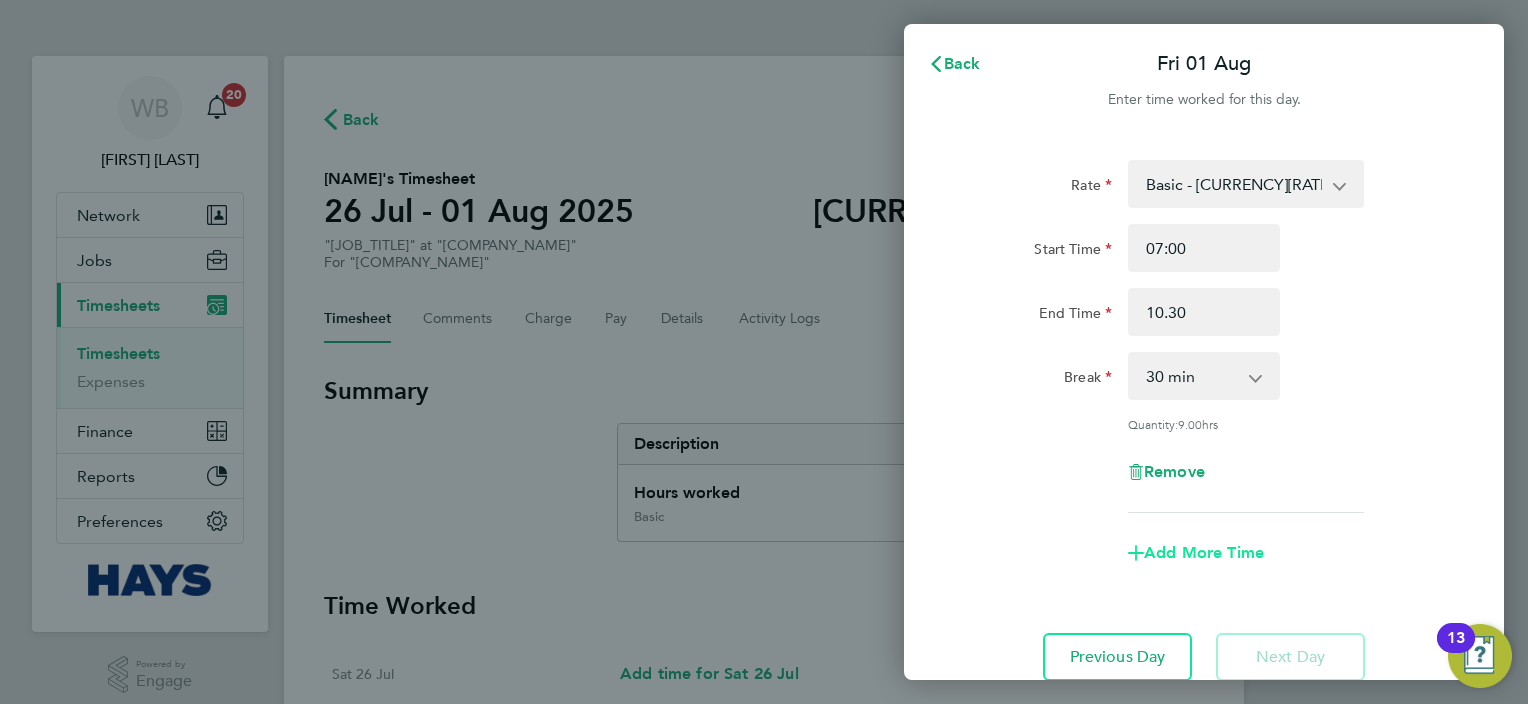 type on "10:30" 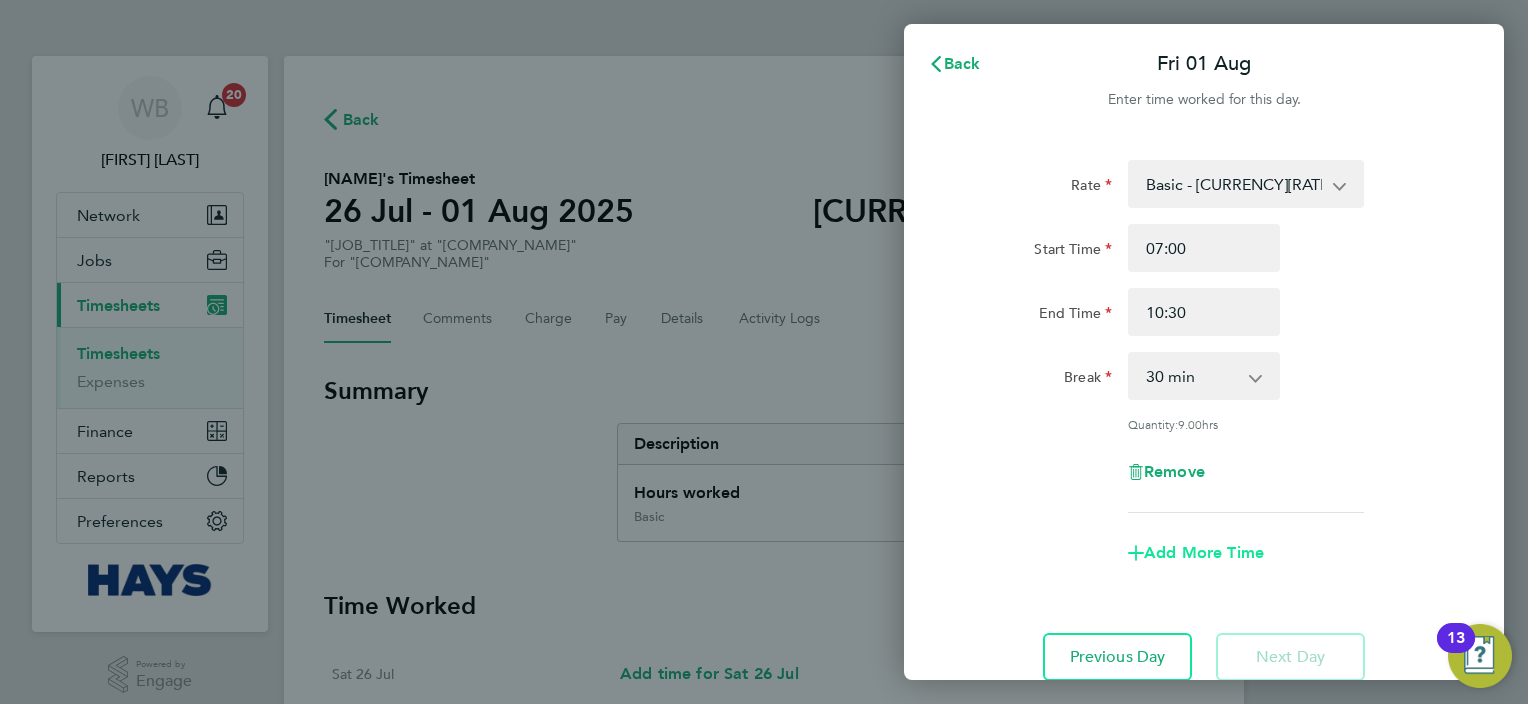 click on "Add More Time" 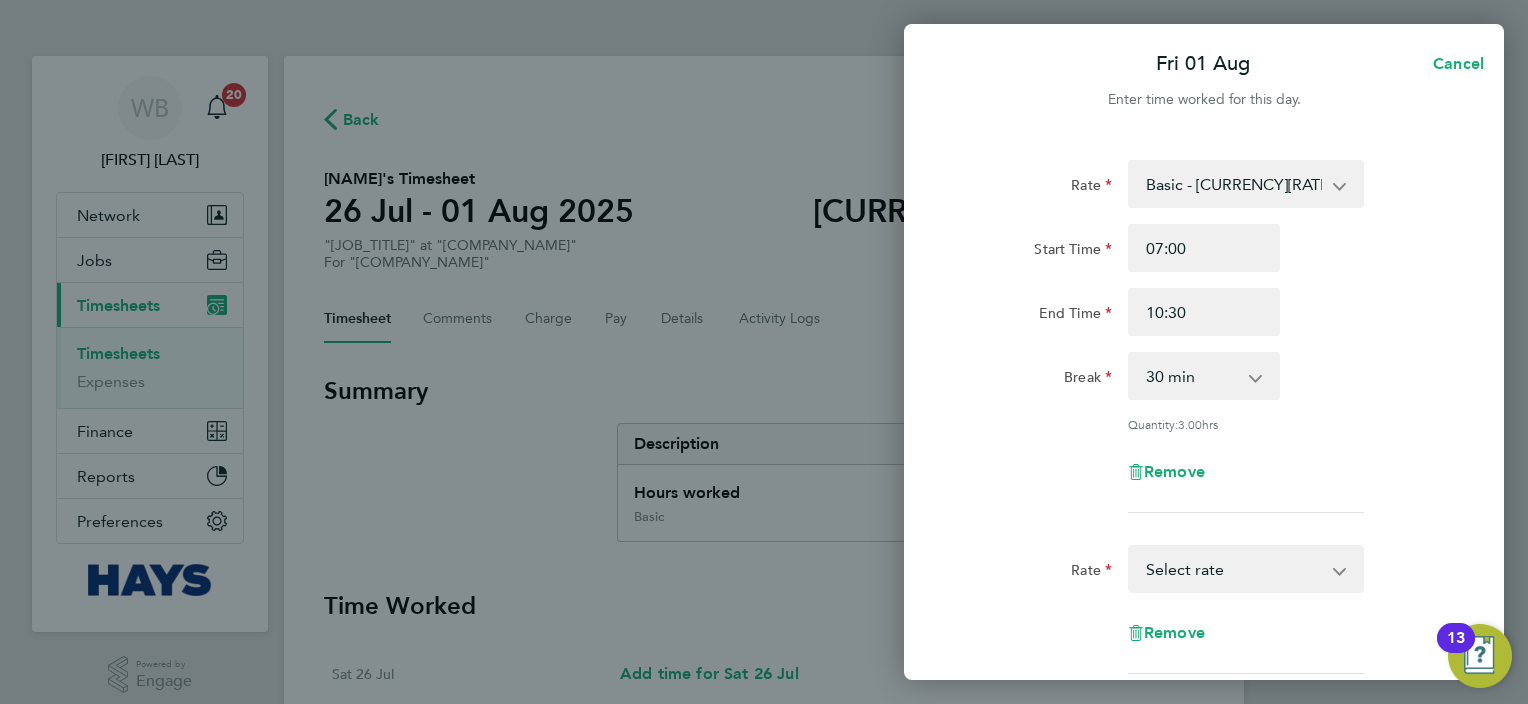 click on "Basic - [CURRENCY][RATE]   Weekday OT 39h+ - [CURRENCY][RATE]   Sat first 4h - [CURRENCY][RATE]   Sat after 4h - [CURRENCY][RATE]   Sunday - [CURRENCY][RATE]   Bank Holiday - [CURRENCY][RATE]   Select rate" at bounding box center [1234, 569] 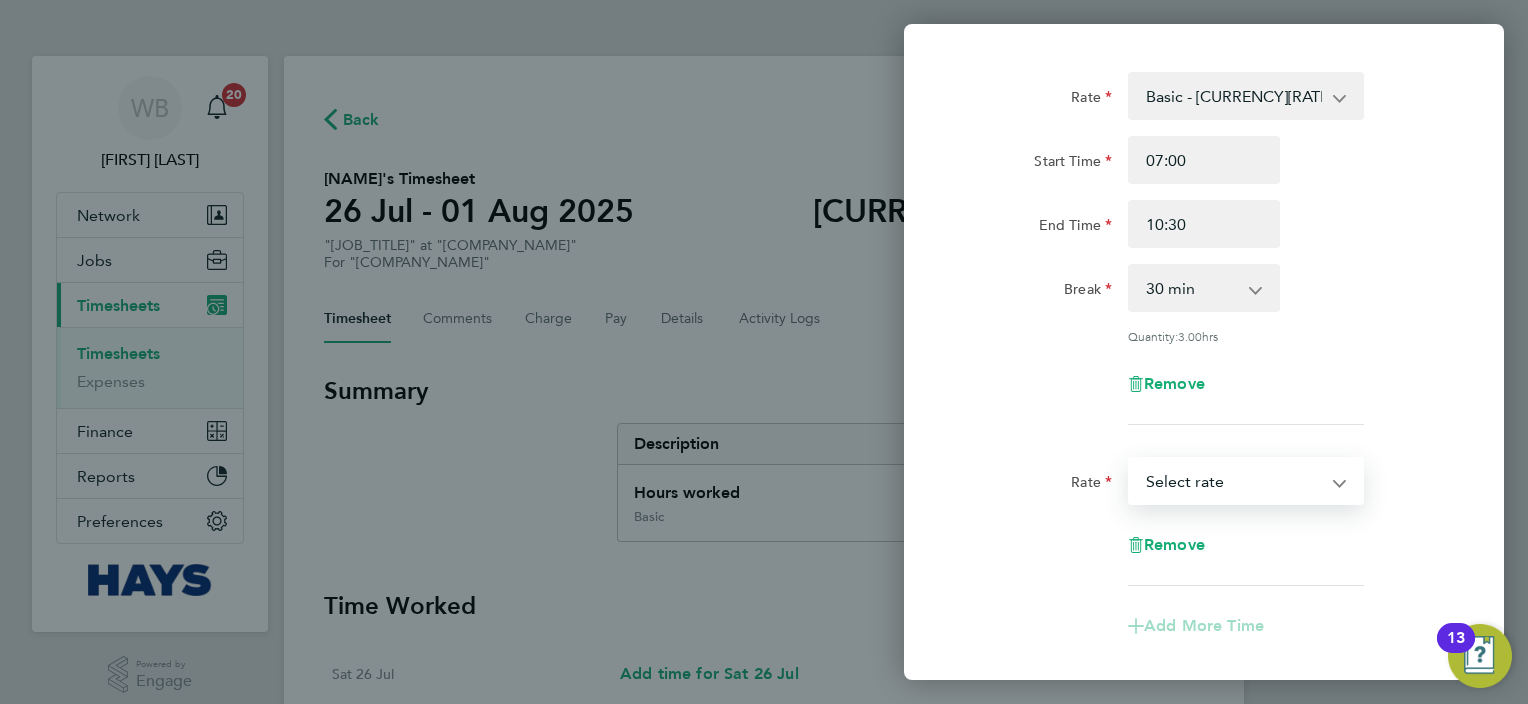select on "60" 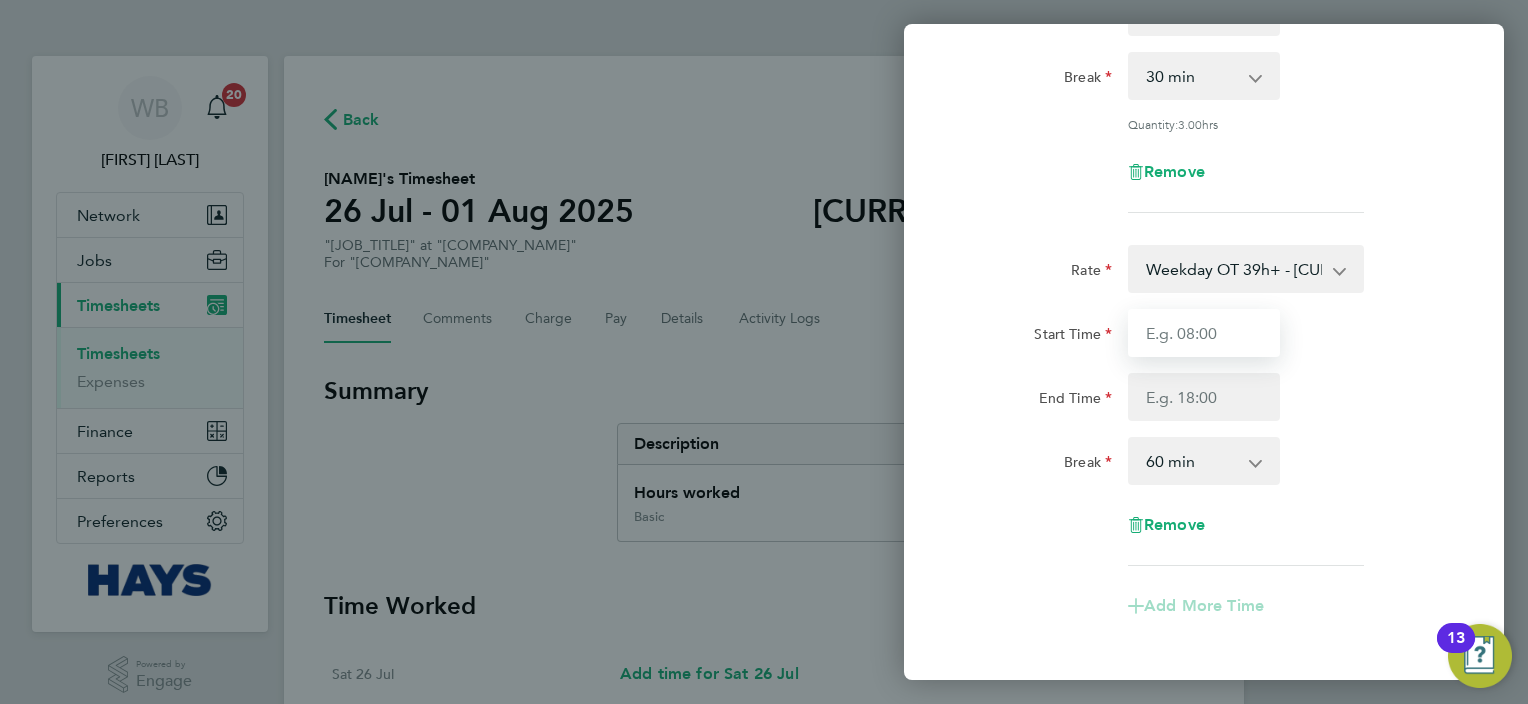 click on "Start Time" at bounding box center [1204, 333] 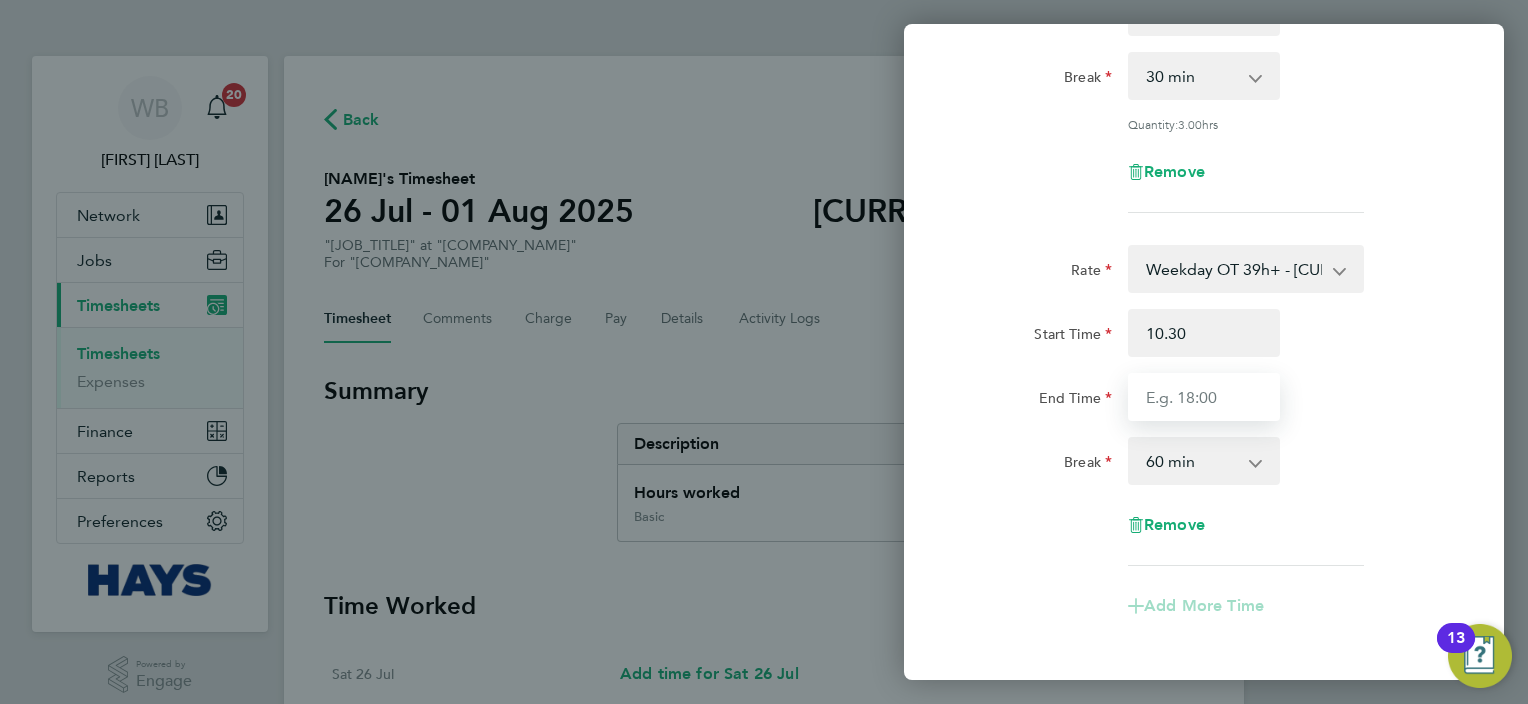 type on "10:30" 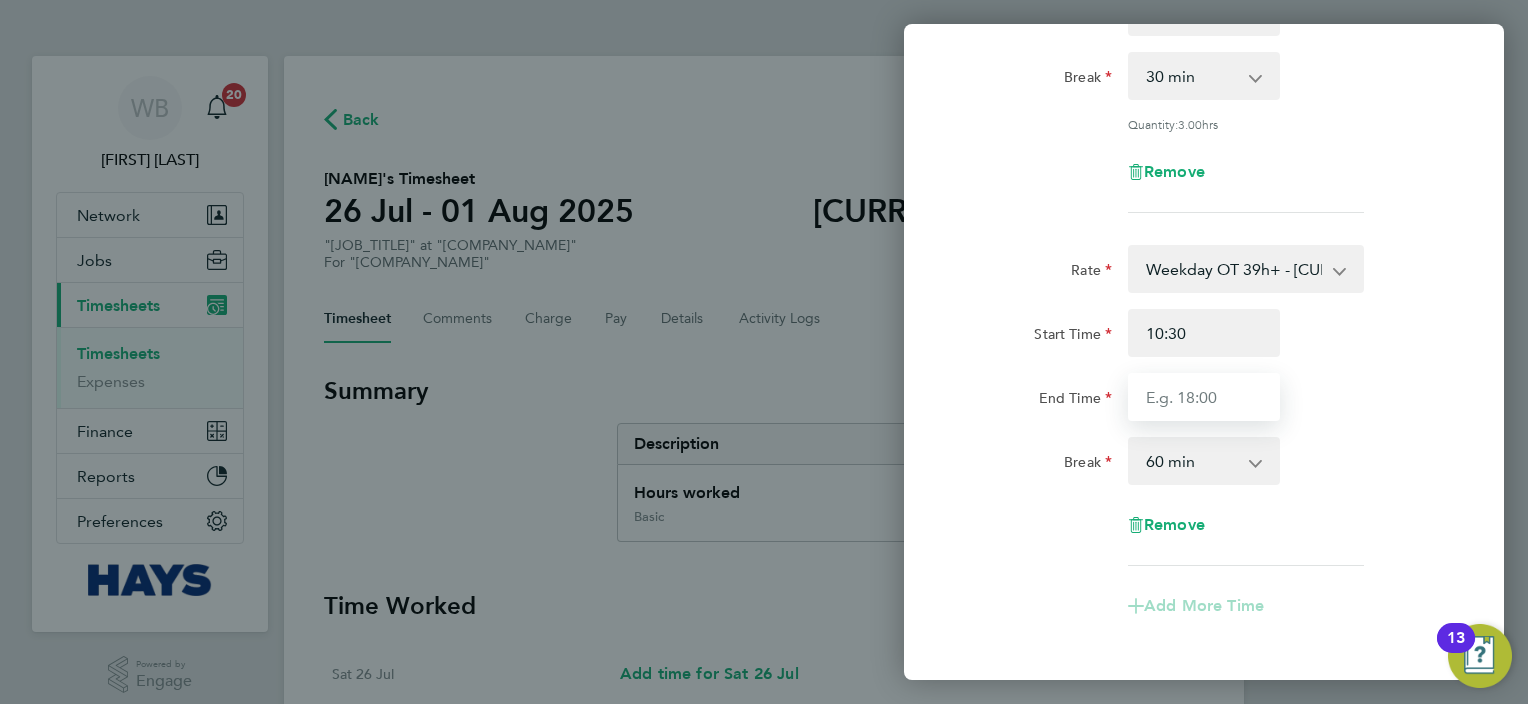 click on "End Time" at bounding box center (1204, 397) 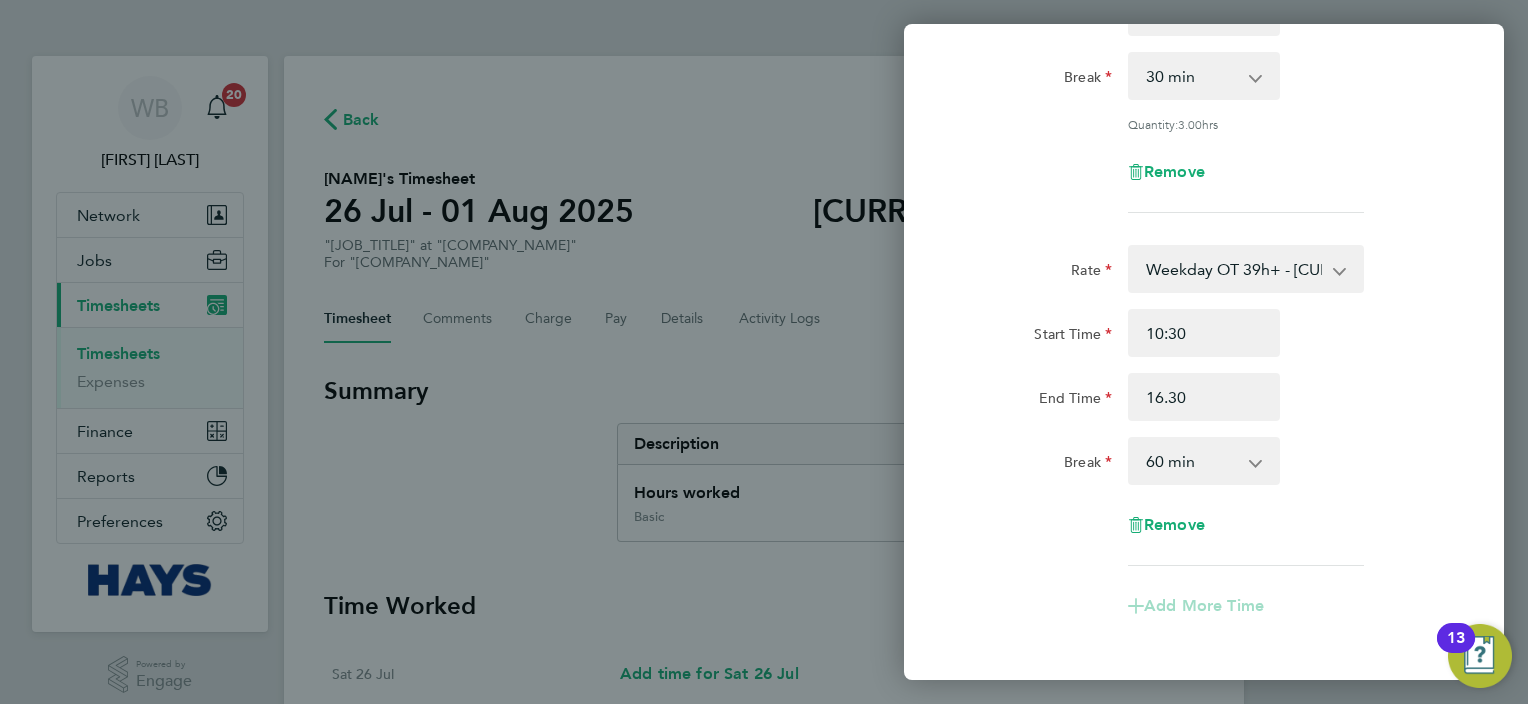 type on "16:30" 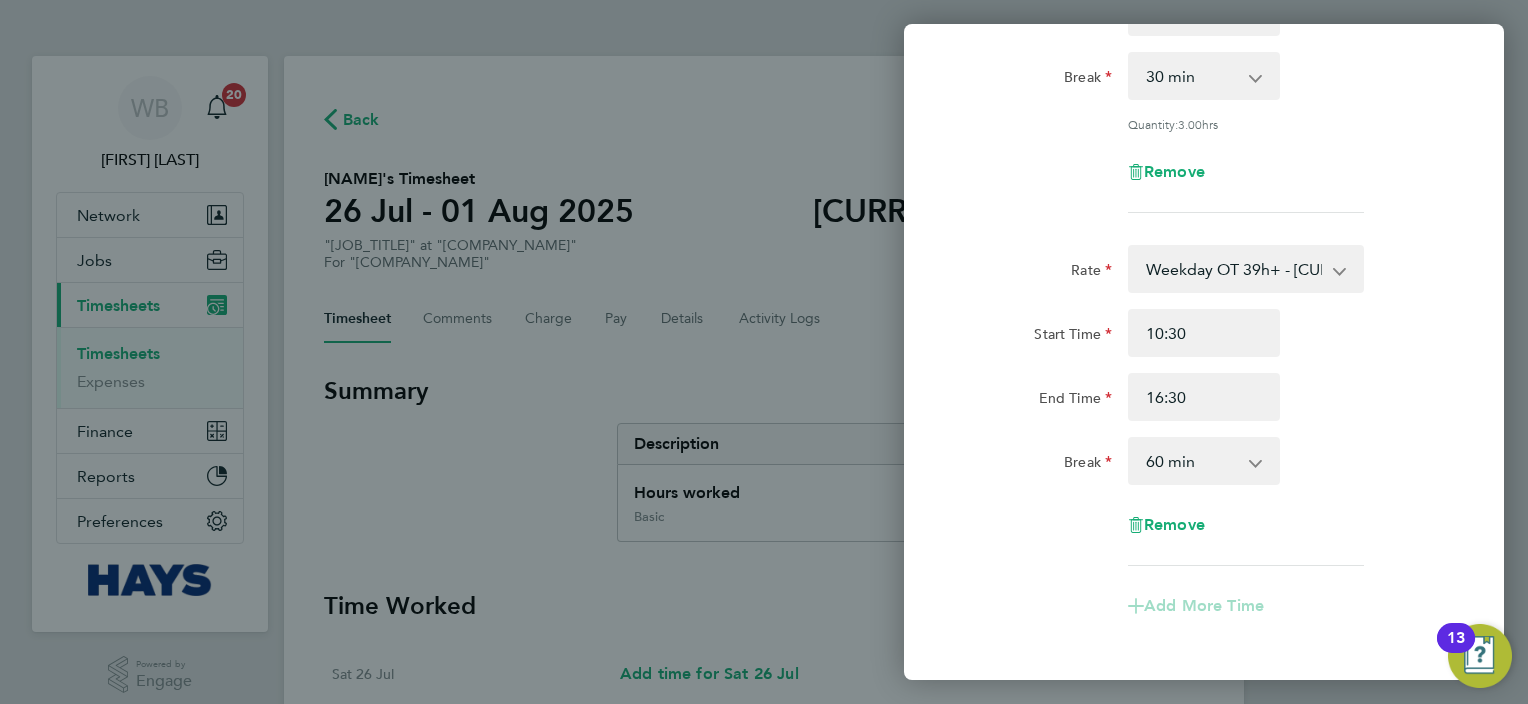 click on "0 min   15 min   30 min   45 min   60 min   75 min   90 min" at bounding box center (1192, 461) 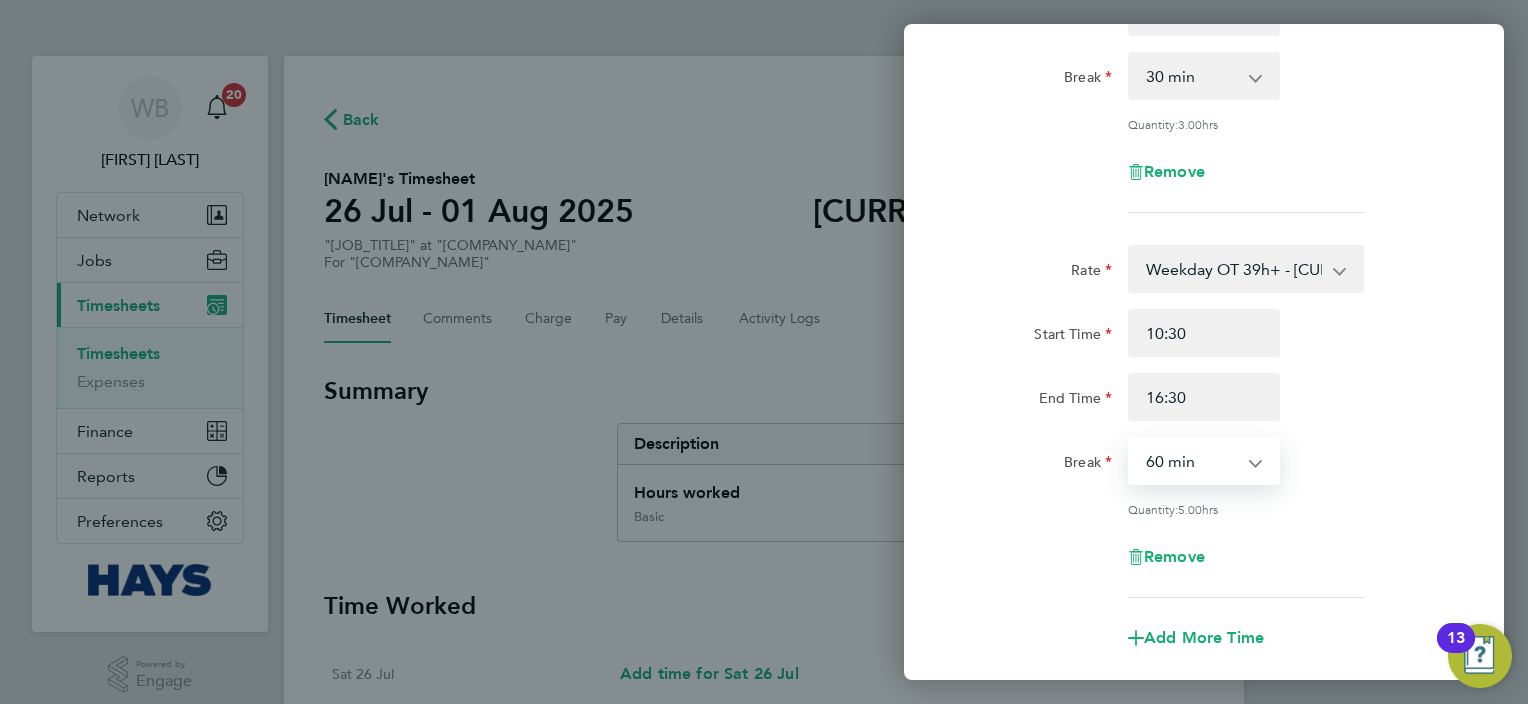 select on "0" 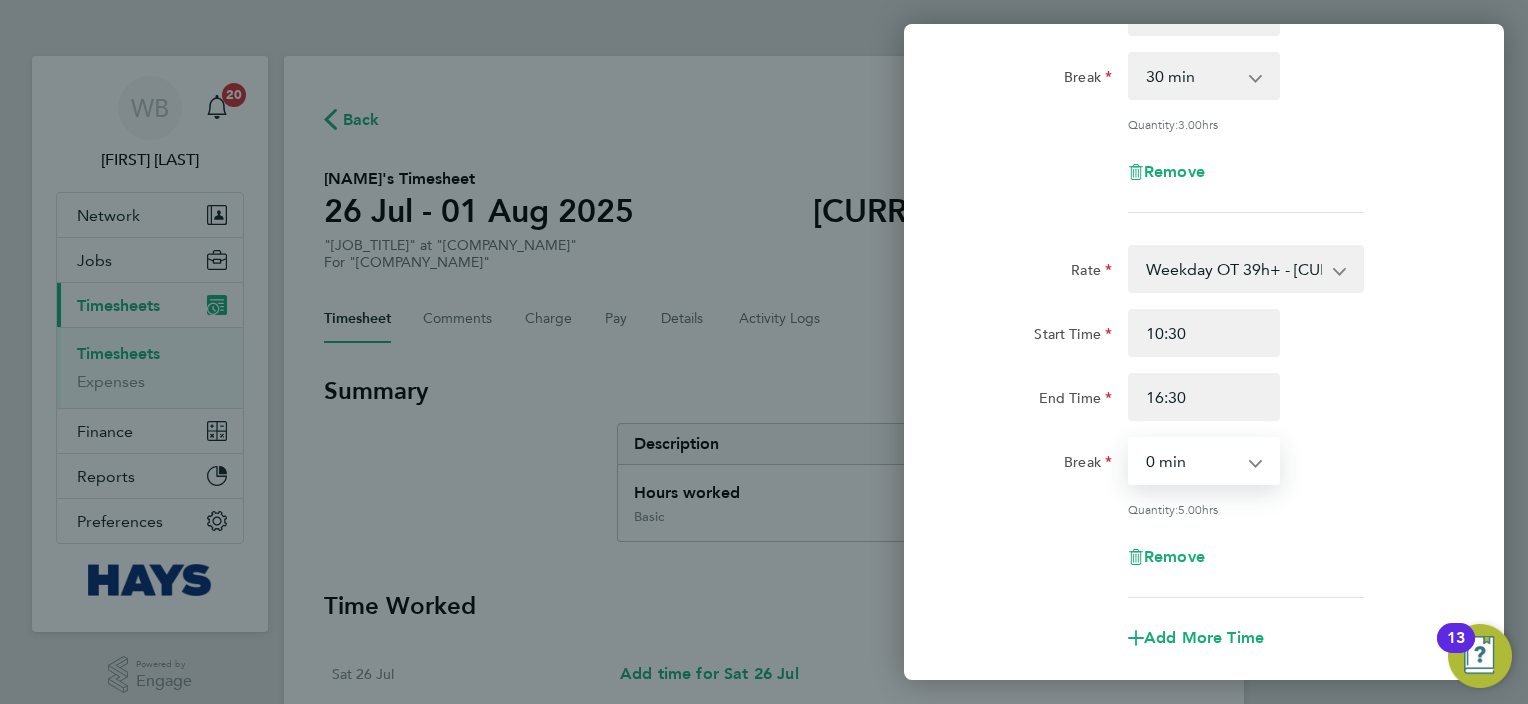 click on "0 min   15 min   30 min   45 min   60 min   75 min   90 min" at bounding box center [1192, 461] 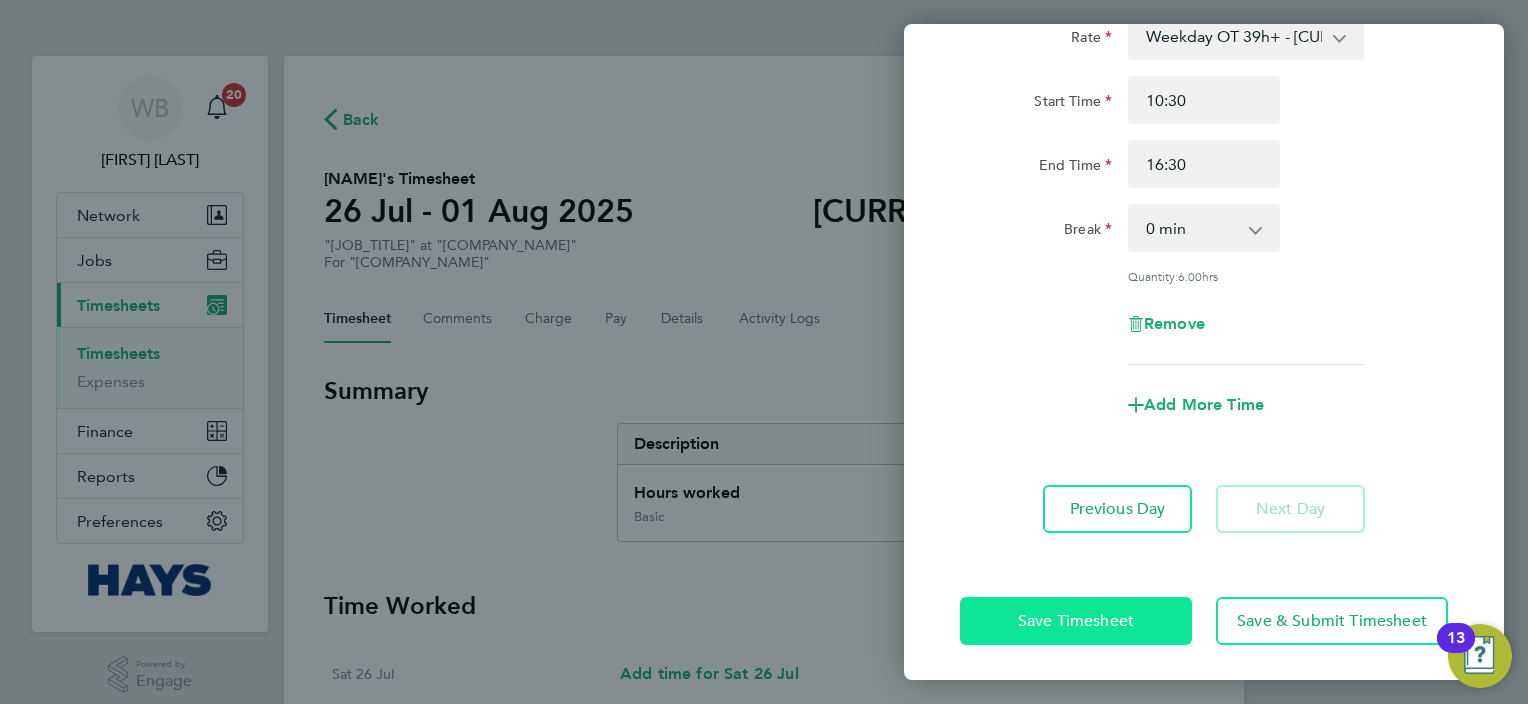 click on "Save Timesheet" 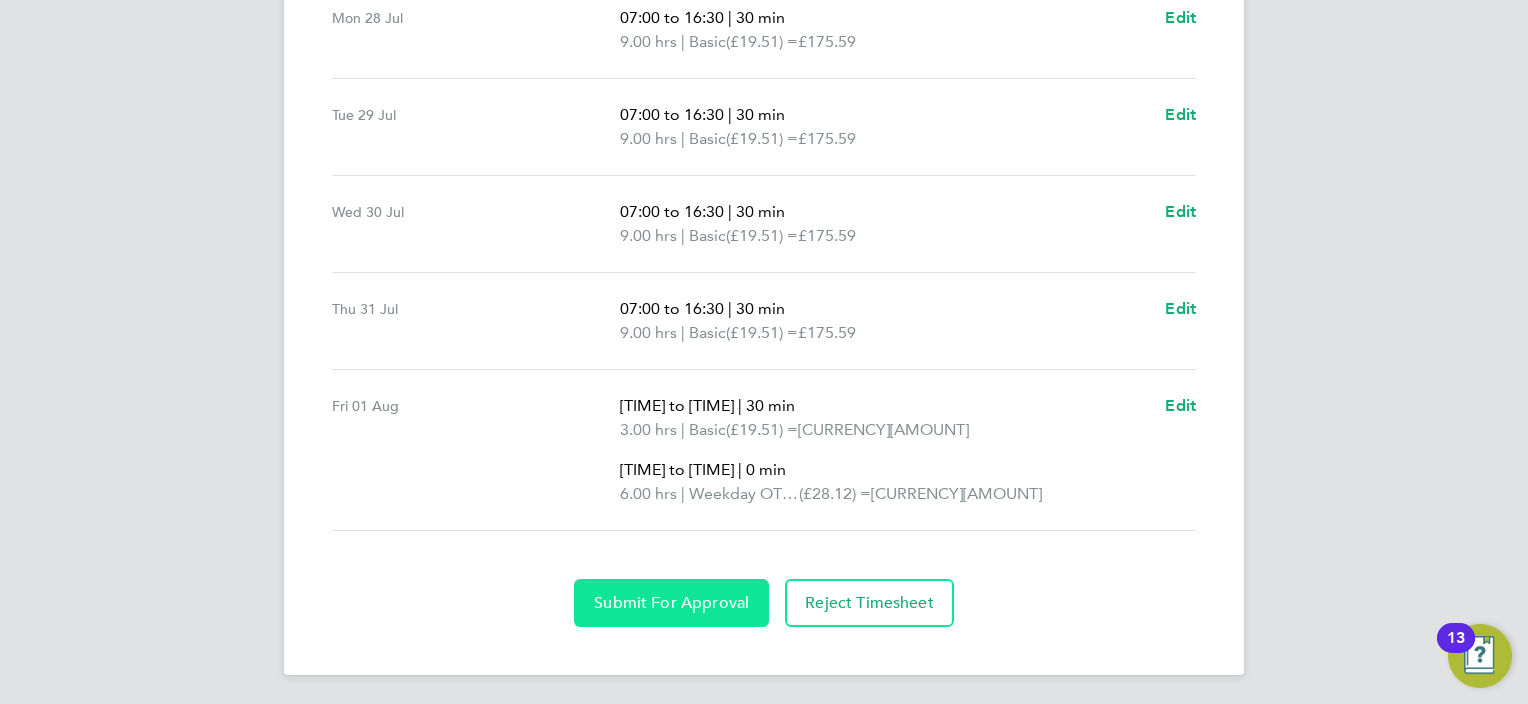 click on "Submit For Approval" 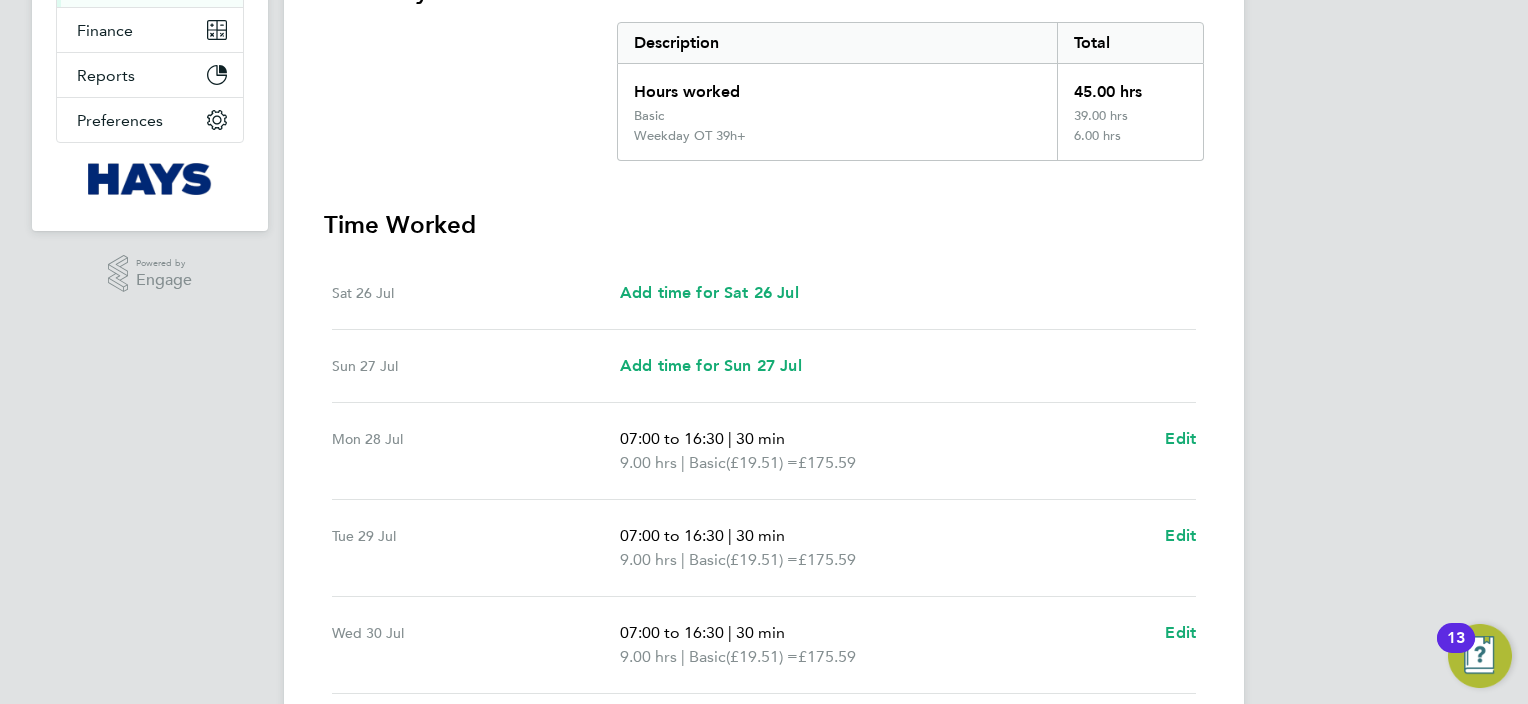 scroll, scrollTop: 221, scrollLeft: 0, axis: vertical 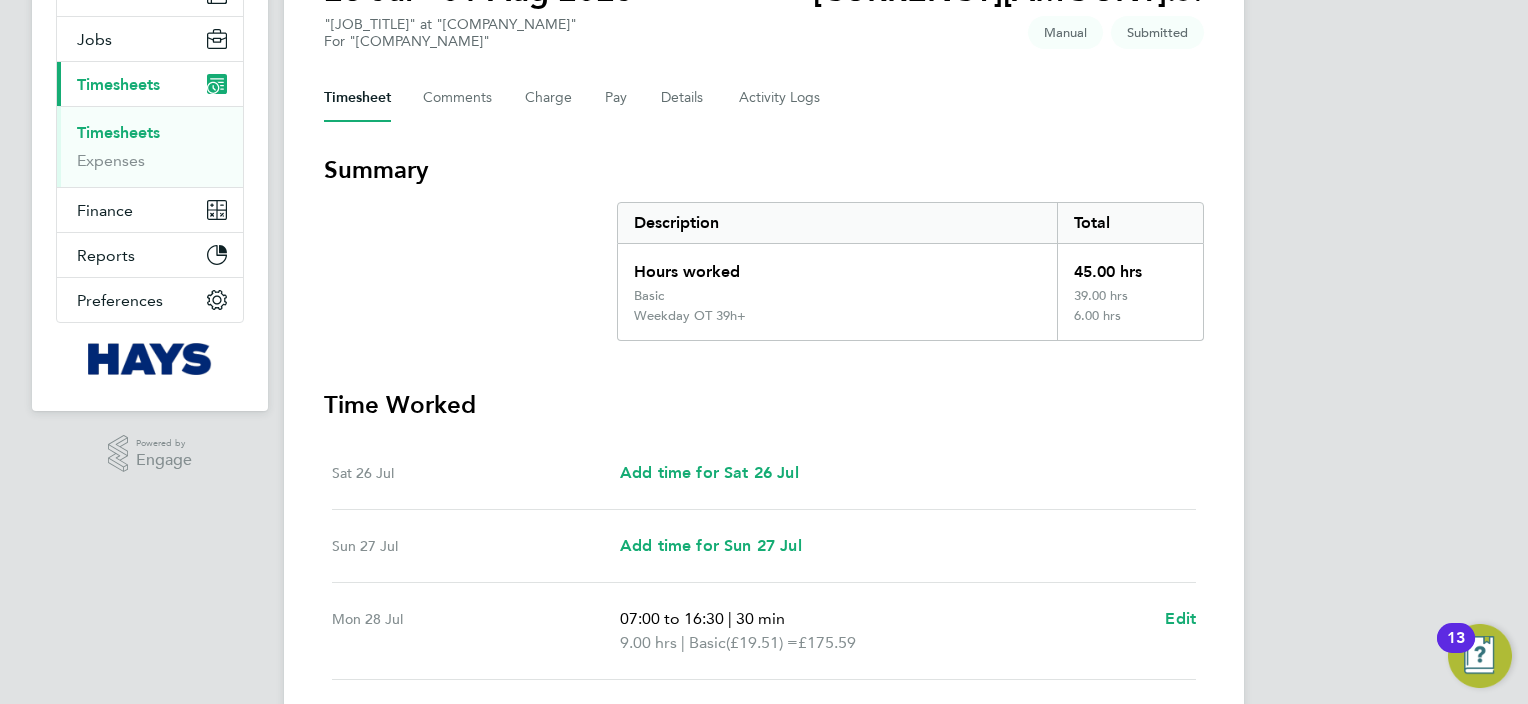 click on "Timesheets" at bounding box center [152, 137] 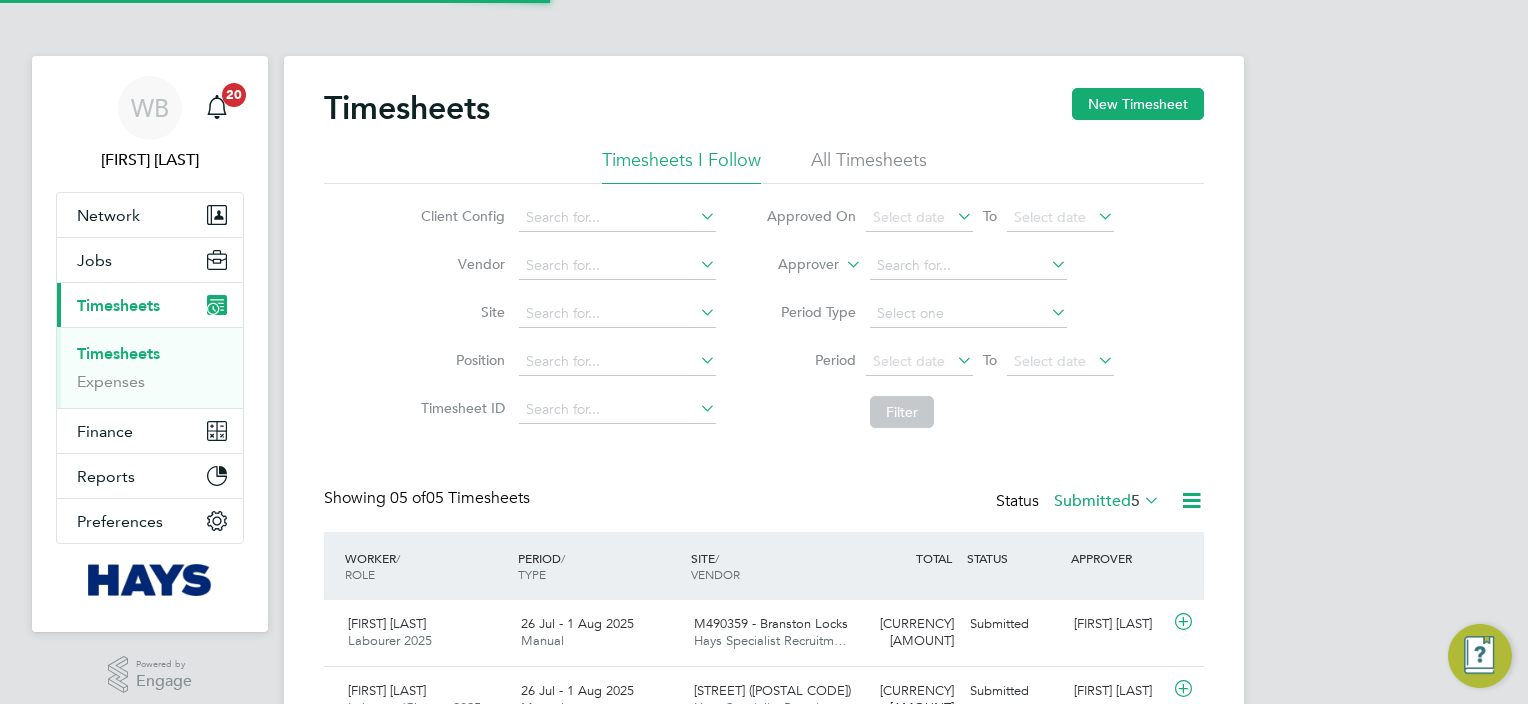 scroll, scrollTop: 9, scrollLeft: 10, axis: both 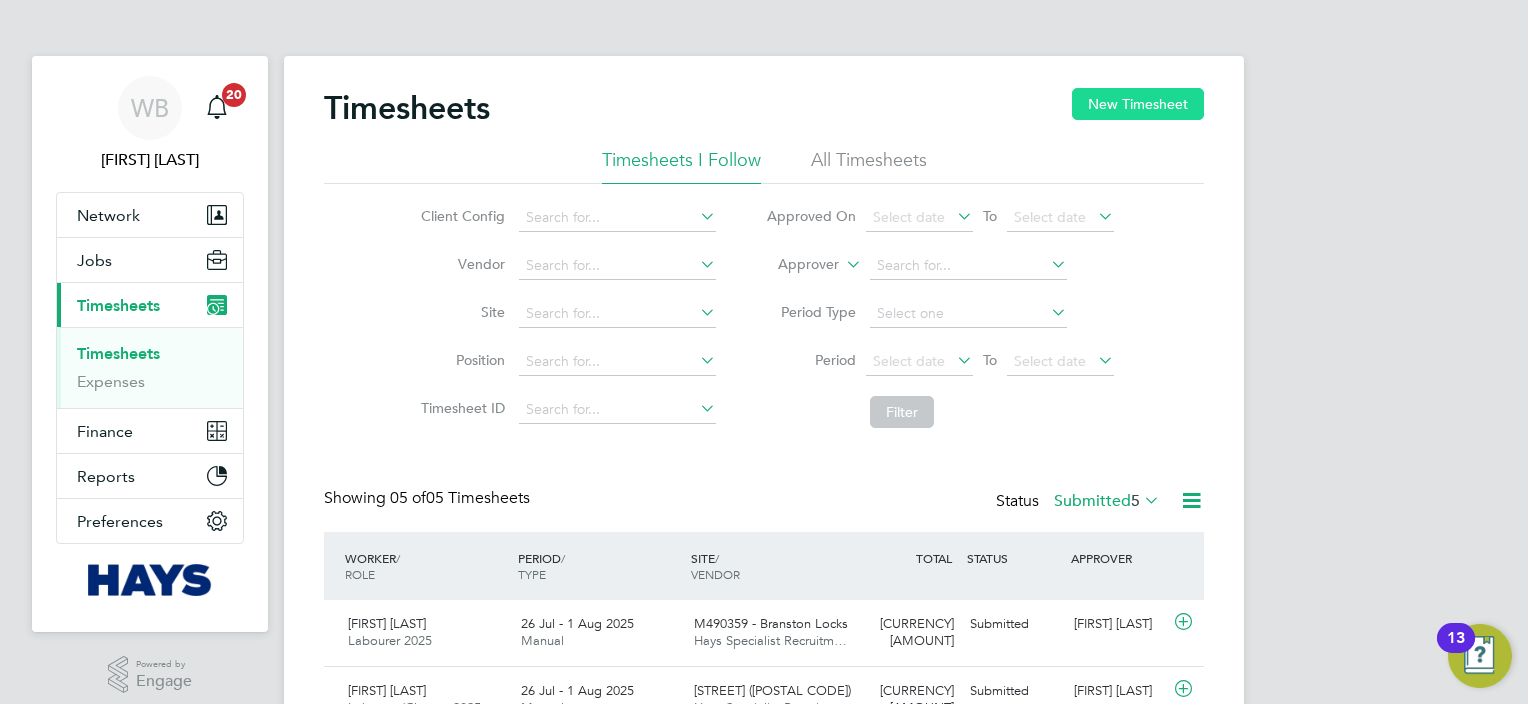 click on "New Timesheet" 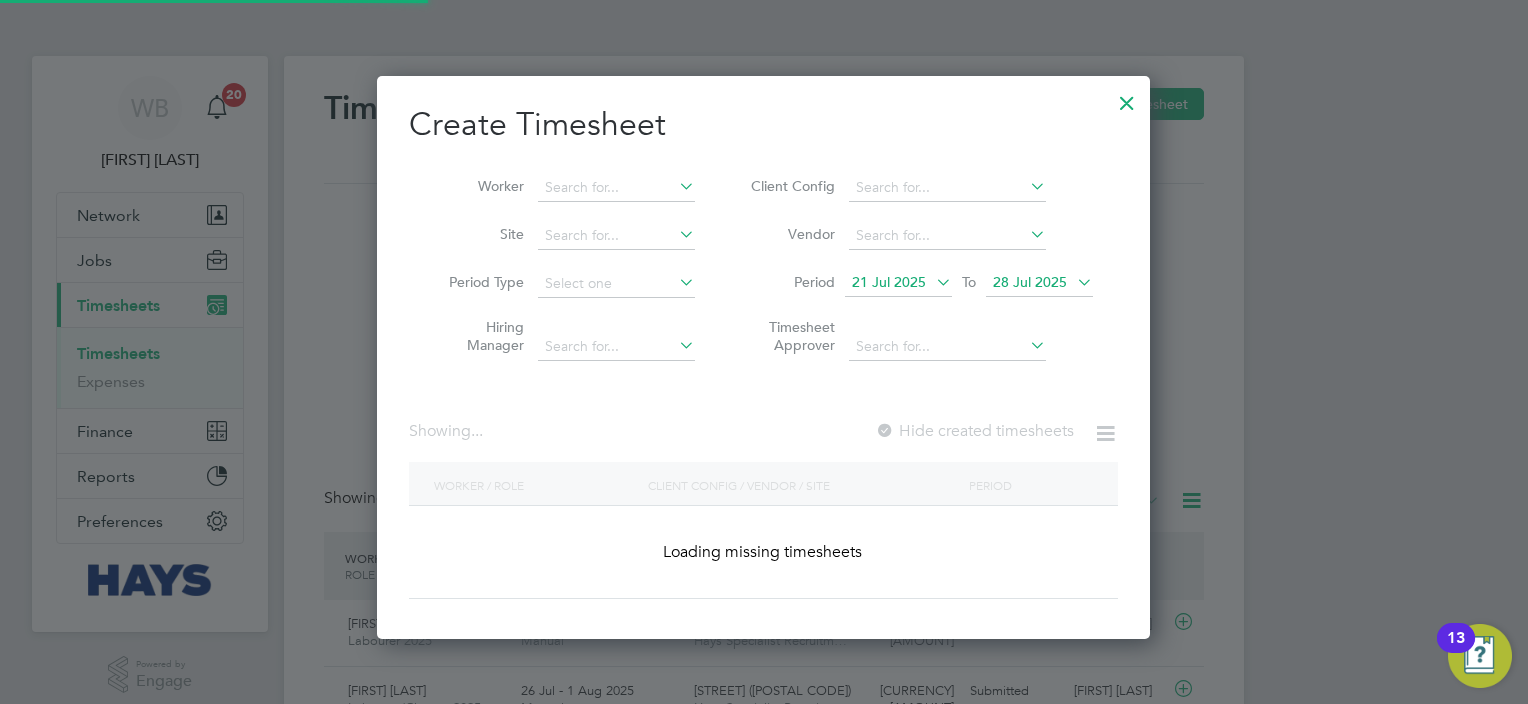 scroll, scrollTop: 10, scrollLeft: 10, axis: both 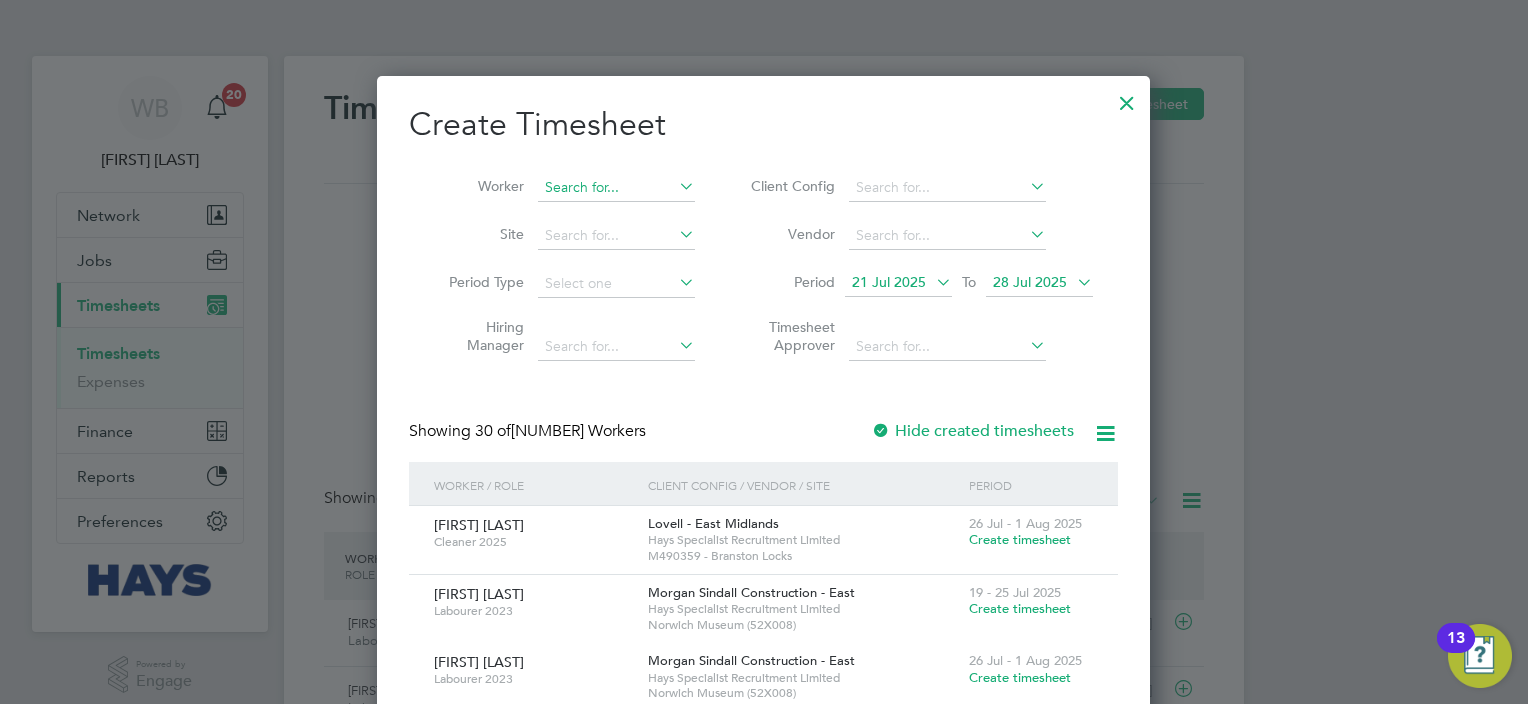 click at bounding box center [616, 188] 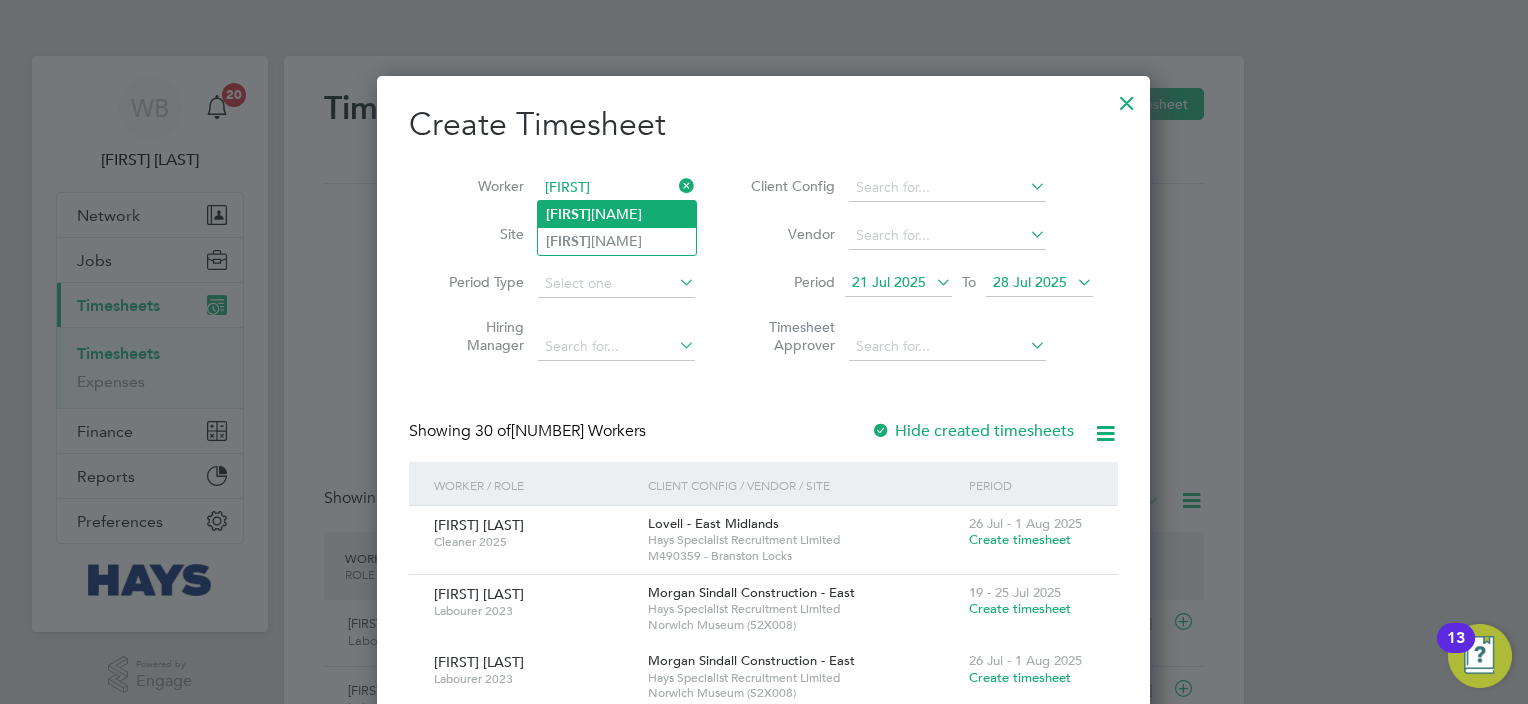 click on "[FIRST] [LAST]" 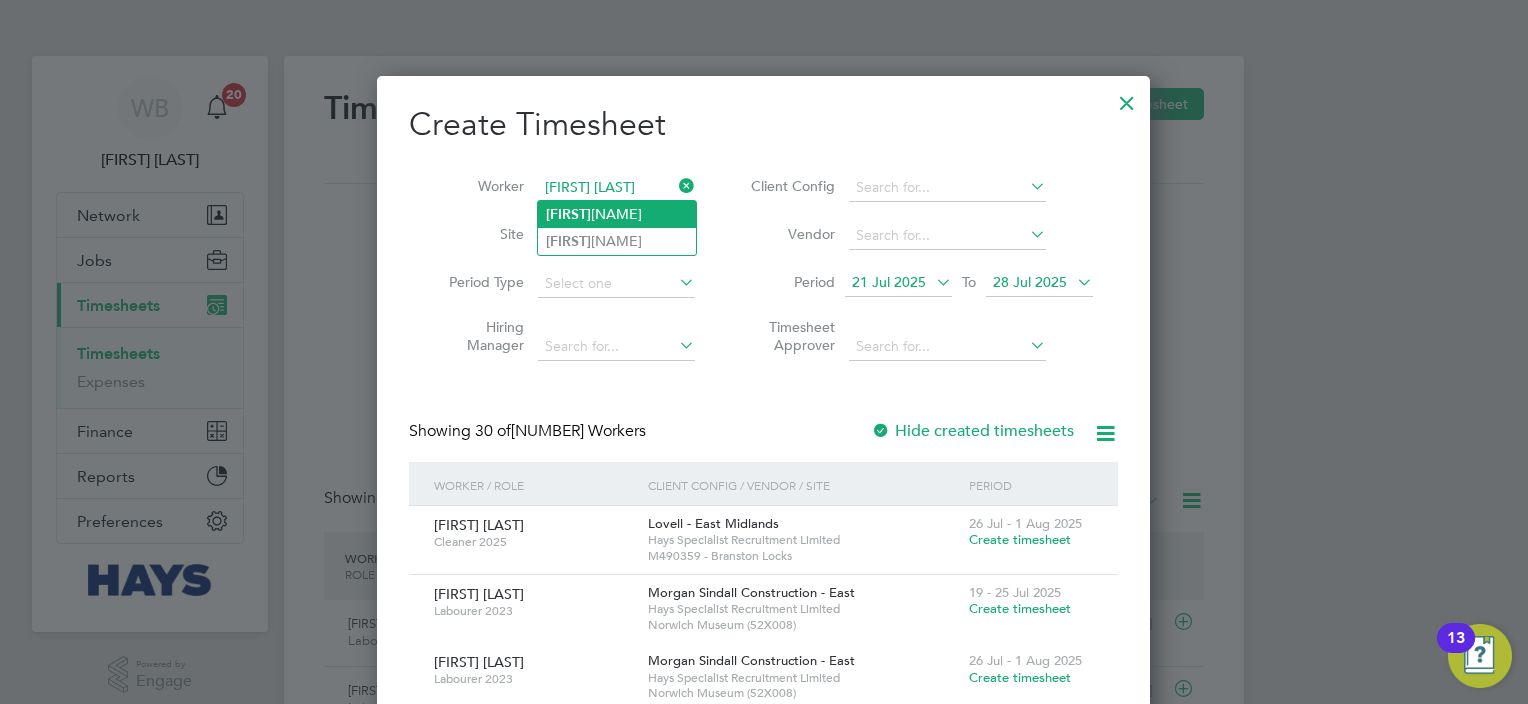 scroll, scrollTop: 10, scrollLeft: 10, axis: both 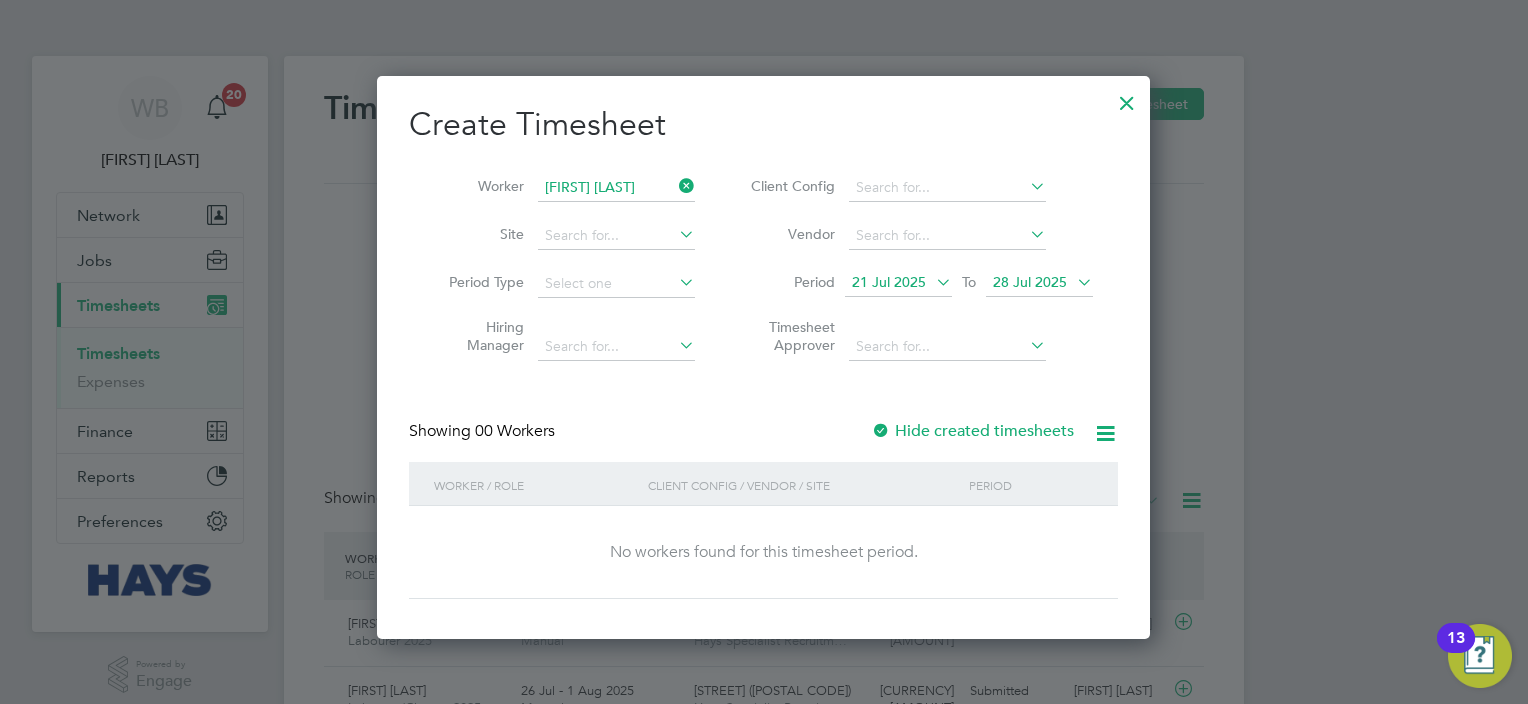 click on "Hide created timesheets" at bounding box center [972, 431] 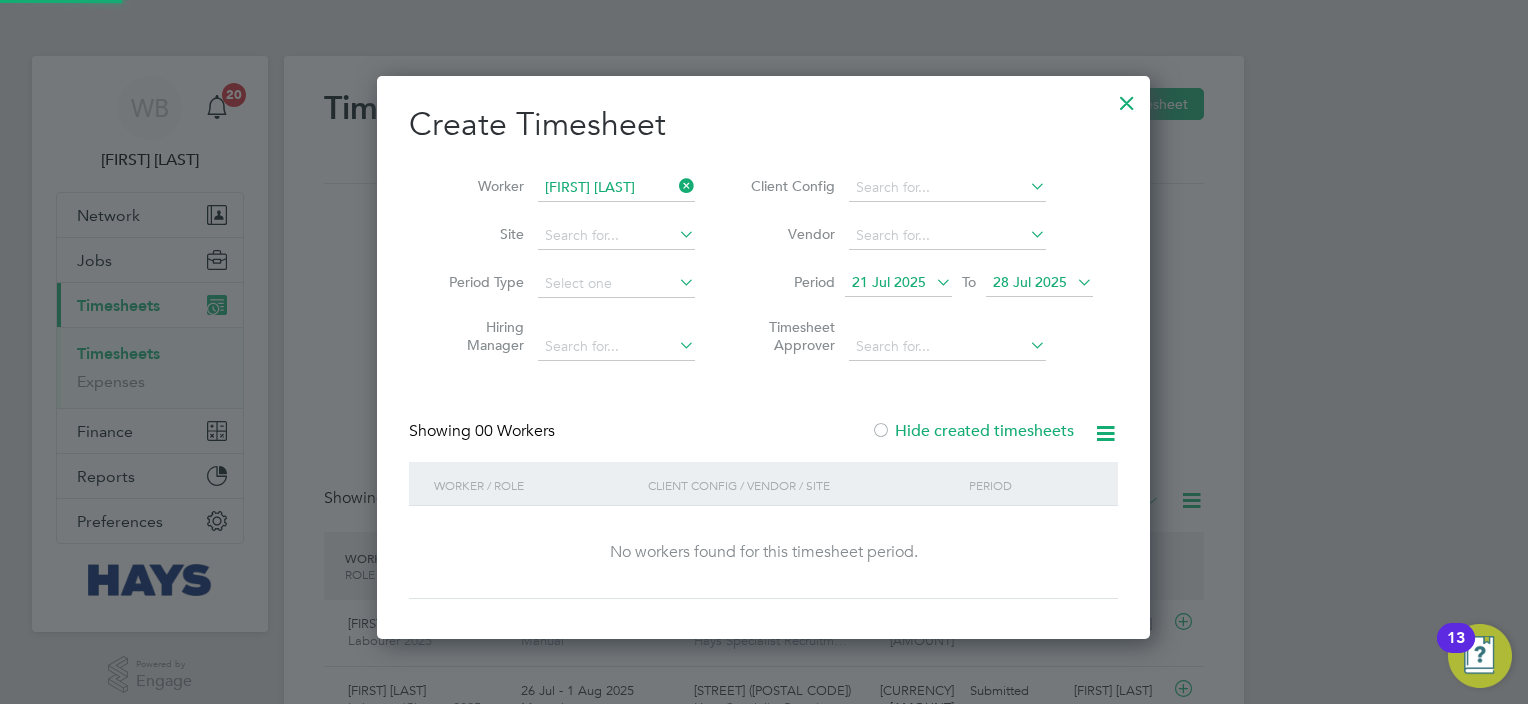 click on "Hide created timesheets" at bounding box center (972, 431) 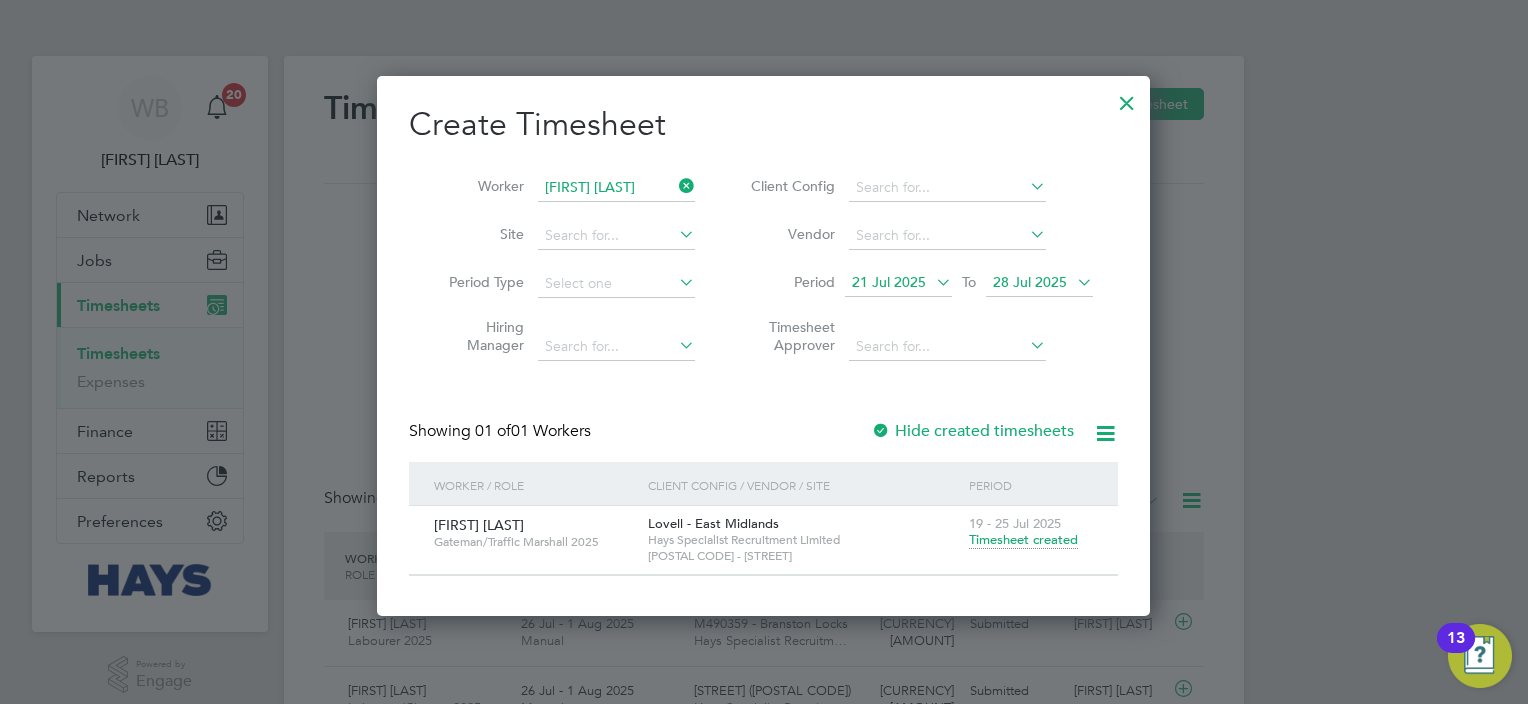 click on "28 Jul 2025" at bounding box center (1030, 282) 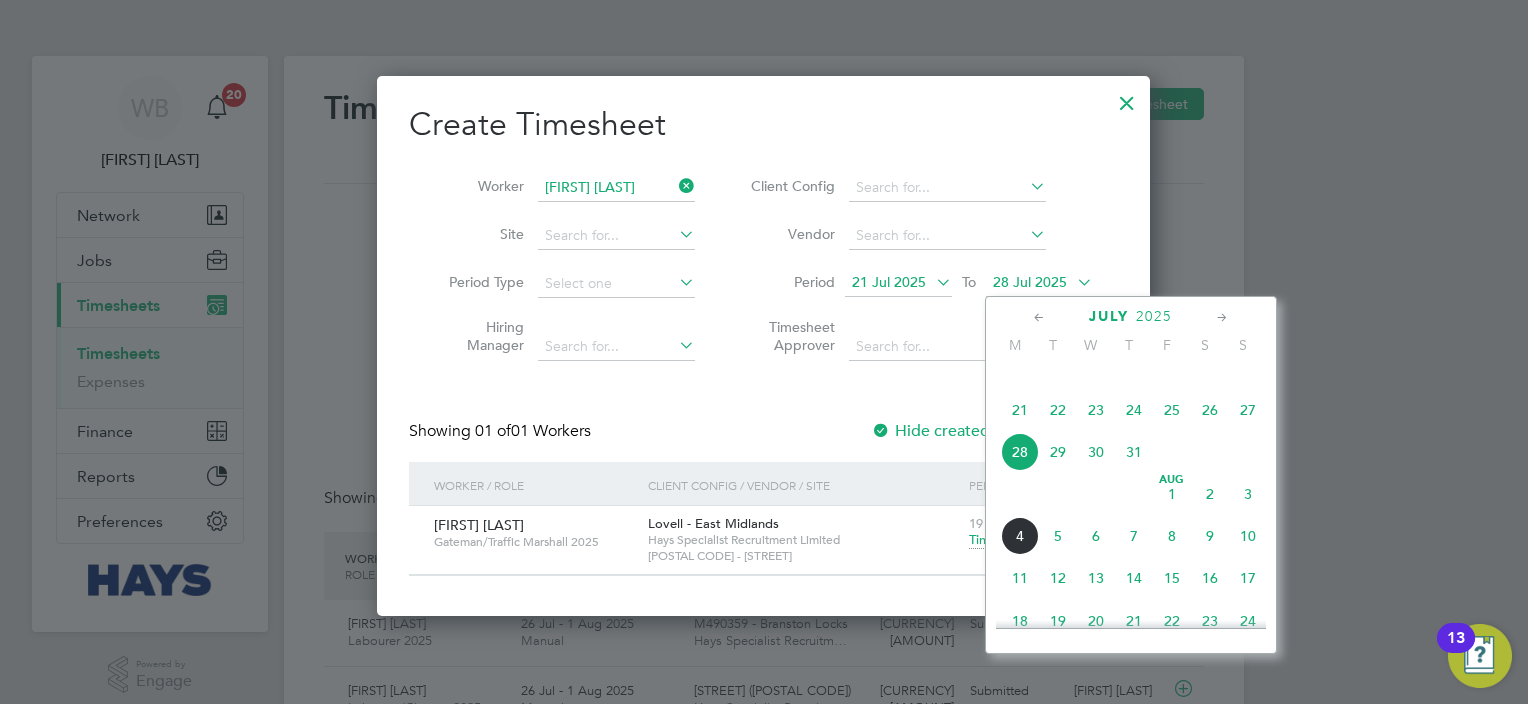 click on "4" 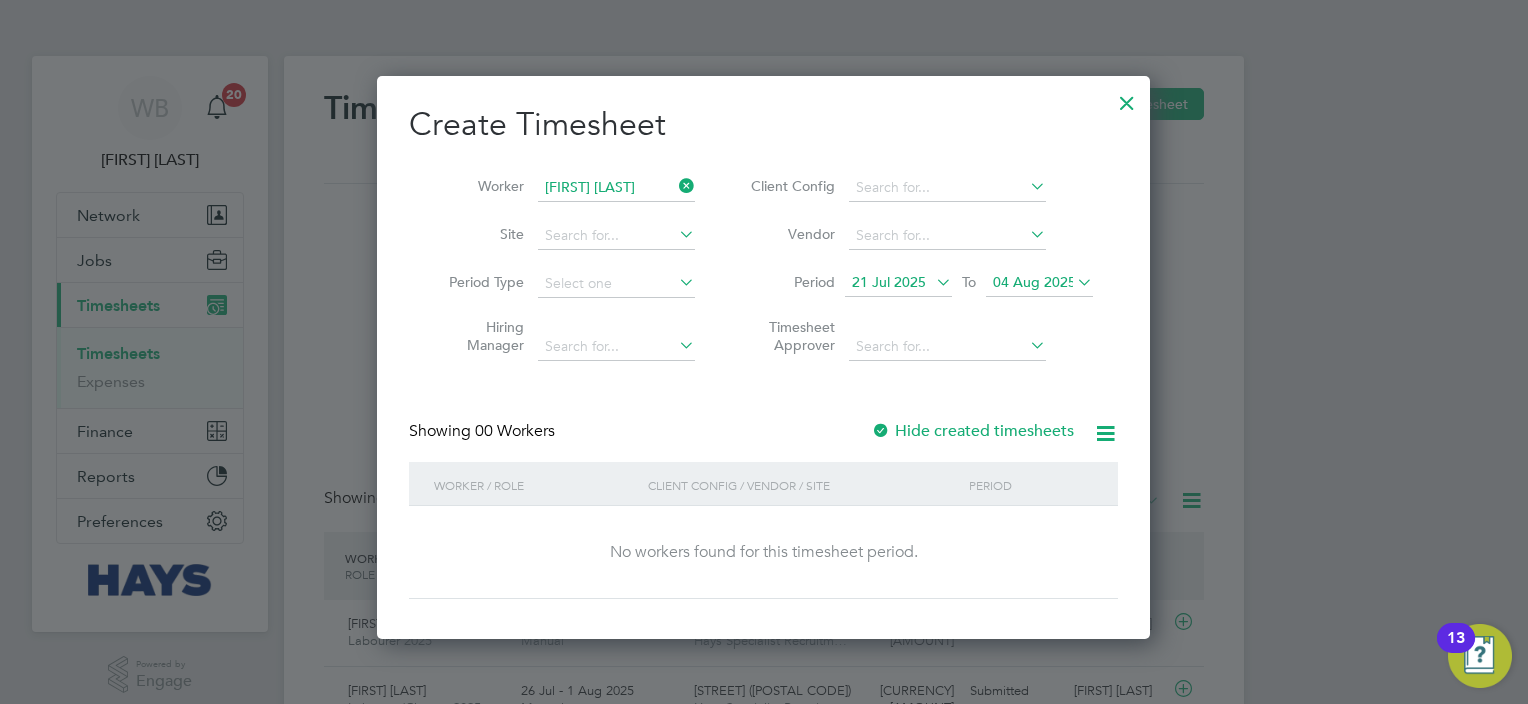 click on "04 Aug 2025" at bounding box center (1039, 283) 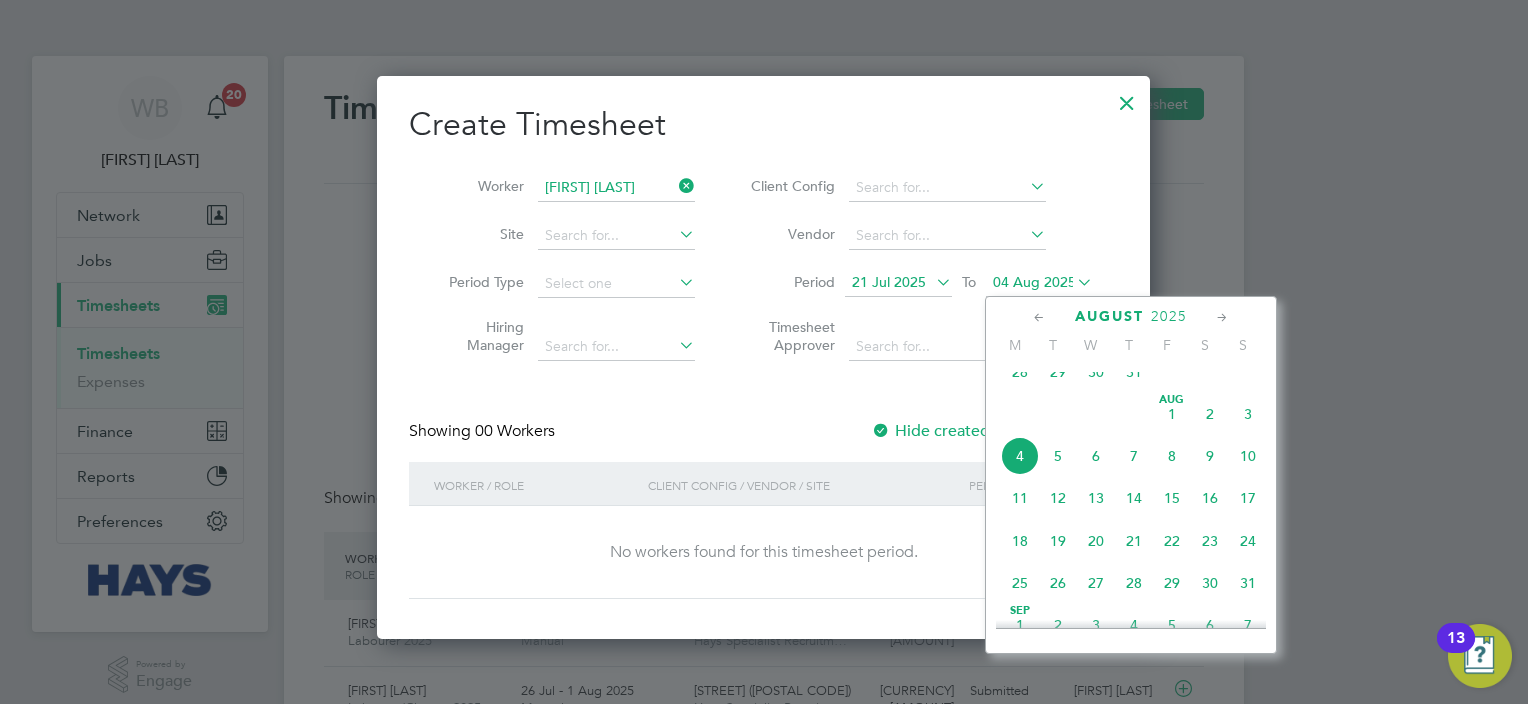 click on "20" 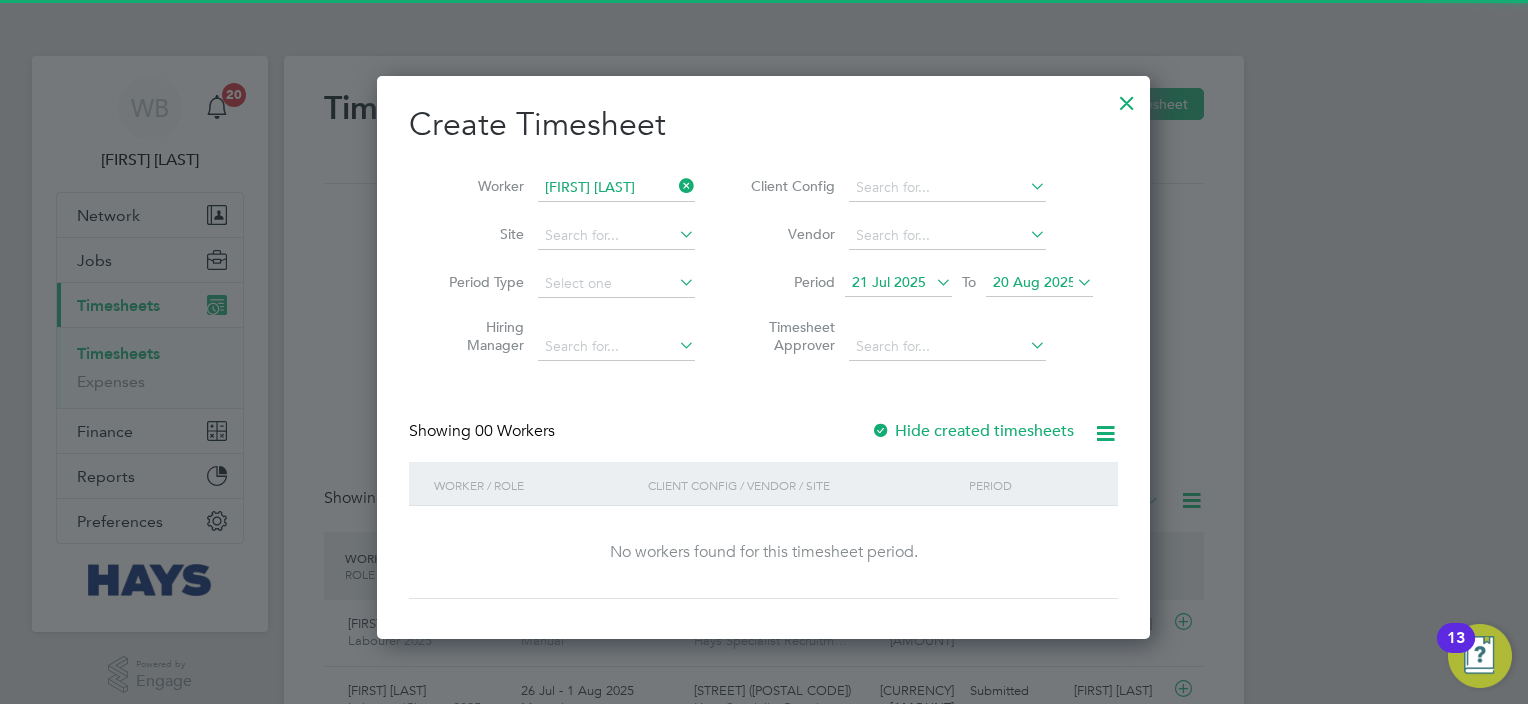 click on "Showing   00 Workers Hide created timesheets" at bounding box center [763, 441] 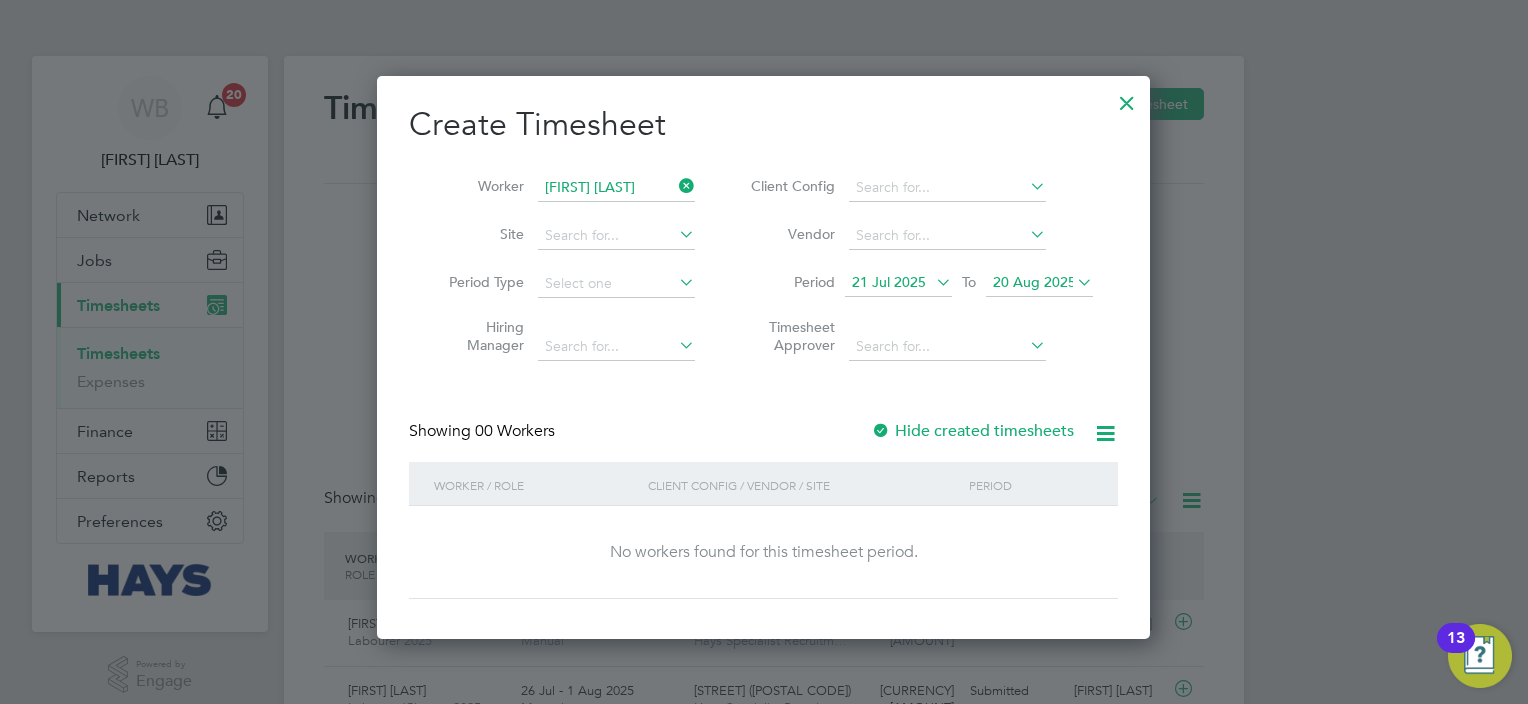 click on "Hide created timesheets" at bounding box center (972, 431) 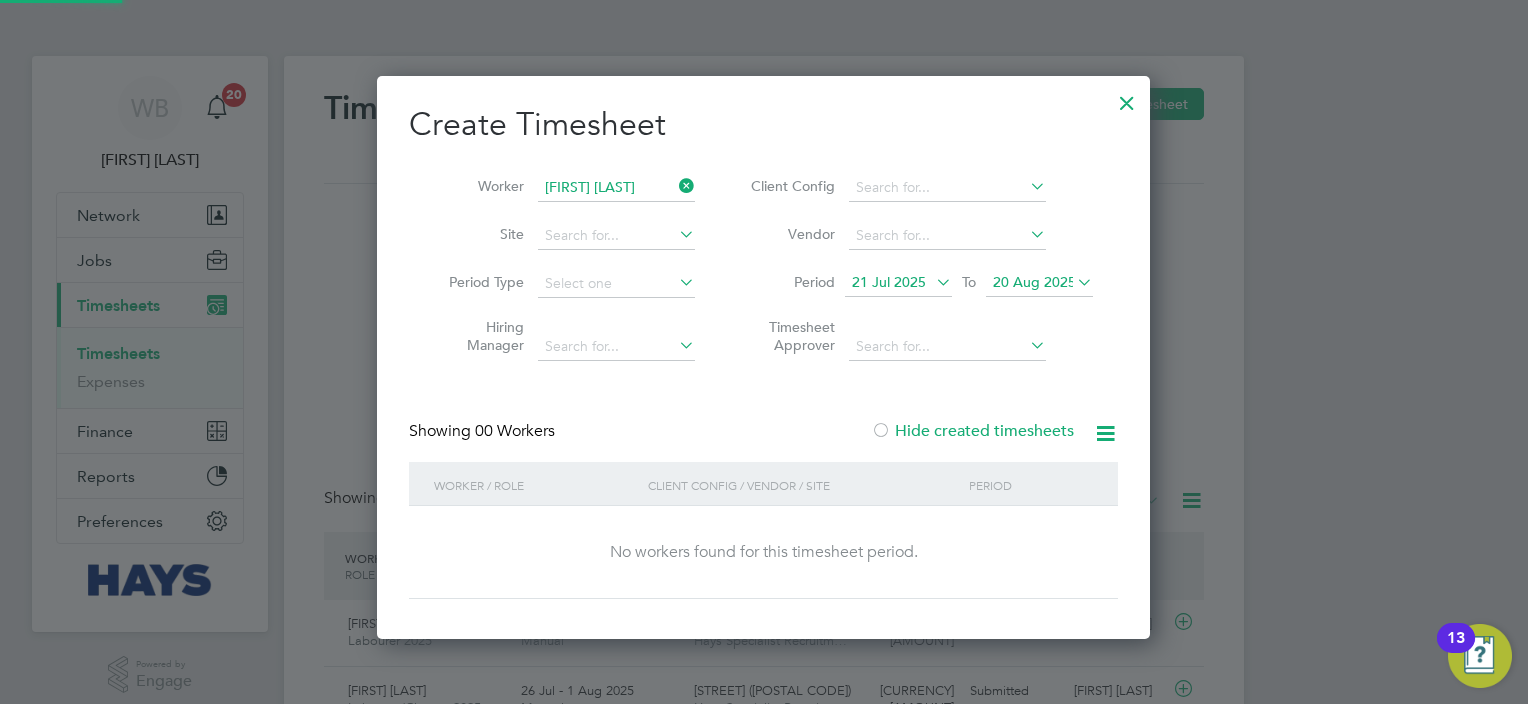 click on "Hide created timesheets" at bounding box center (972, 431) 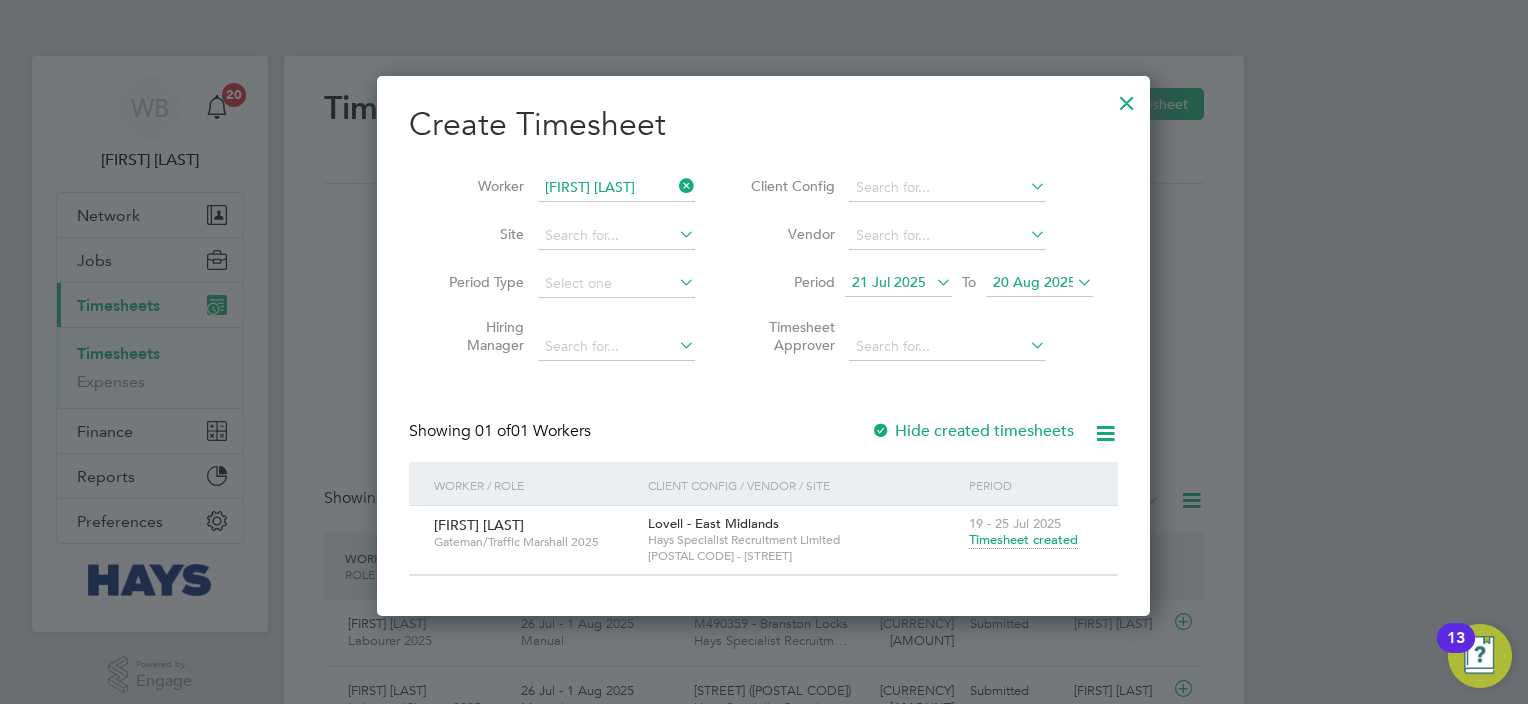 click on "Hide created timesheets" at bounding box center (972, 431) 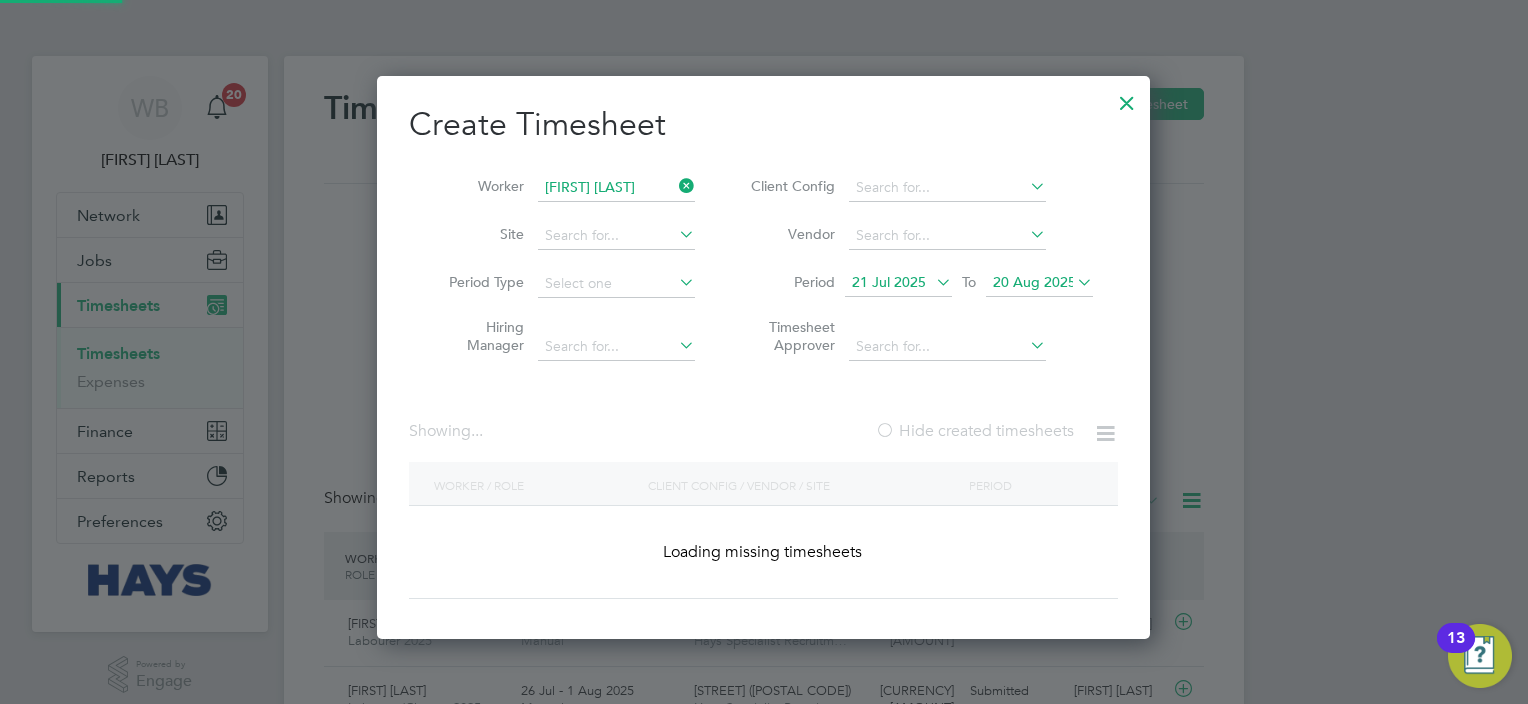 scroll, scrollTop: 10, scrollLeft: 10, axis: both 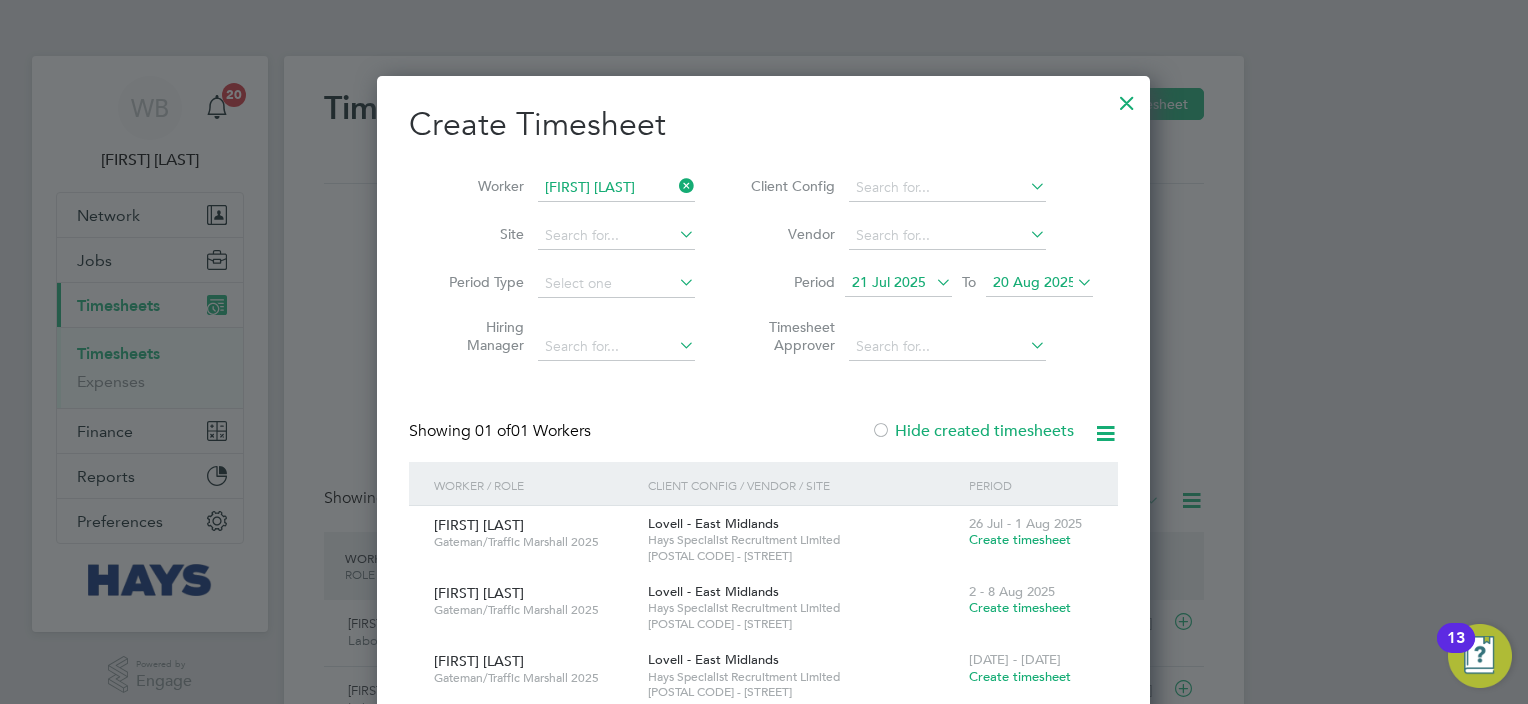 click on "Create timesheet" at bounding box center (1020, 539) 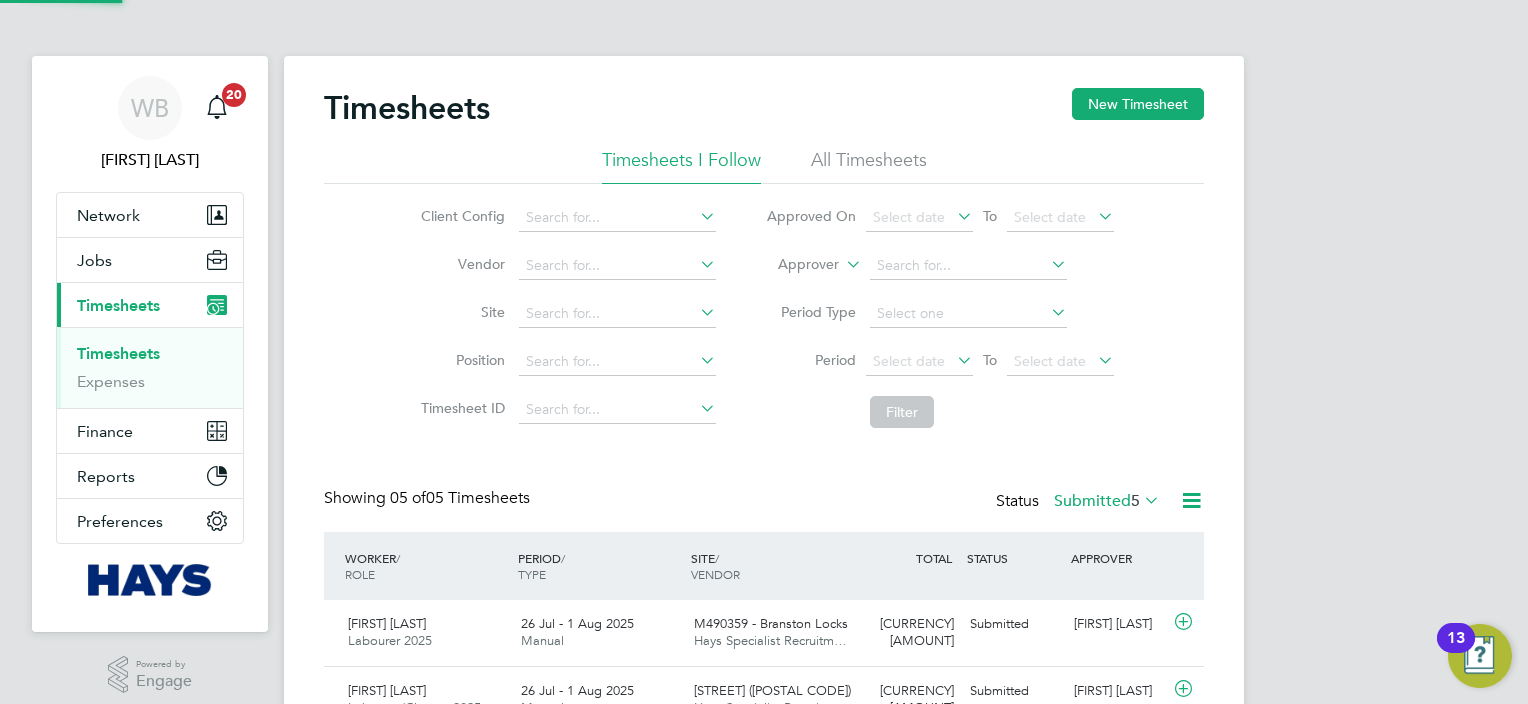 scroll, scrollTop: 0, scrollLeft: 0, axis: both 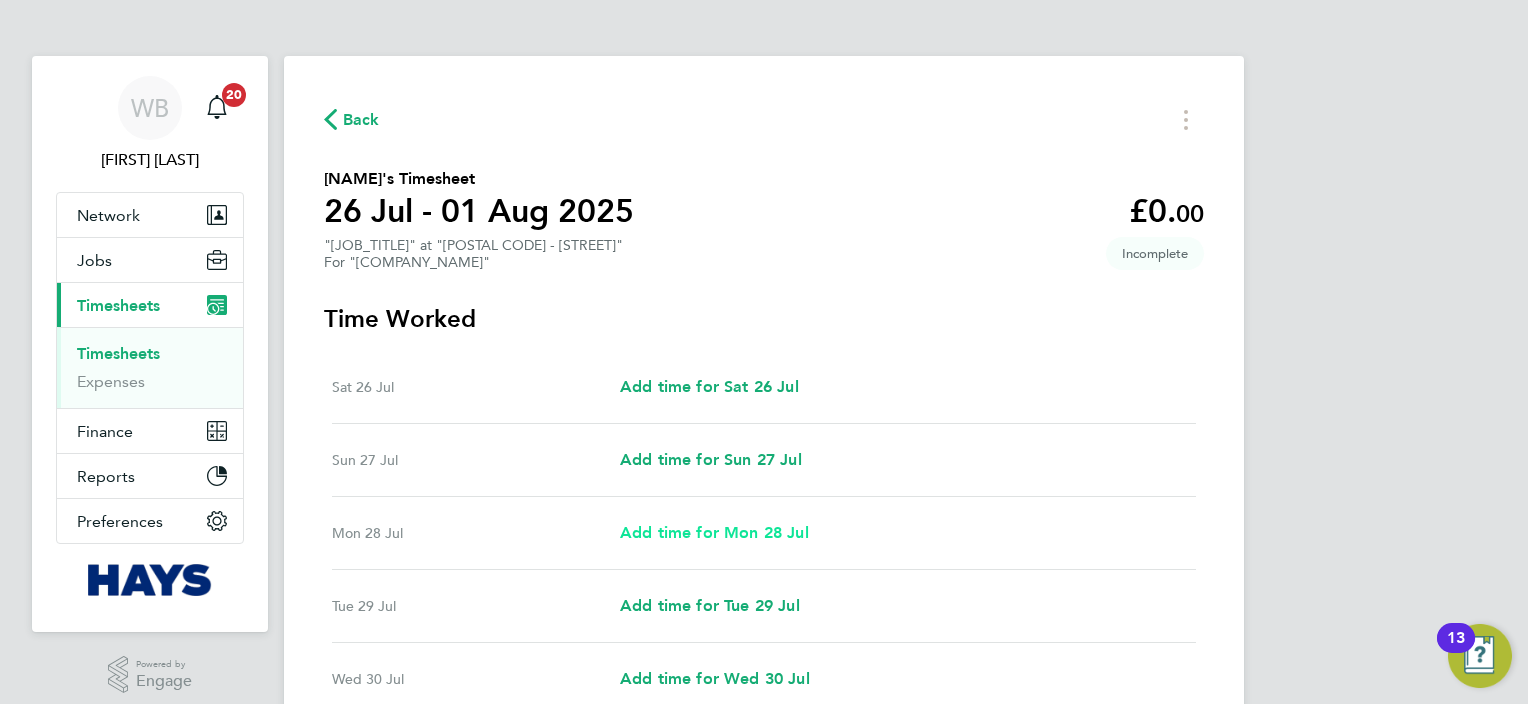 click on "Add time for Mon 28 Jul" at bounding box center (714, 532) 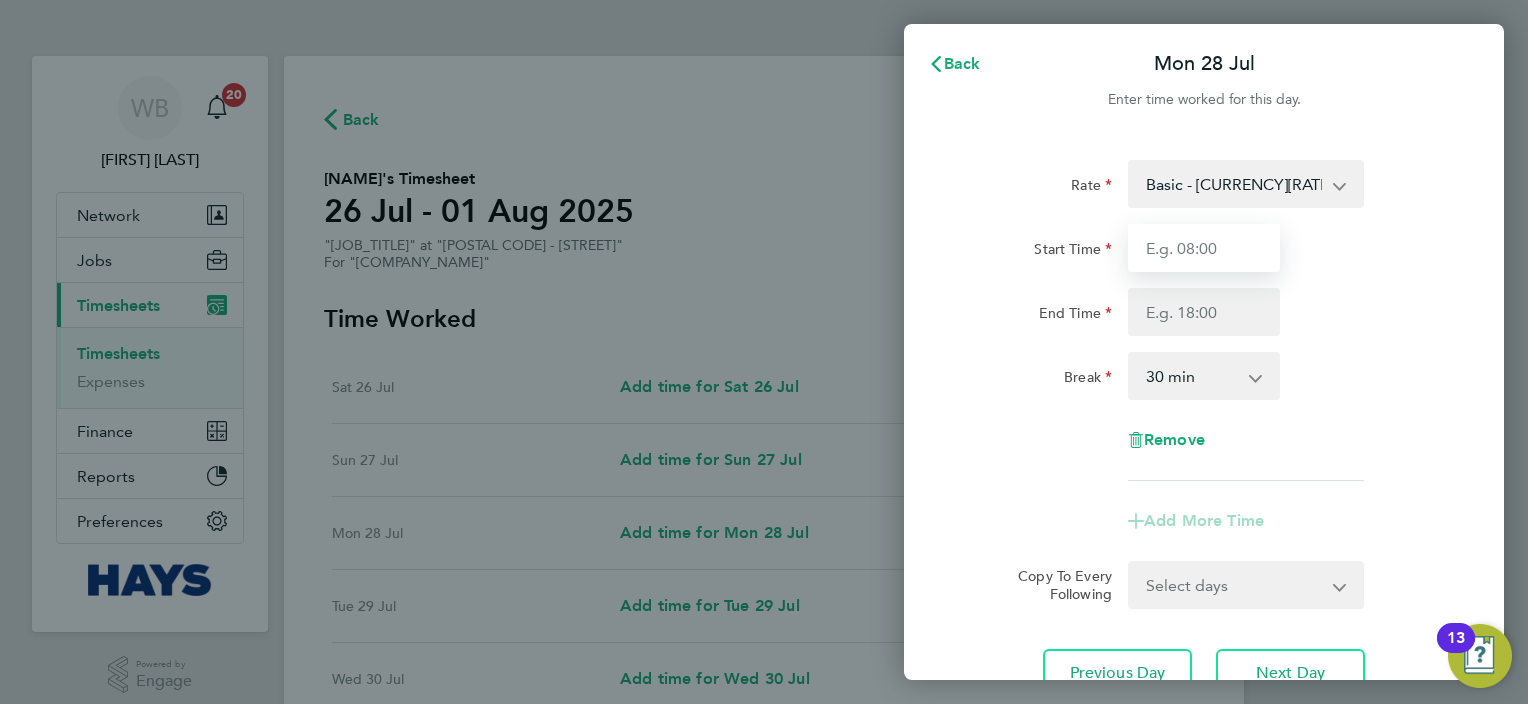 click on "Start Time" at bounding box center (1204, 248) 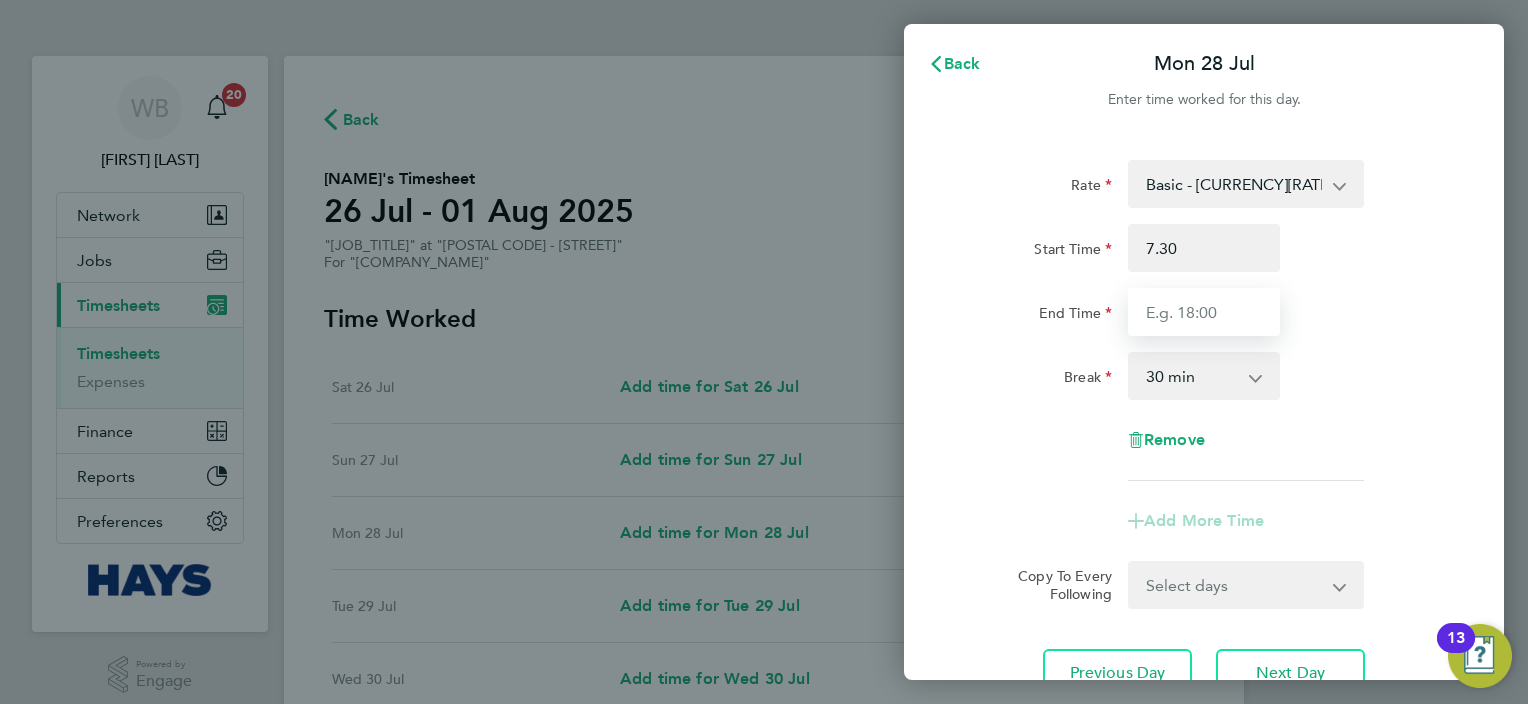 type on "07:30" 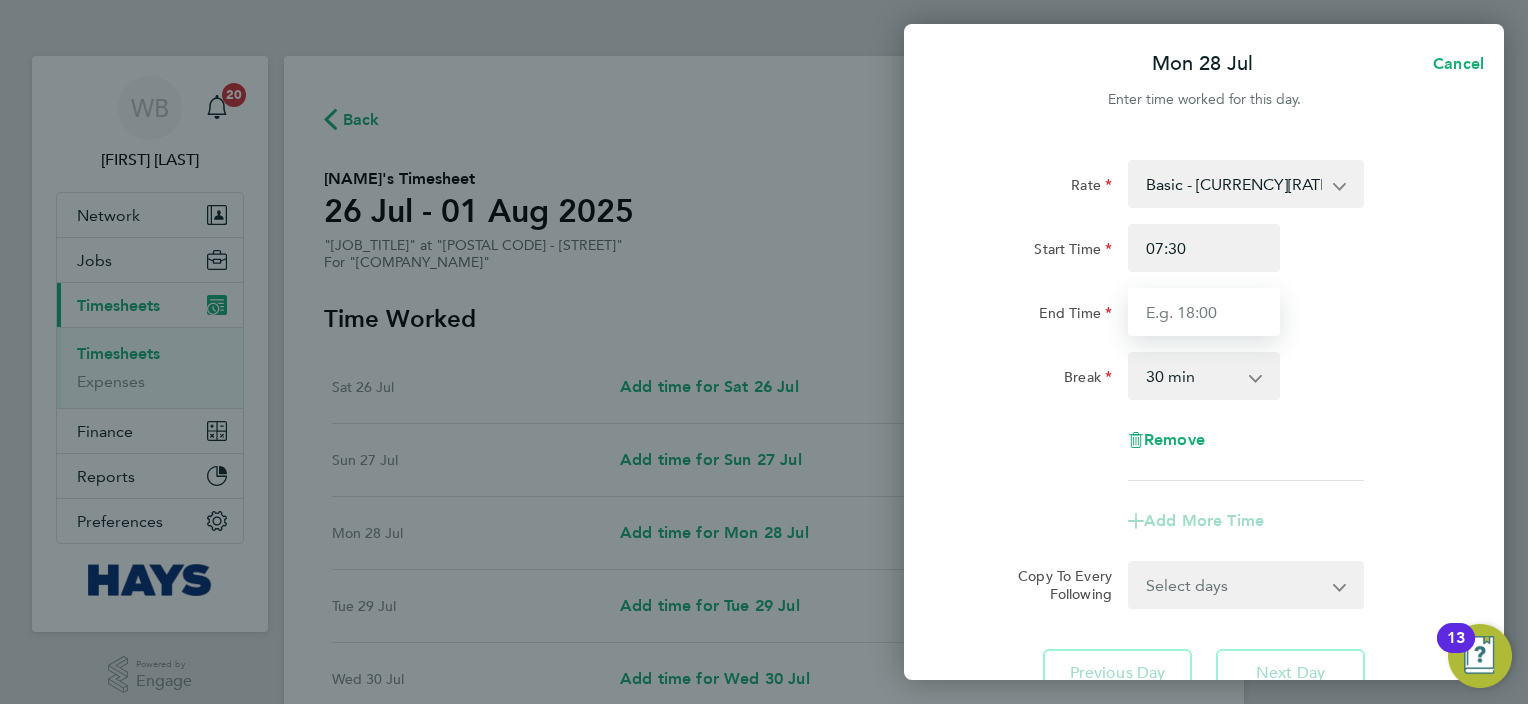 click on "End Time" at bounding box center [1204, 312] 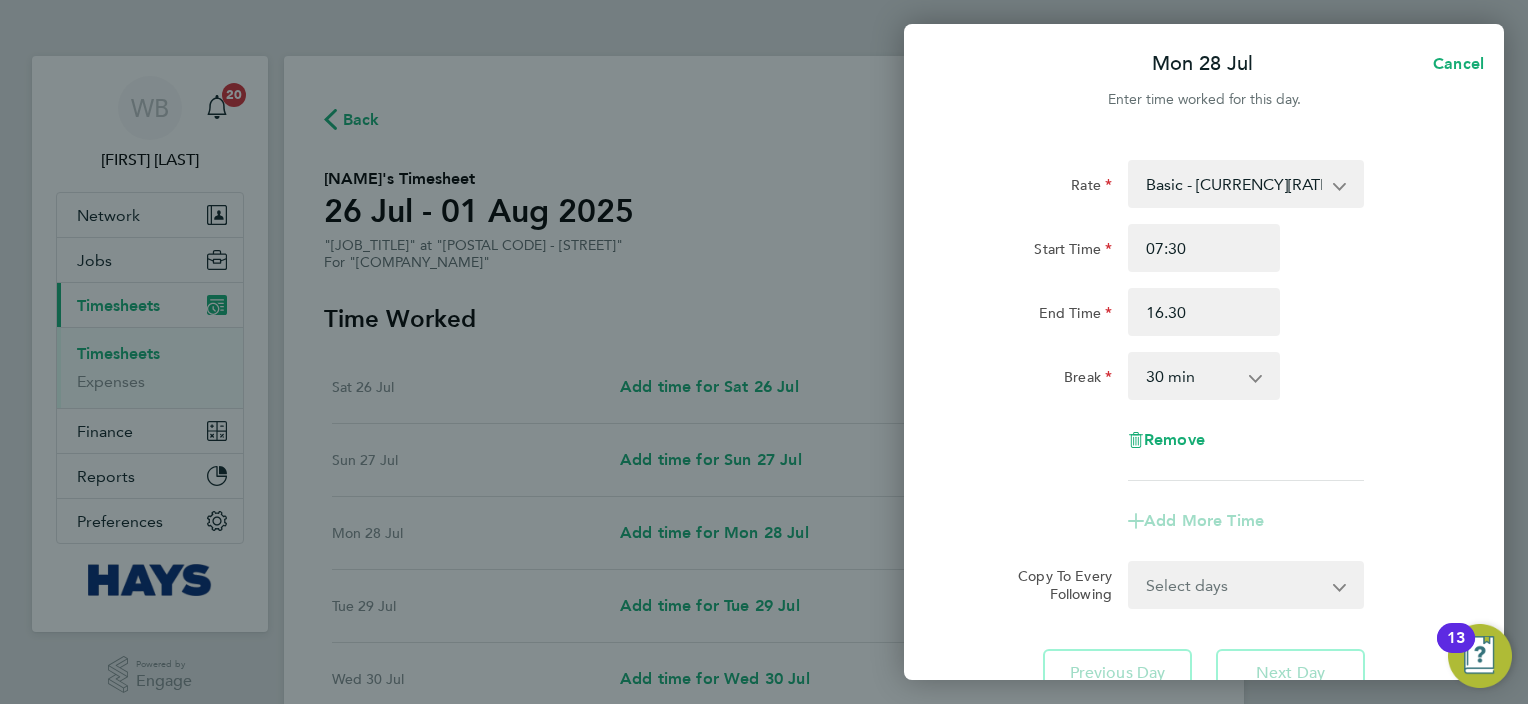 type on "16:30" 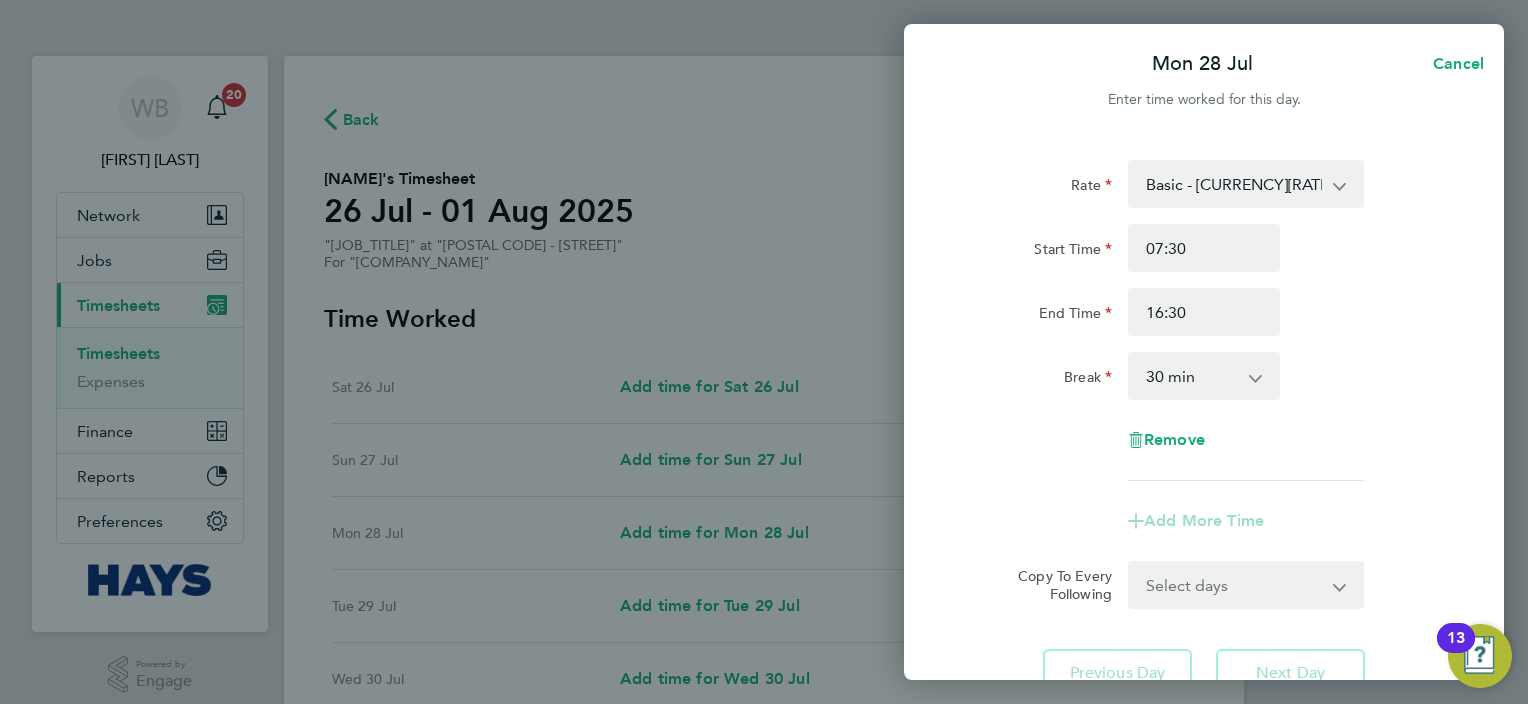 click on "Break  0 min   15 min   30 min   45 min   60 min   75 min   90 min" 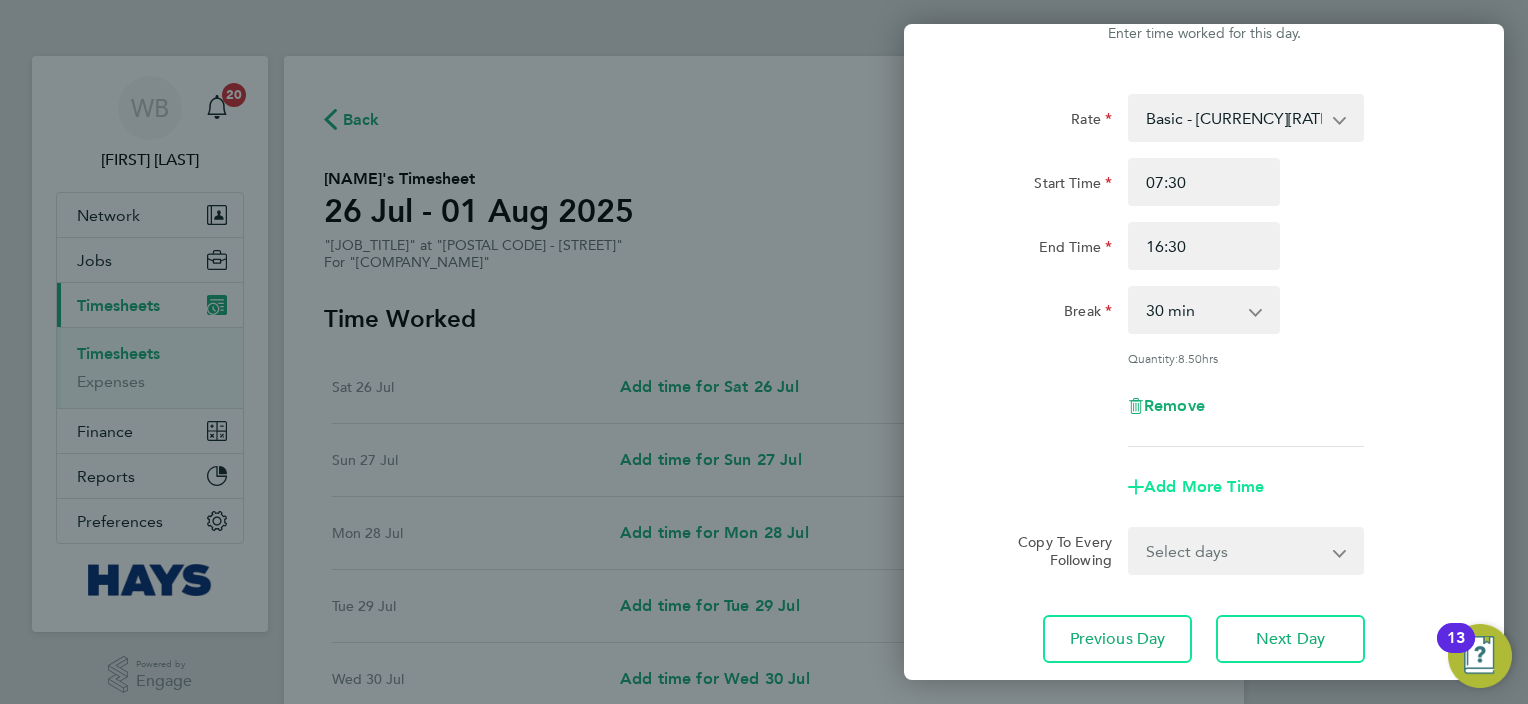 scroll, scrollTop: 100, scrollLeft: 0, axis: vertical 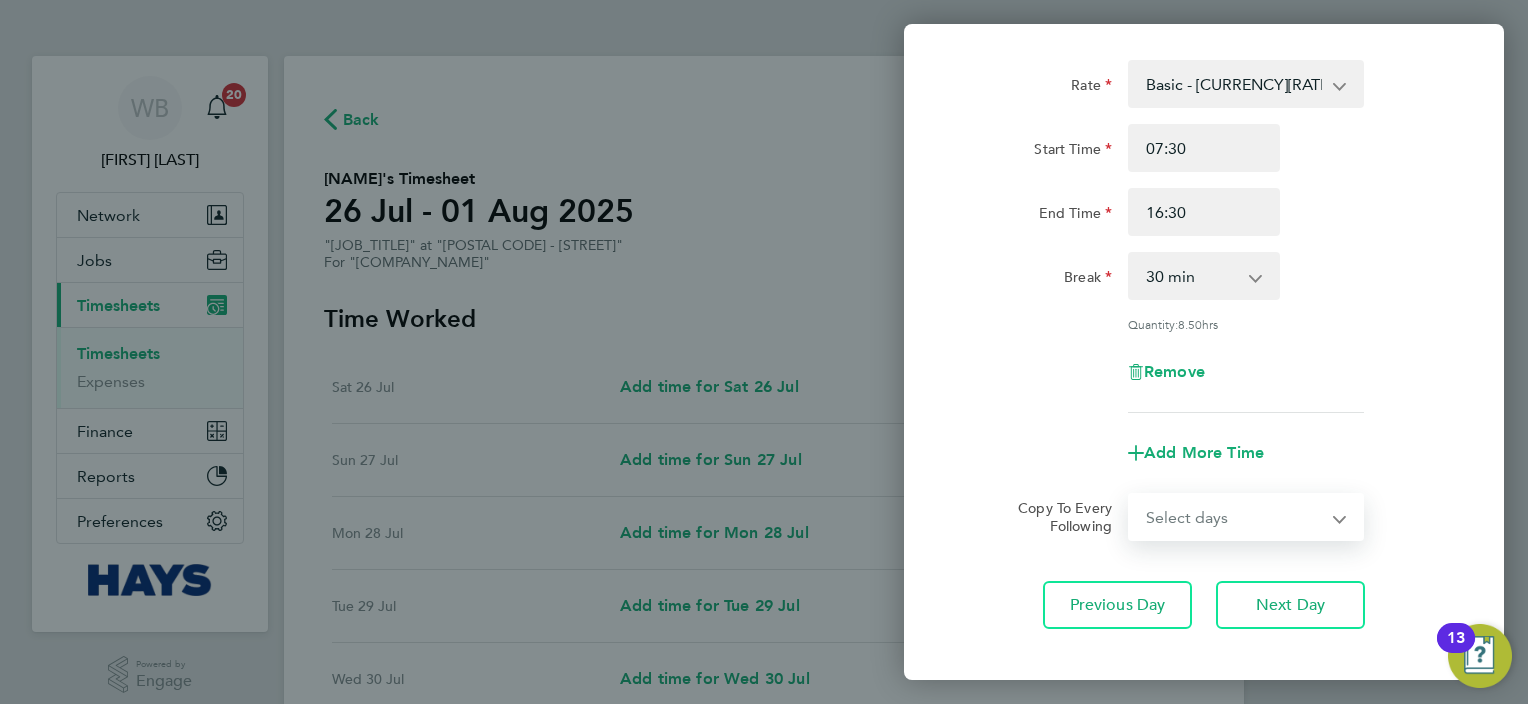 click on "Select days   Day   Tuesday   Wednesday   Thursday   Friday" at bounding box center [1235, 517] 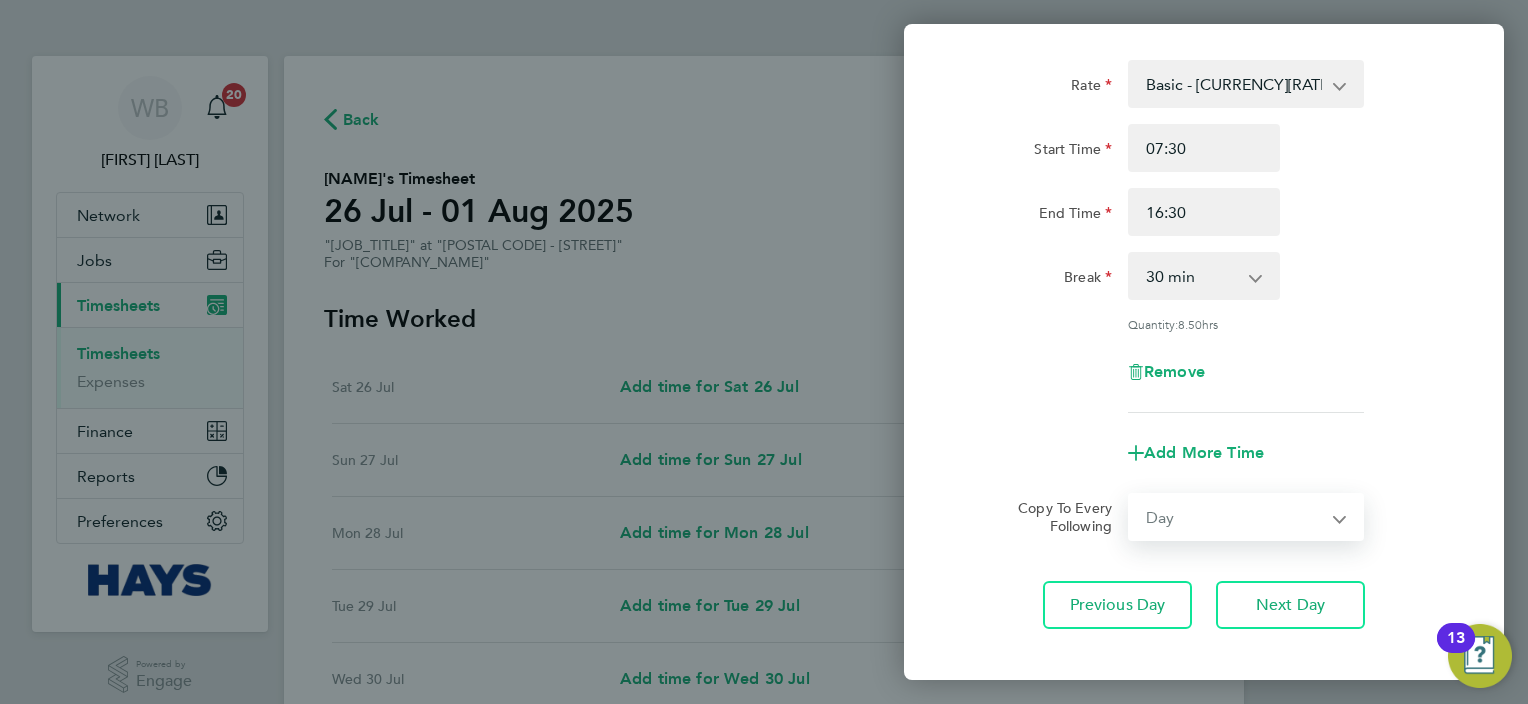 click on "Select days   Day   Tuesday   Wednesday   Thursday   Friday" at bounding box center (1235, 517) 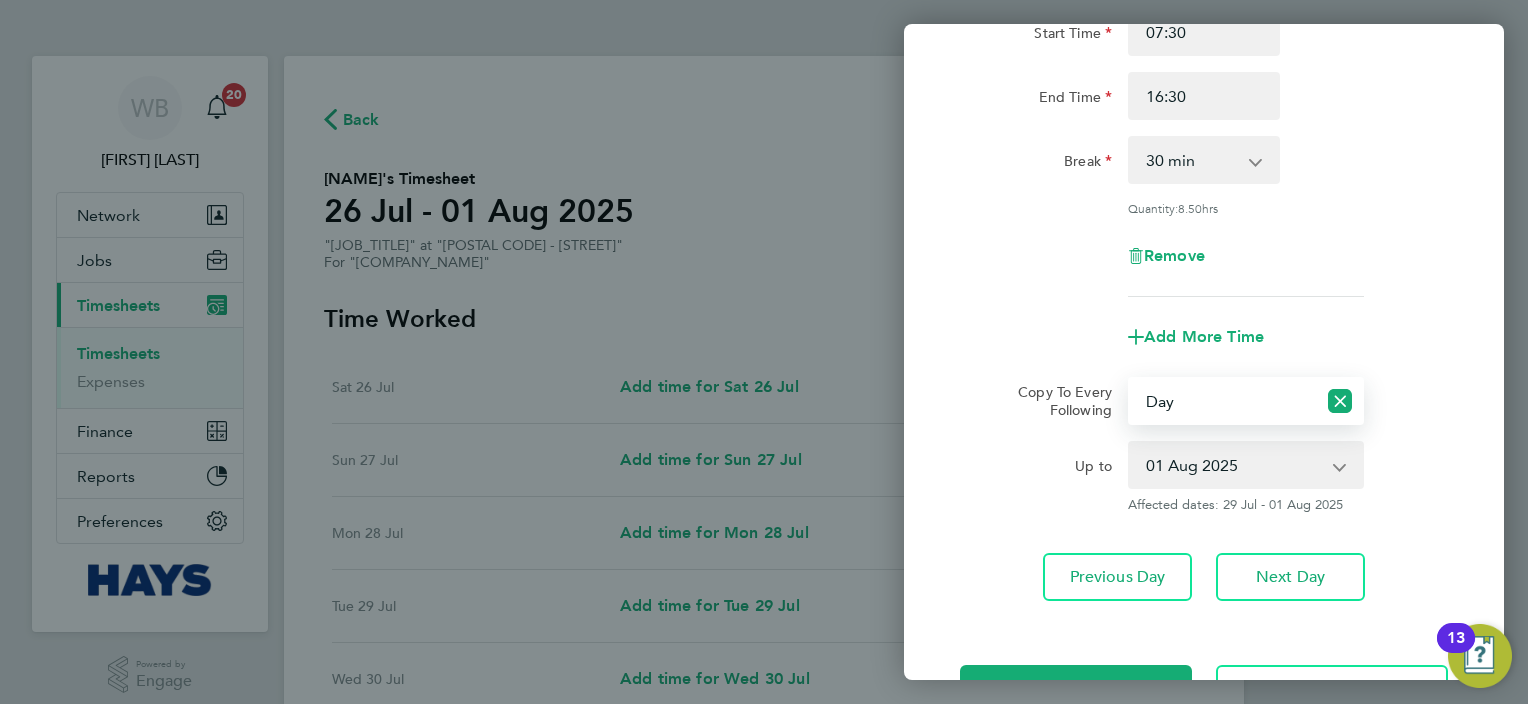 scroll, scrollTop: 286, scrollLeft: 0, axis: vertical 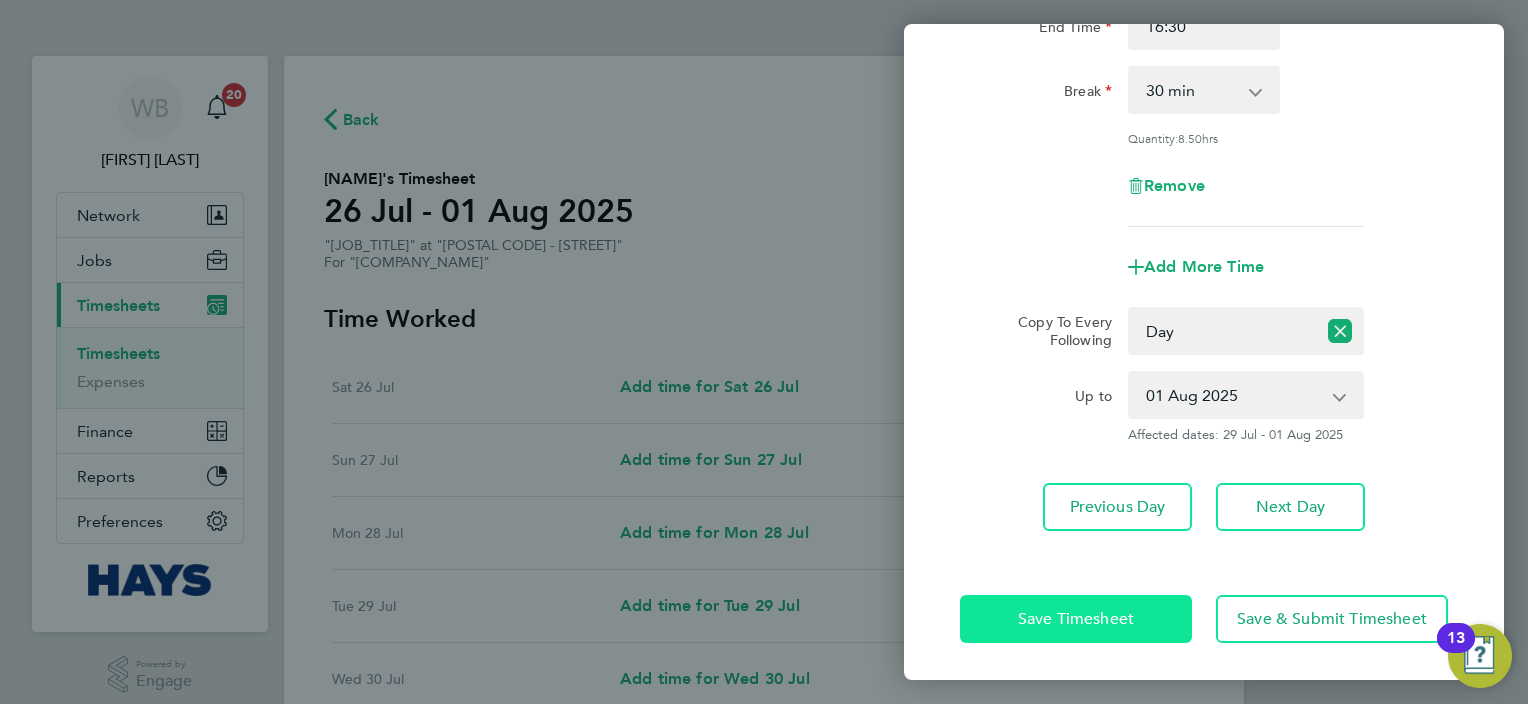 click on "Save Timesheet" 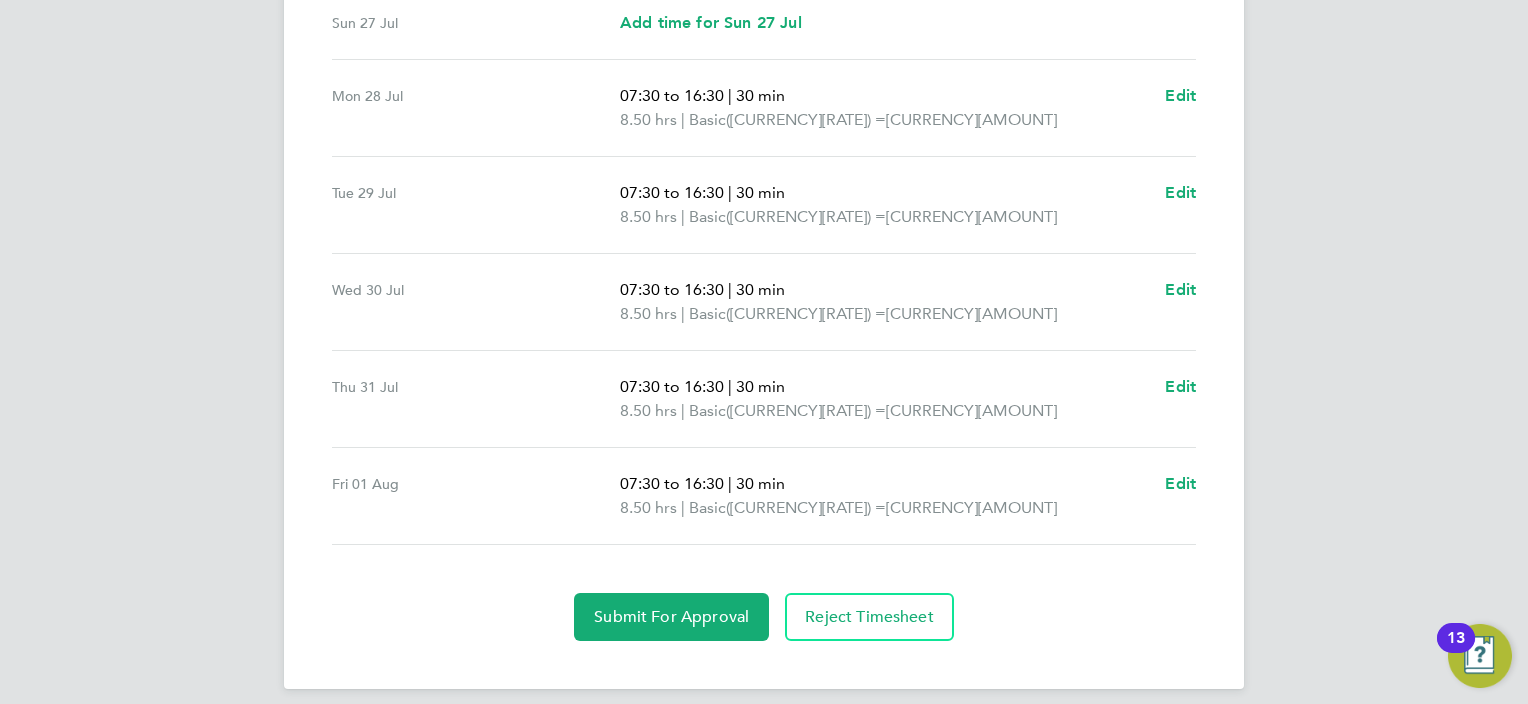 scroll, scrollTop: 738, scrollLeft: 0, axis: vertical 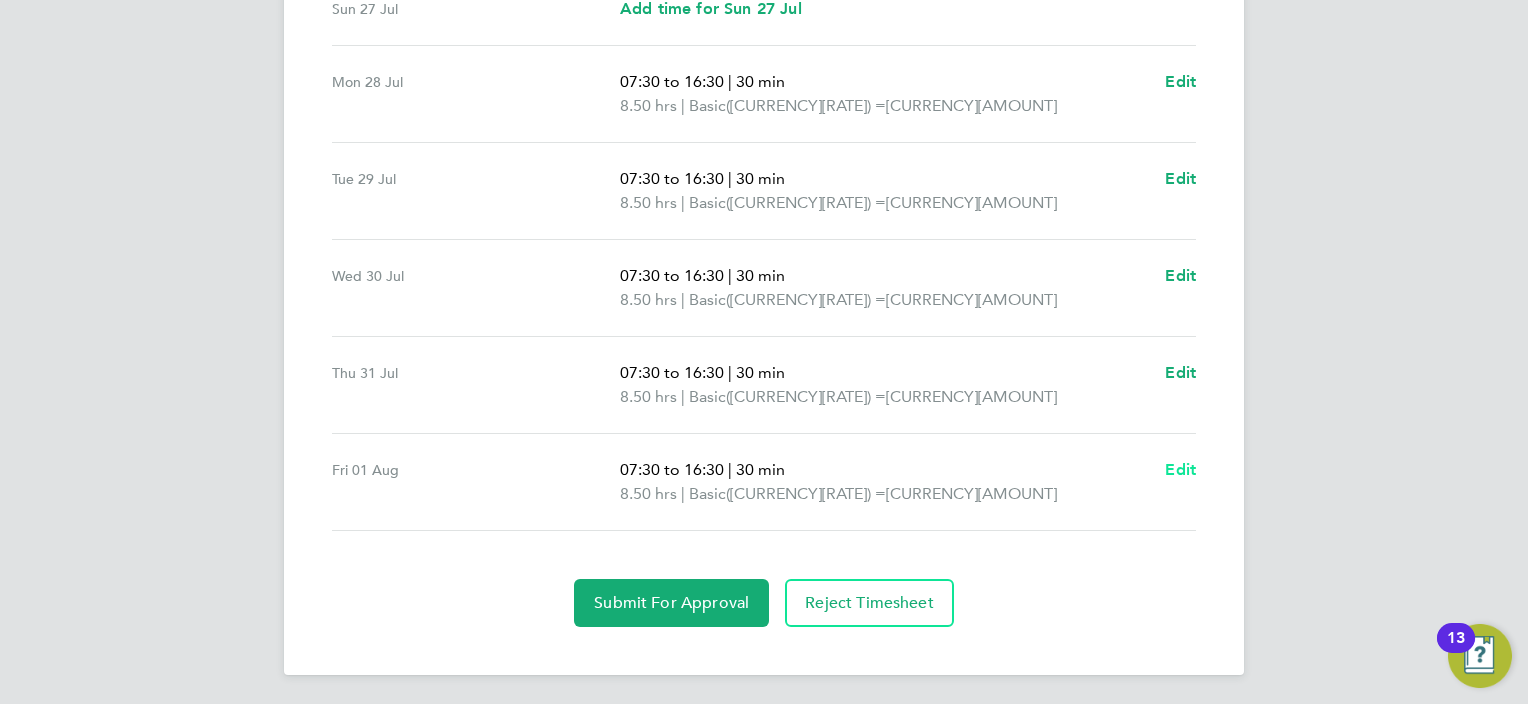 click on "Edit" at bounding box center (1180, 469) 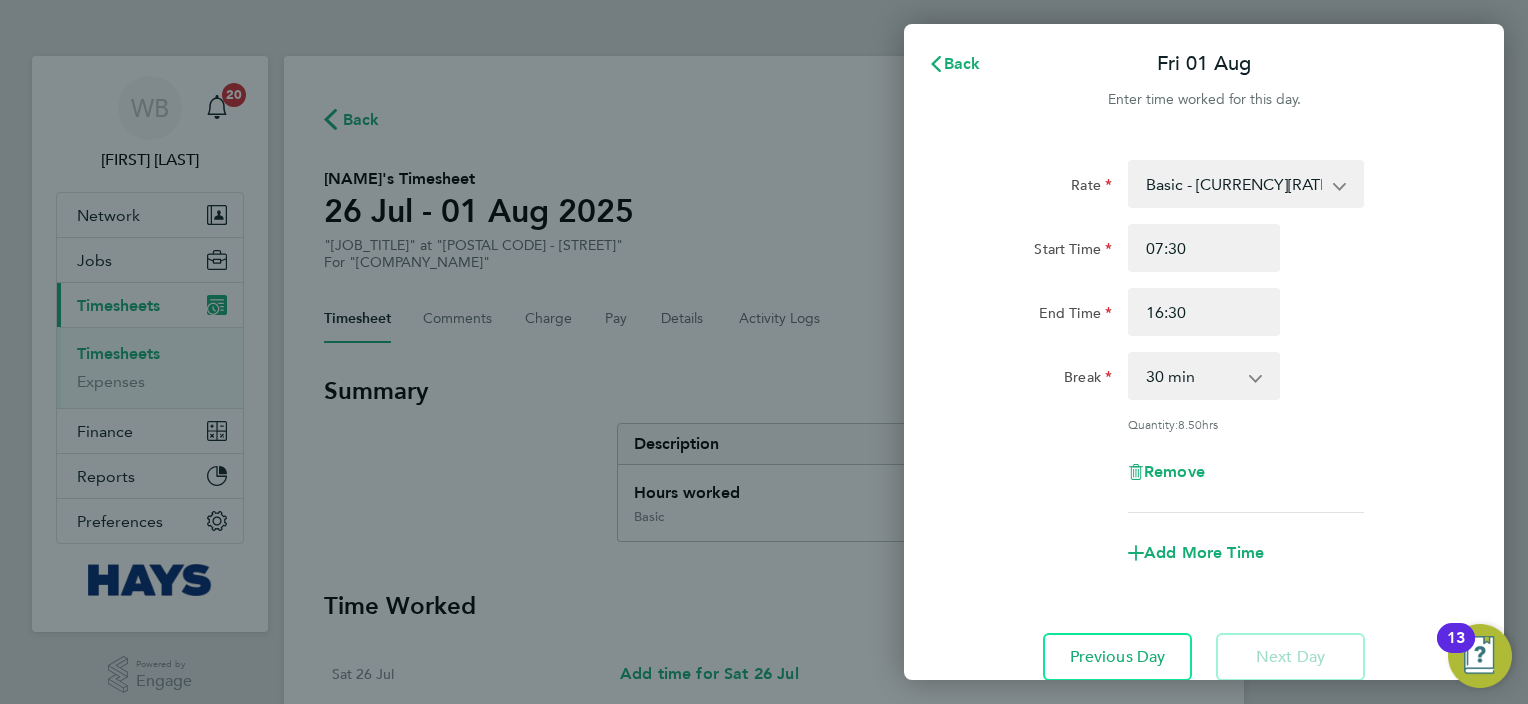 scroll, scrollTop: 0, scrollLeft: 0, axis: both 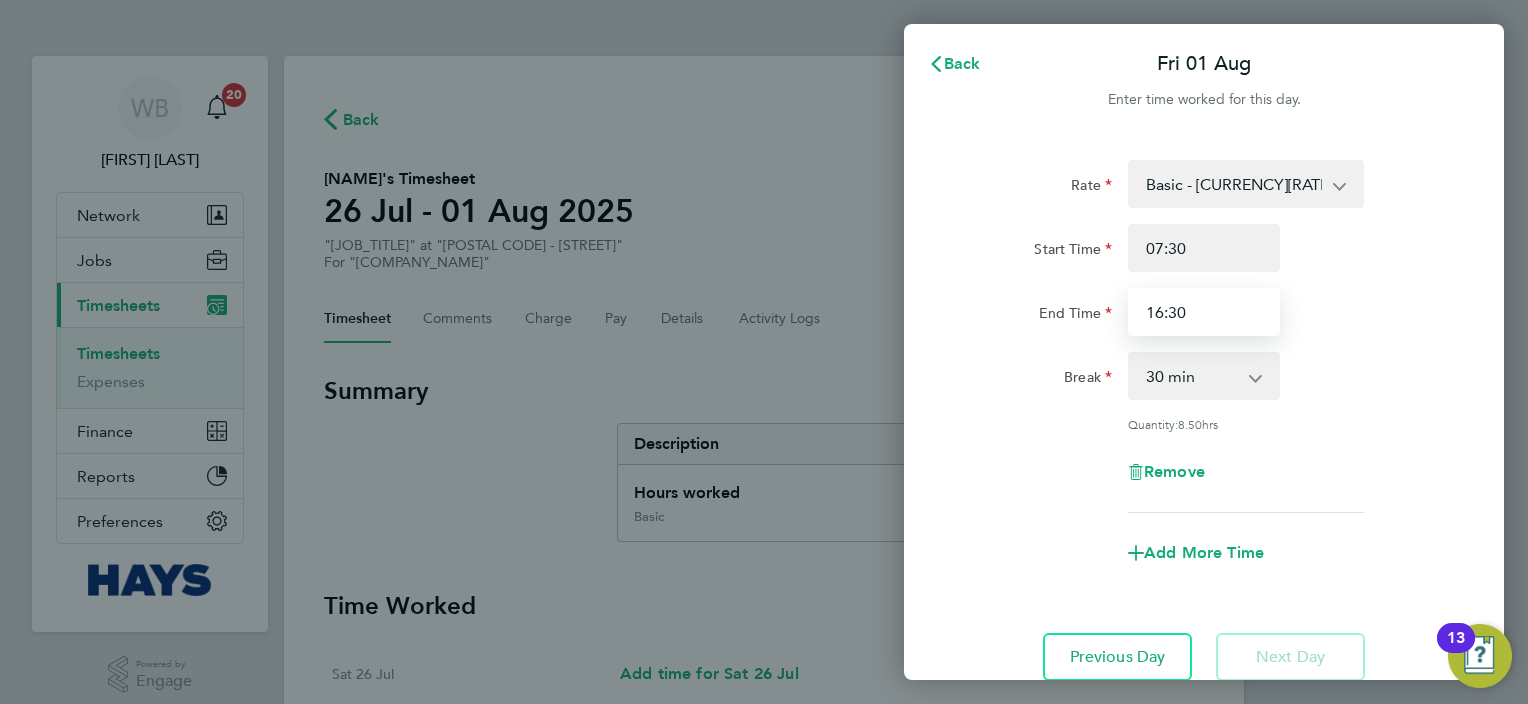 drag, startPoint x: 1226, startPoint y: 326, endPoint x: 924, endPoint y: 326, distance: 302 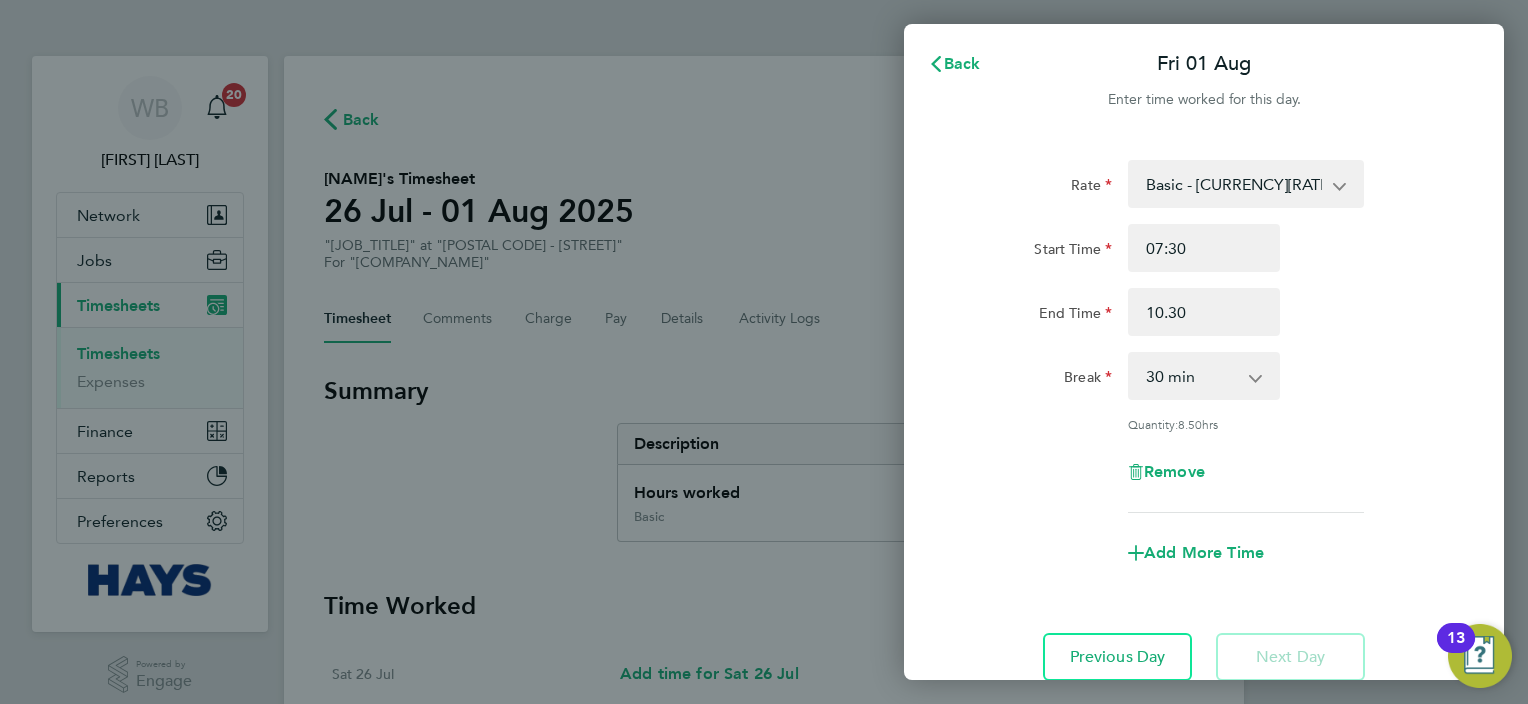 type on "10:30" 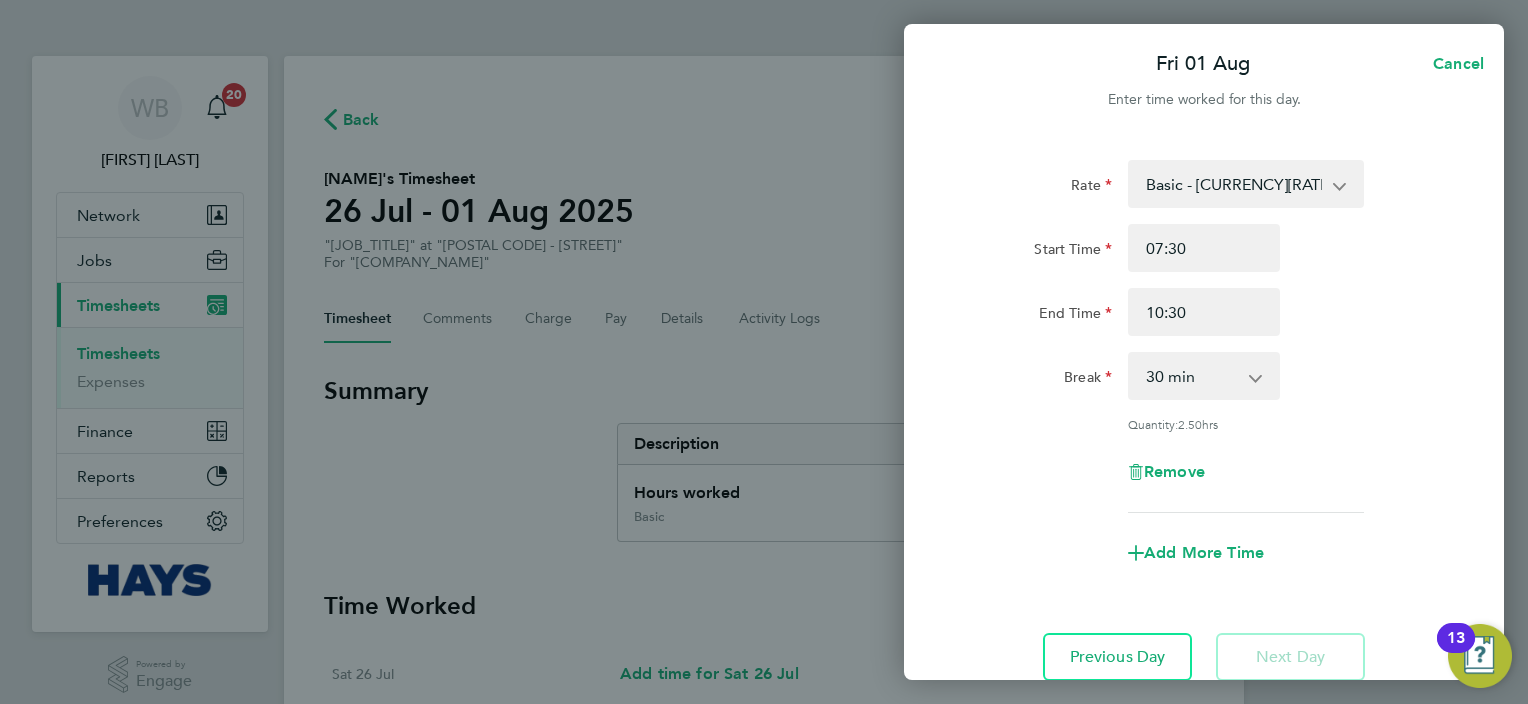 click on "Remove" 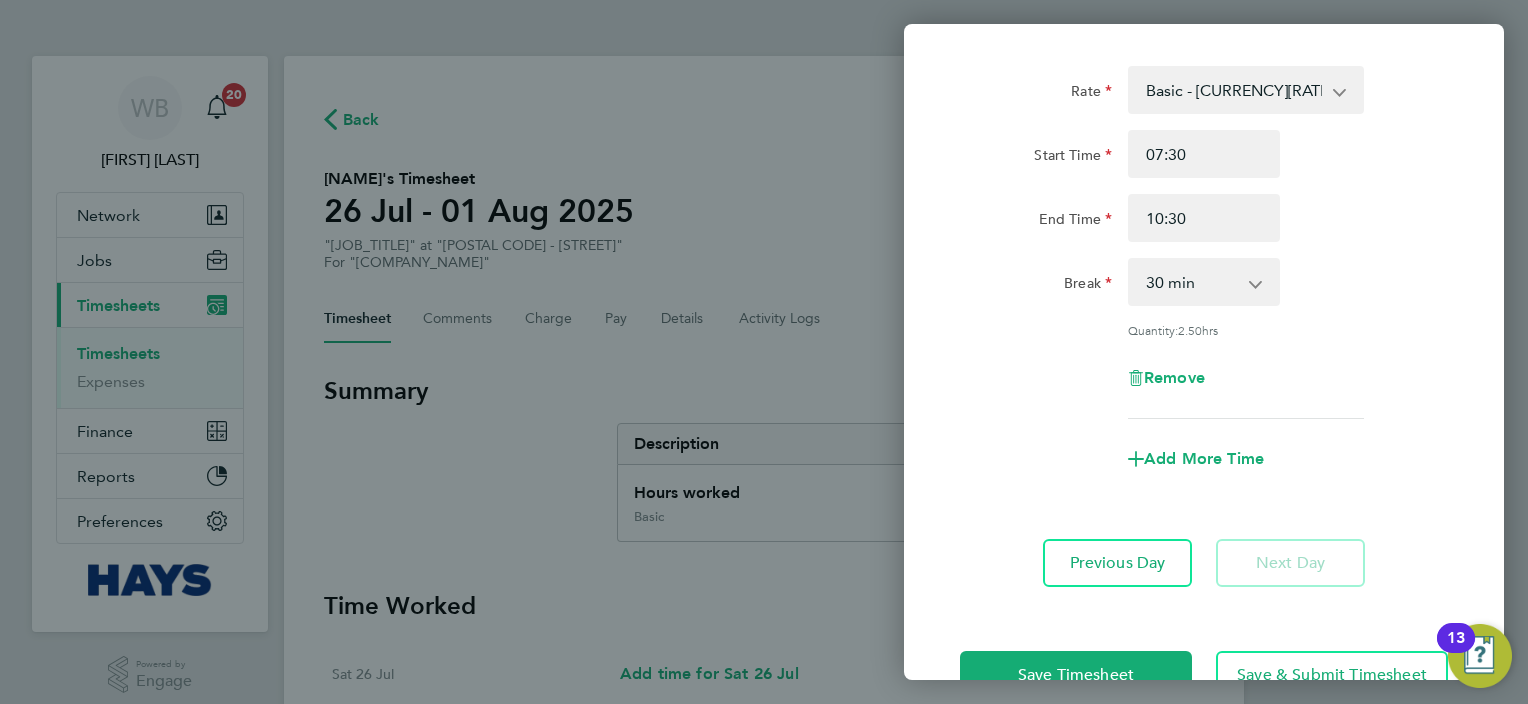 scroll, scrollTop: 150, scrollLeft: 0, axis: vertical 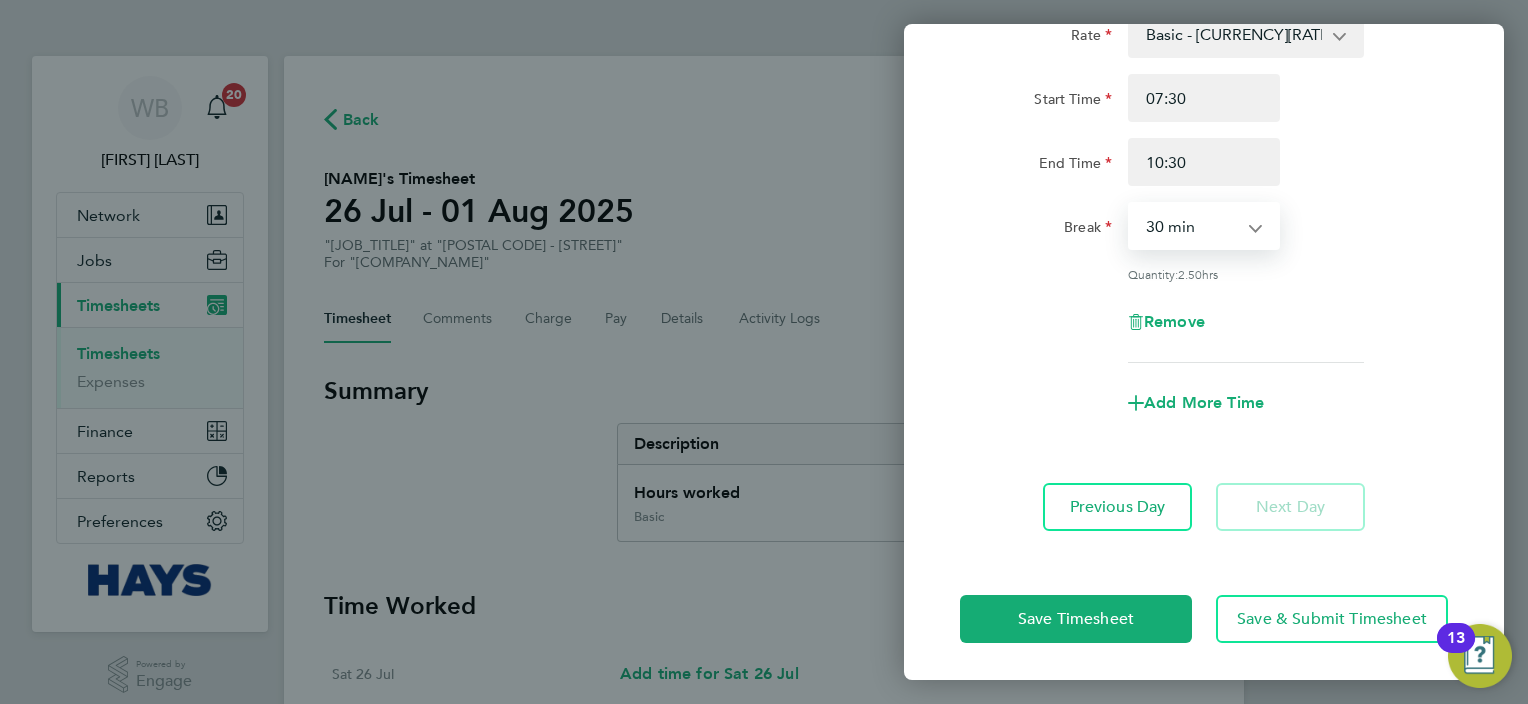 click on "0 min   15 min   30 min   45 min   60 min   75 min   90 min" at bounding box center [1192, 226] 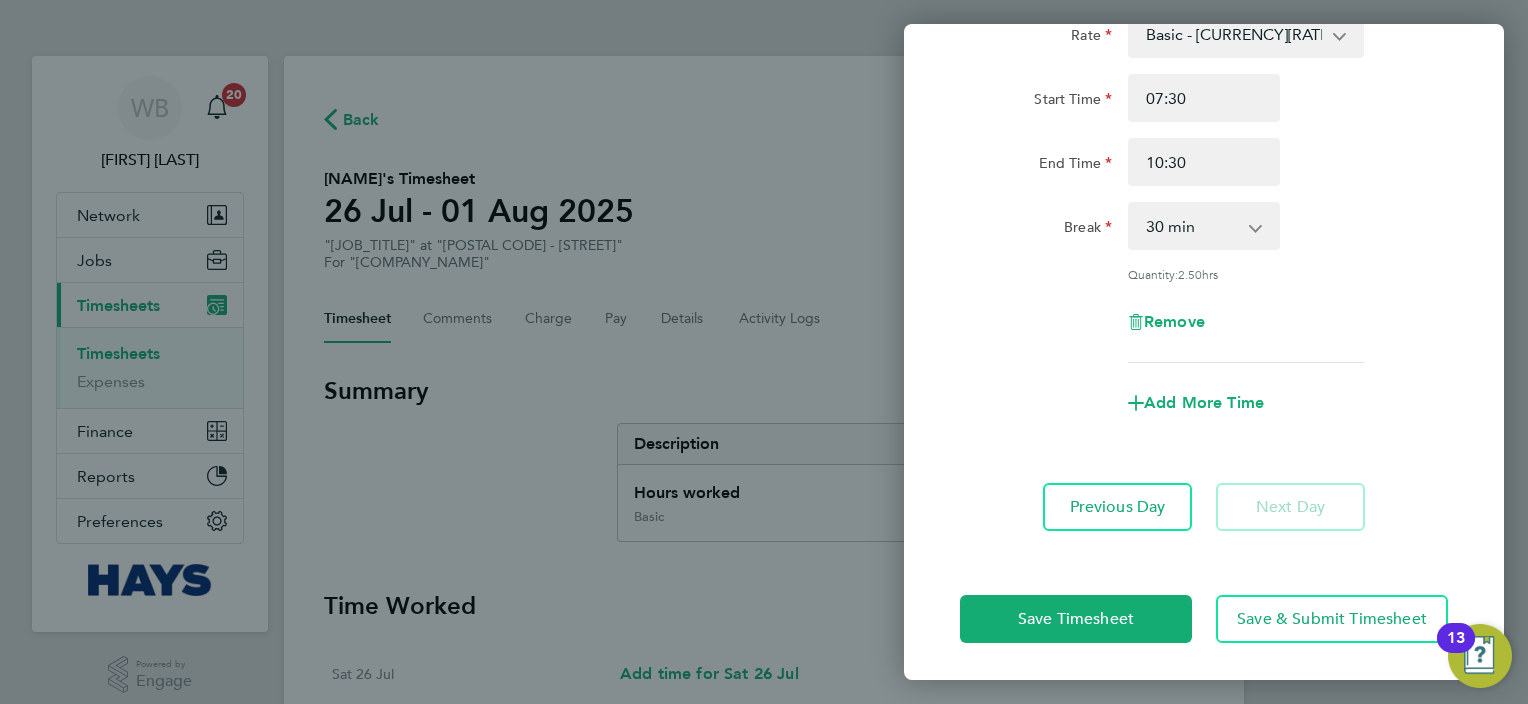 drag, startPoint x: 1232, startPoint y: 232, endPoint x: 1234, endPoint y: 244, distance: 12.165525 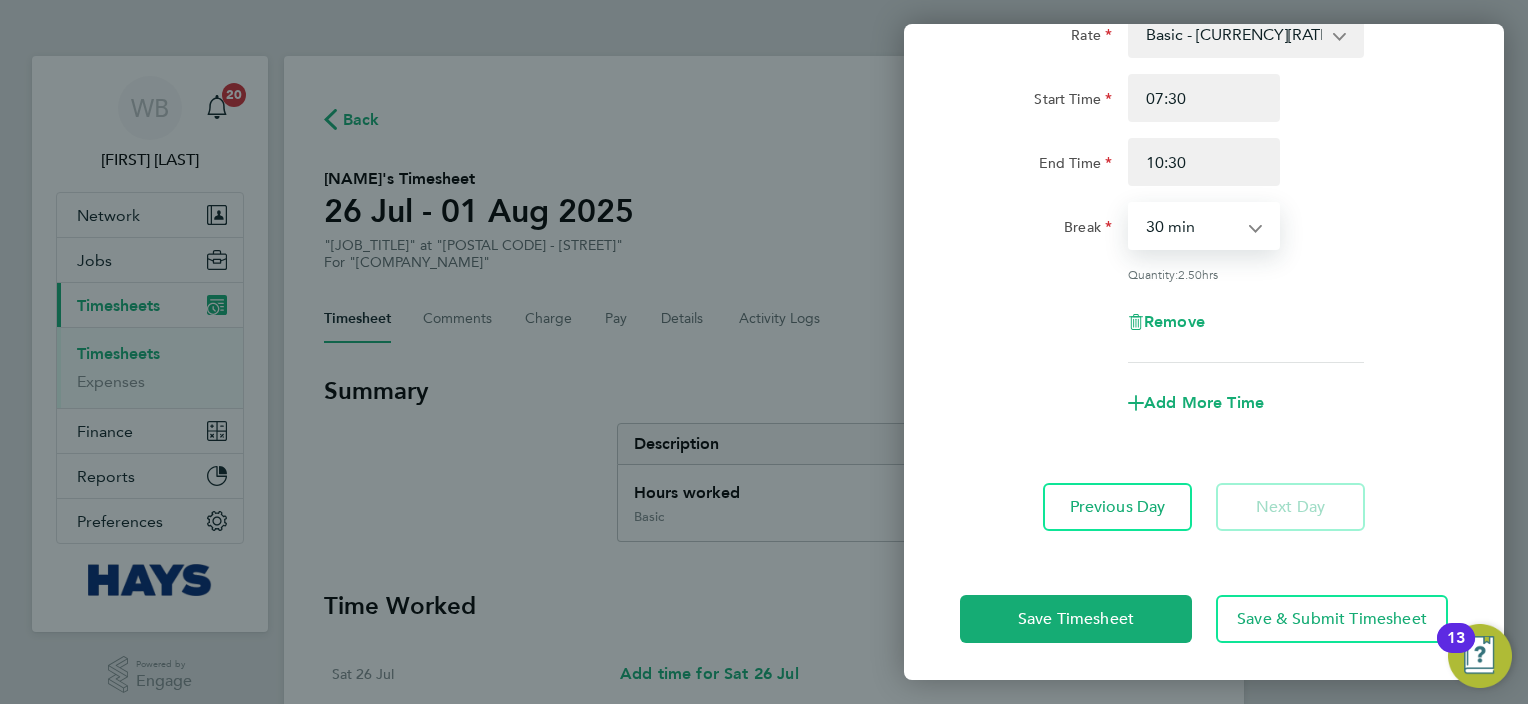 select on "0" 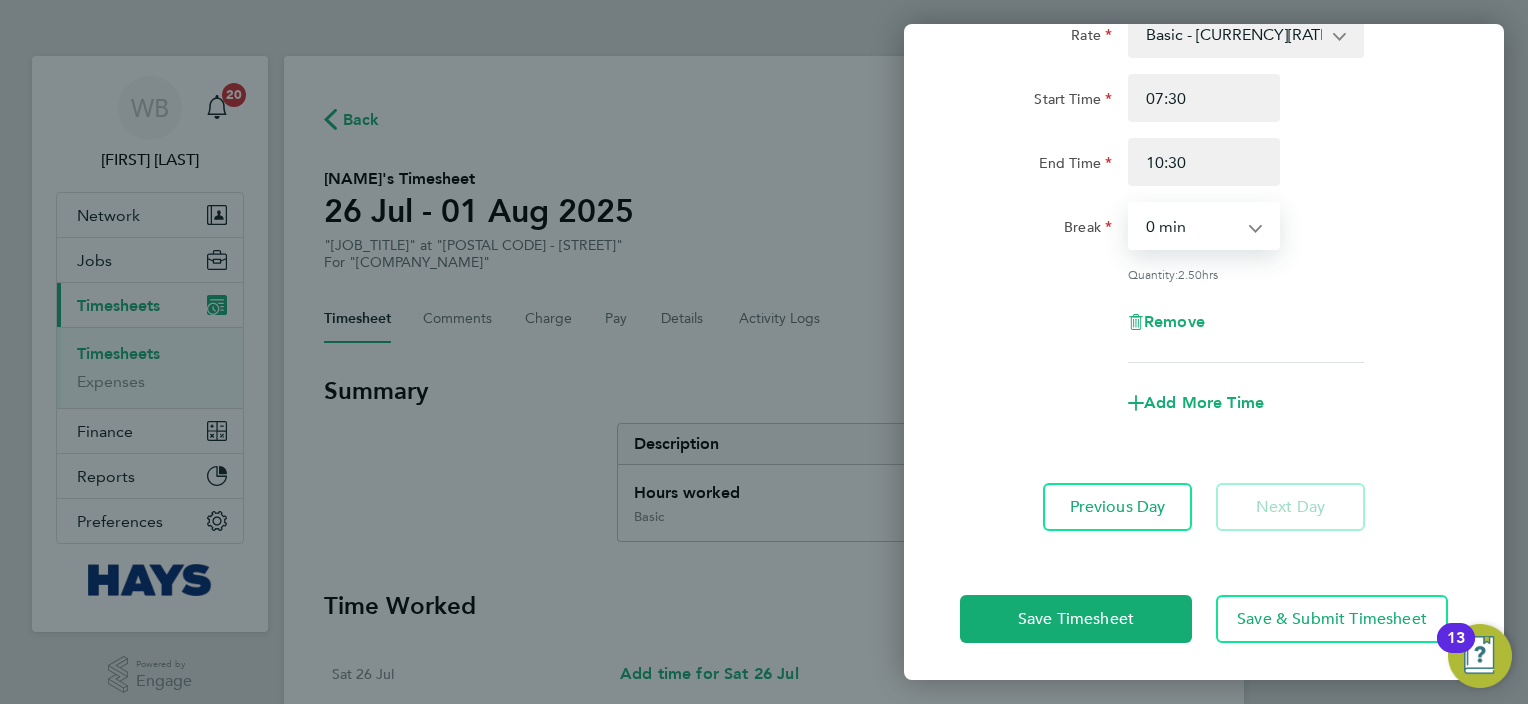 click on "0 min   15 min   30 min   45 min   60 min   75 min   90 min" at bounding box center (1192, 226) 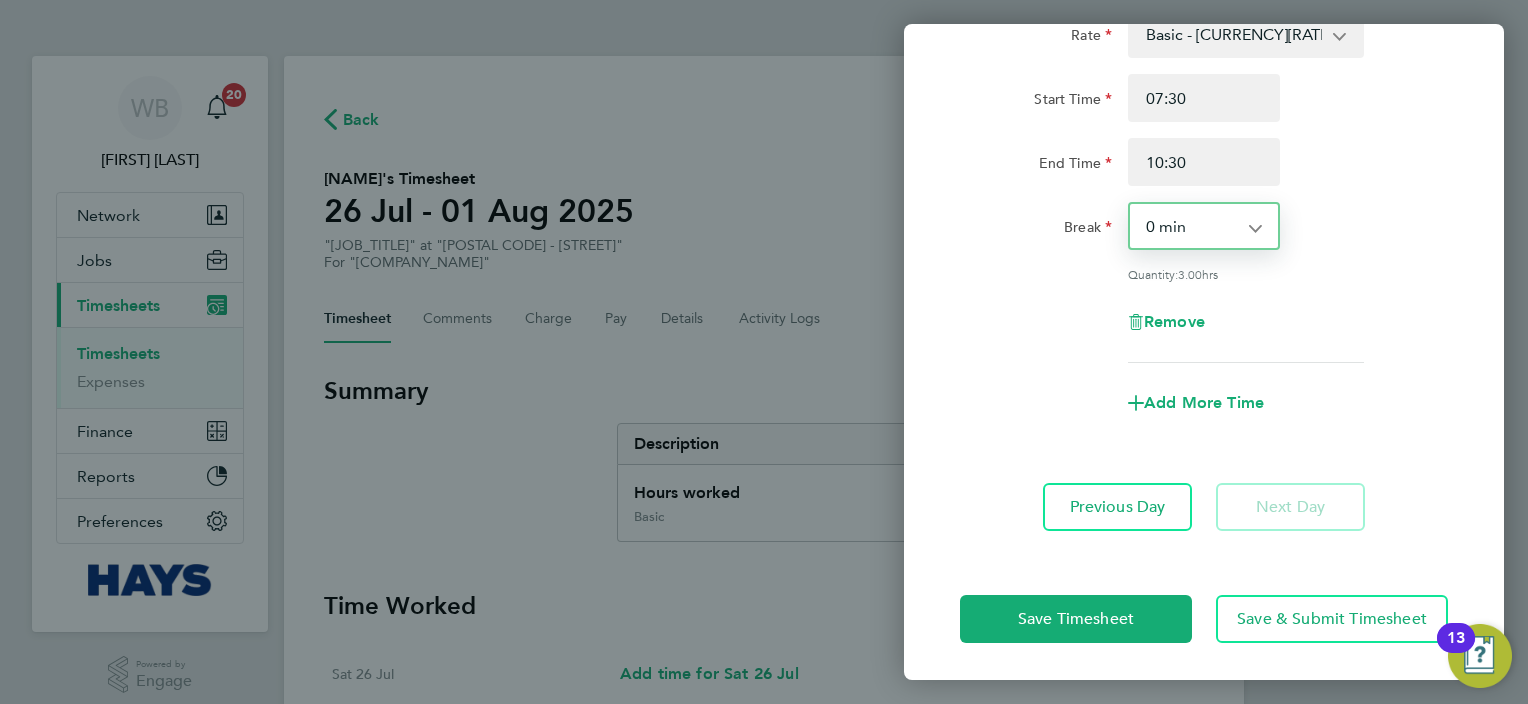 click on "Add More Time" 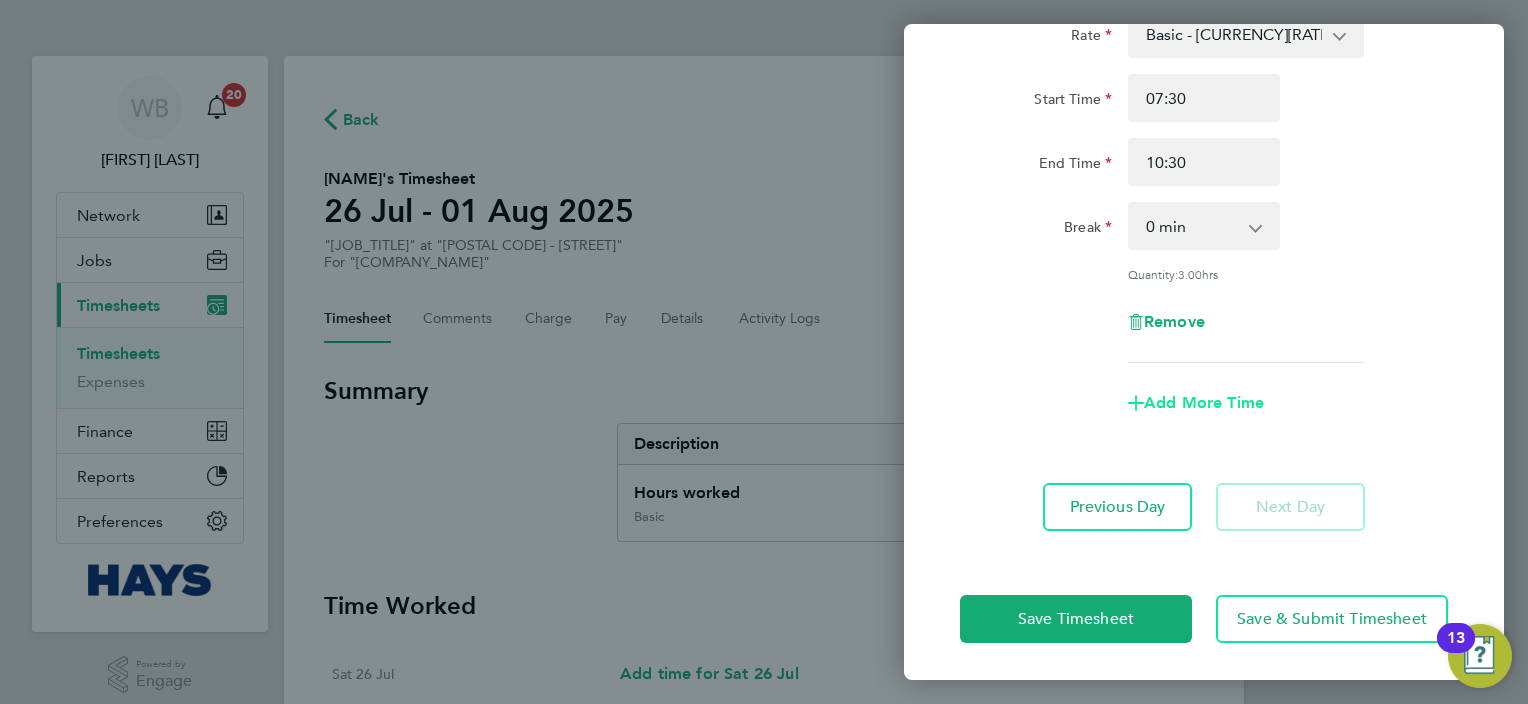 click on "Add More Time" 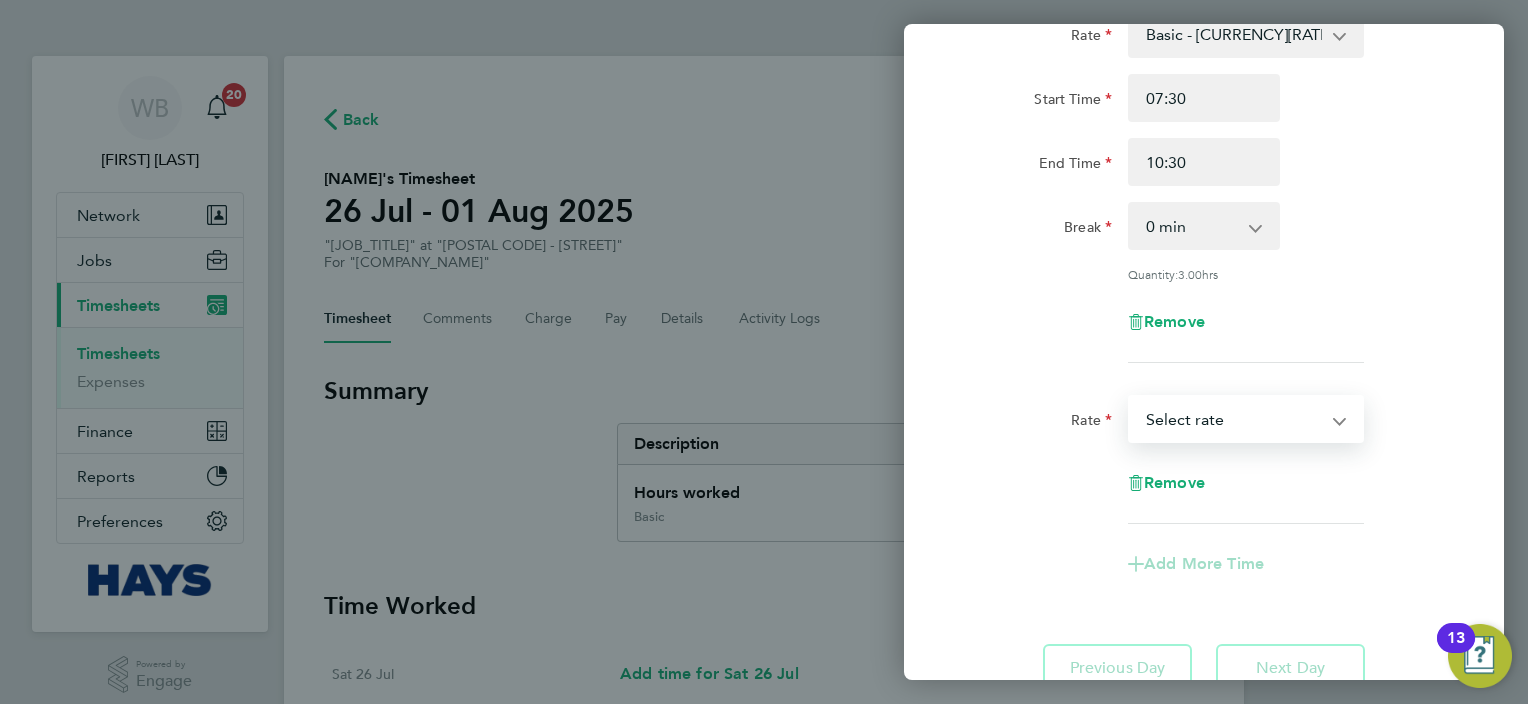 click on "Basic - [CURRENCY][RATE]   Weekday OT 39h+ - [CURRENCY][RATE]   Sat first 4h - [CURRENCY][RATE]   Sat after 4h - [CURRENCY][RATE]   Sunday - [CURRENCY][RATE]   Bank Holiday - [CURRENCY][RATE]   Select rate" at bounding box center (1234, 419) 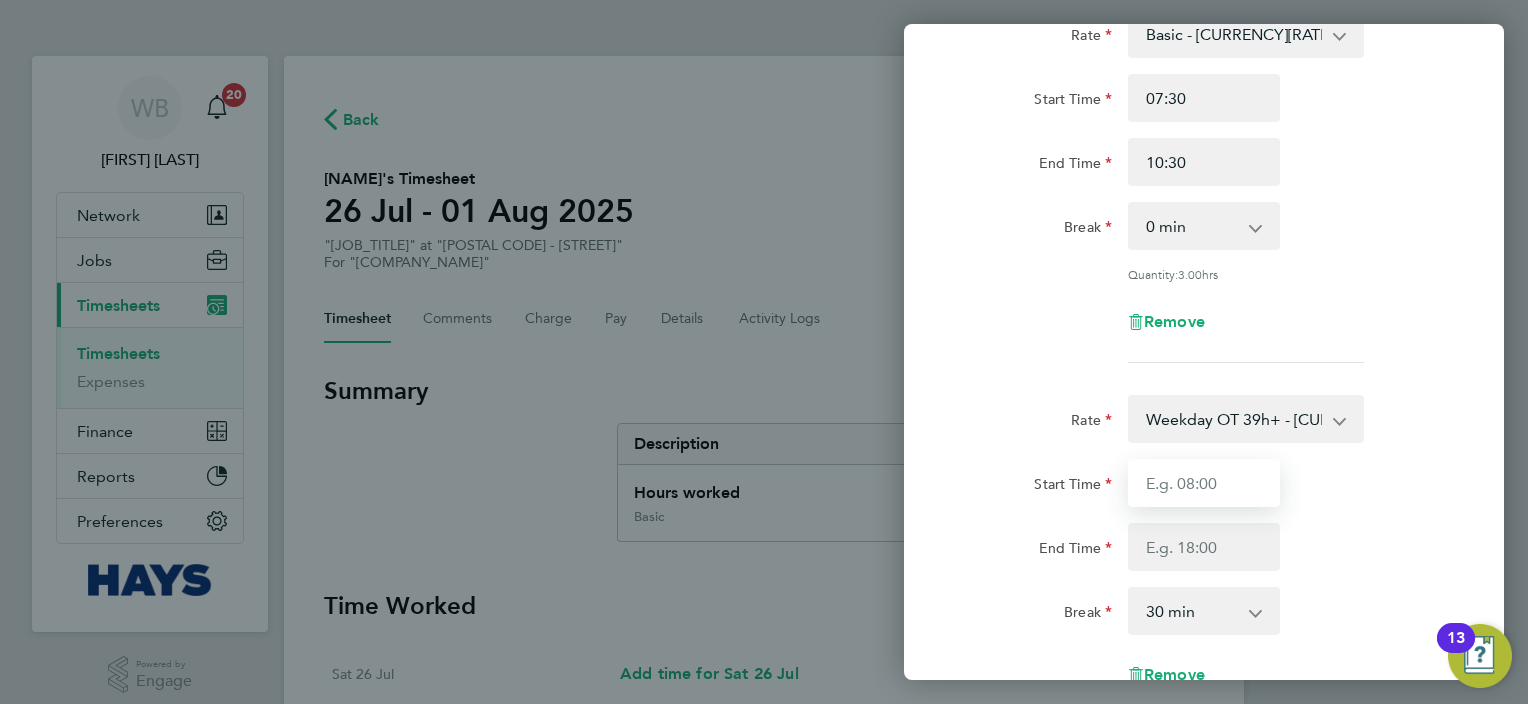 click on "Start Time" at bounding box center (1204, 483) 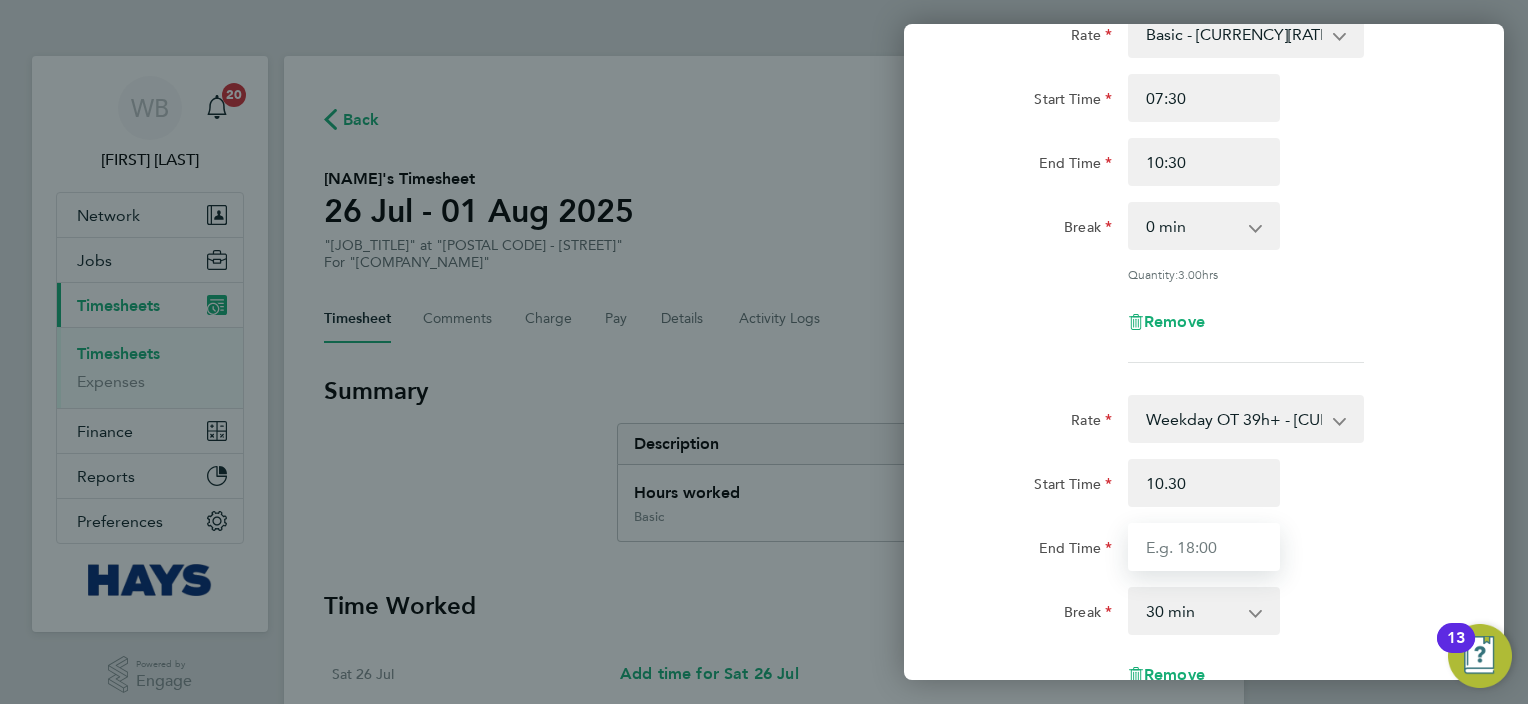type on "10:30" 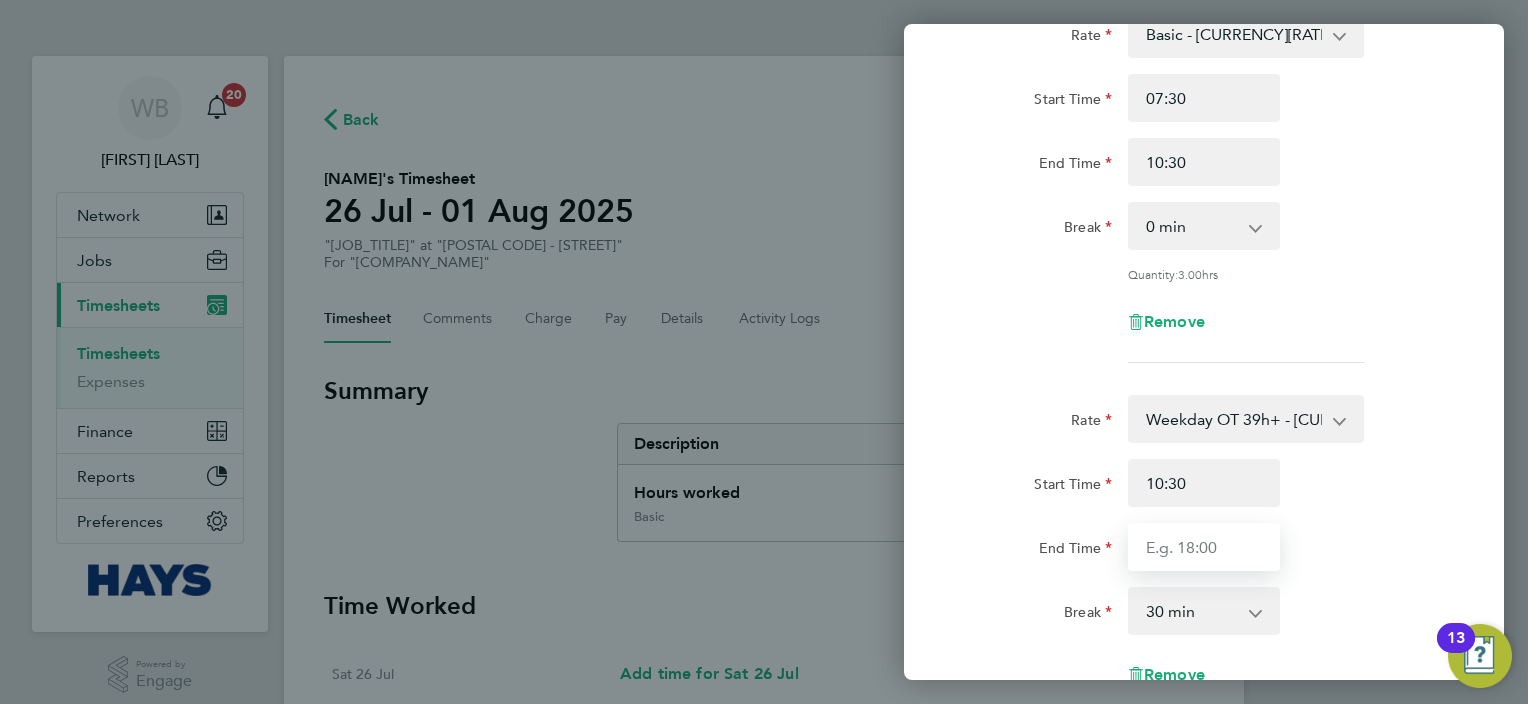 click on "End Time" at bounding box center (1204, 547) 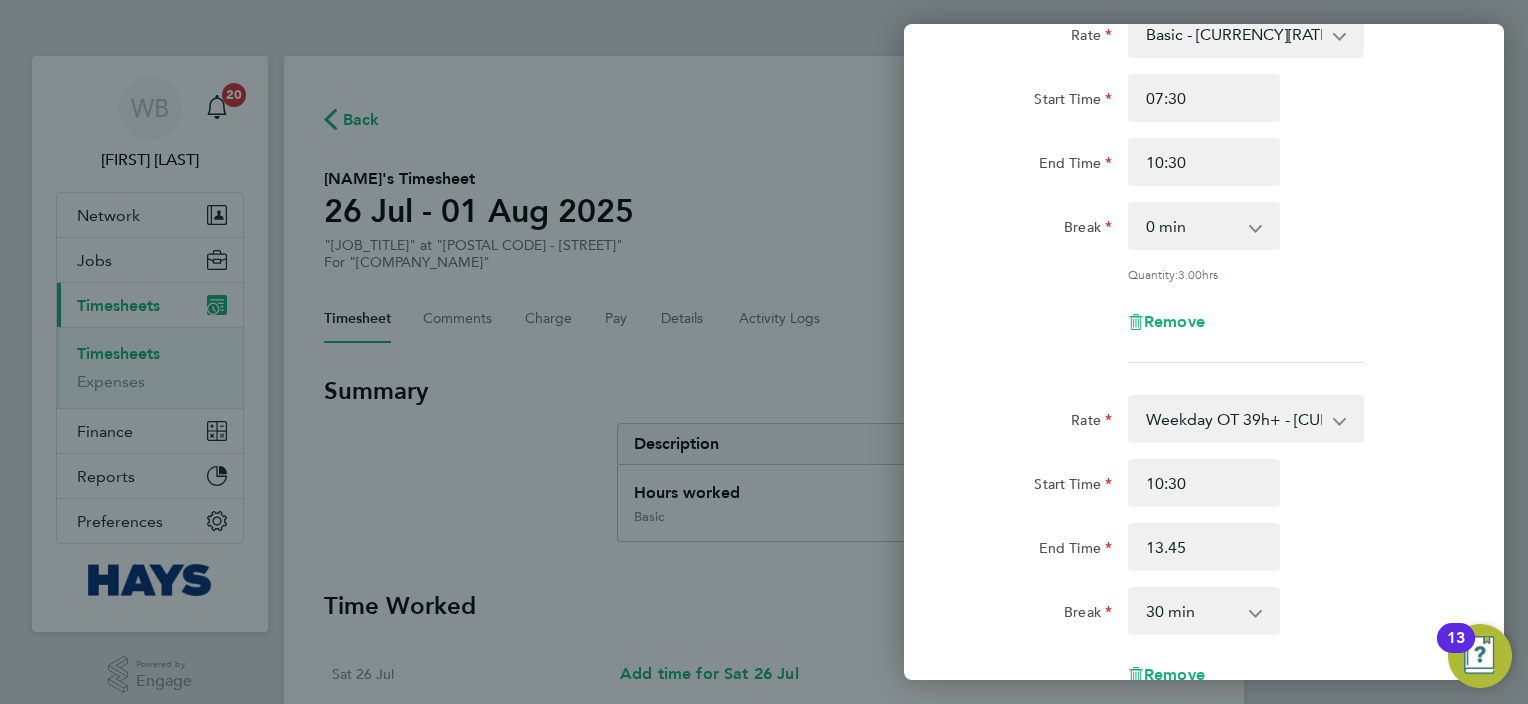 type on "[TIME]" 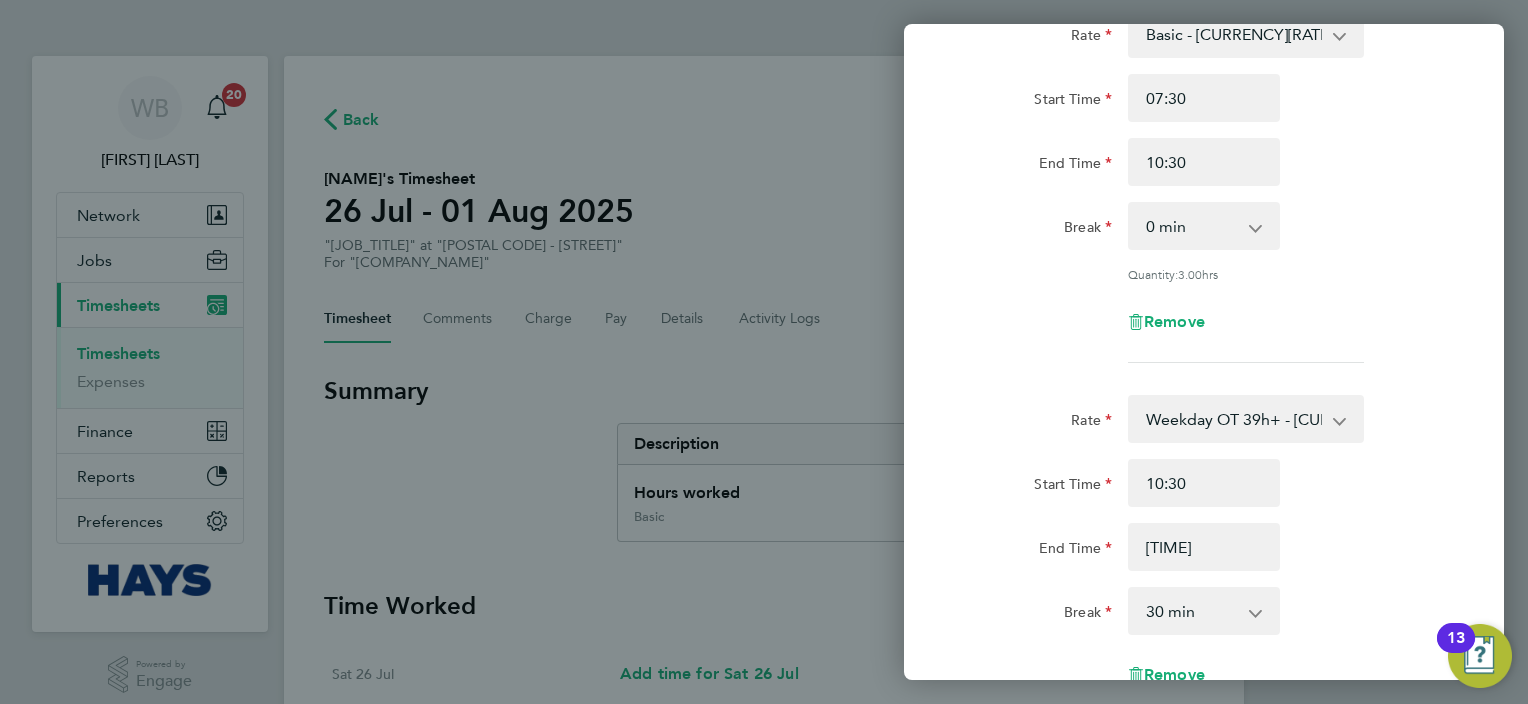 click on "End Time [TIME]" 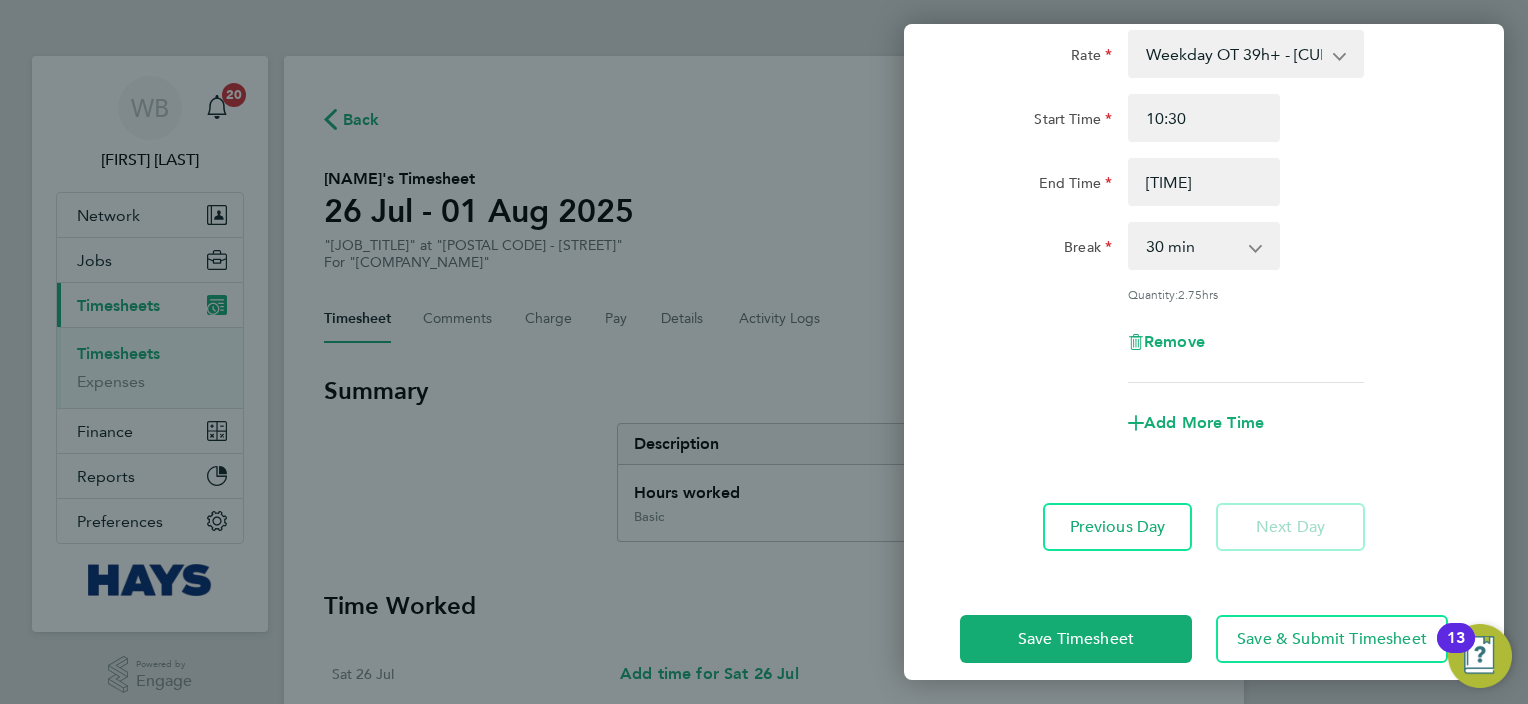 scroll, scrollTop: 533, scrollLeft: 0, axis: vertical 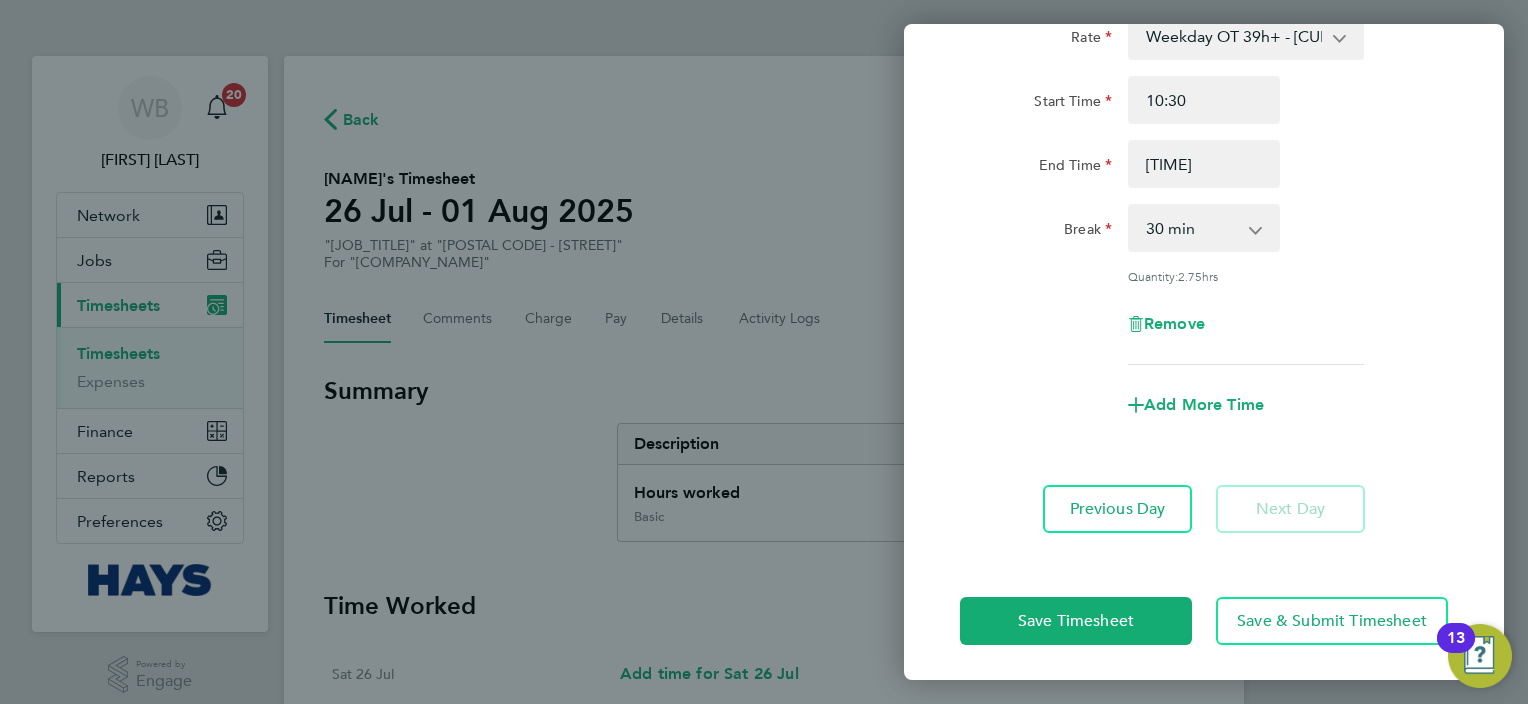 drag, startPoint x: 1199, startPoint y: 232, endPoint x: 1203, endPoint y: 248, distance: 16.492422 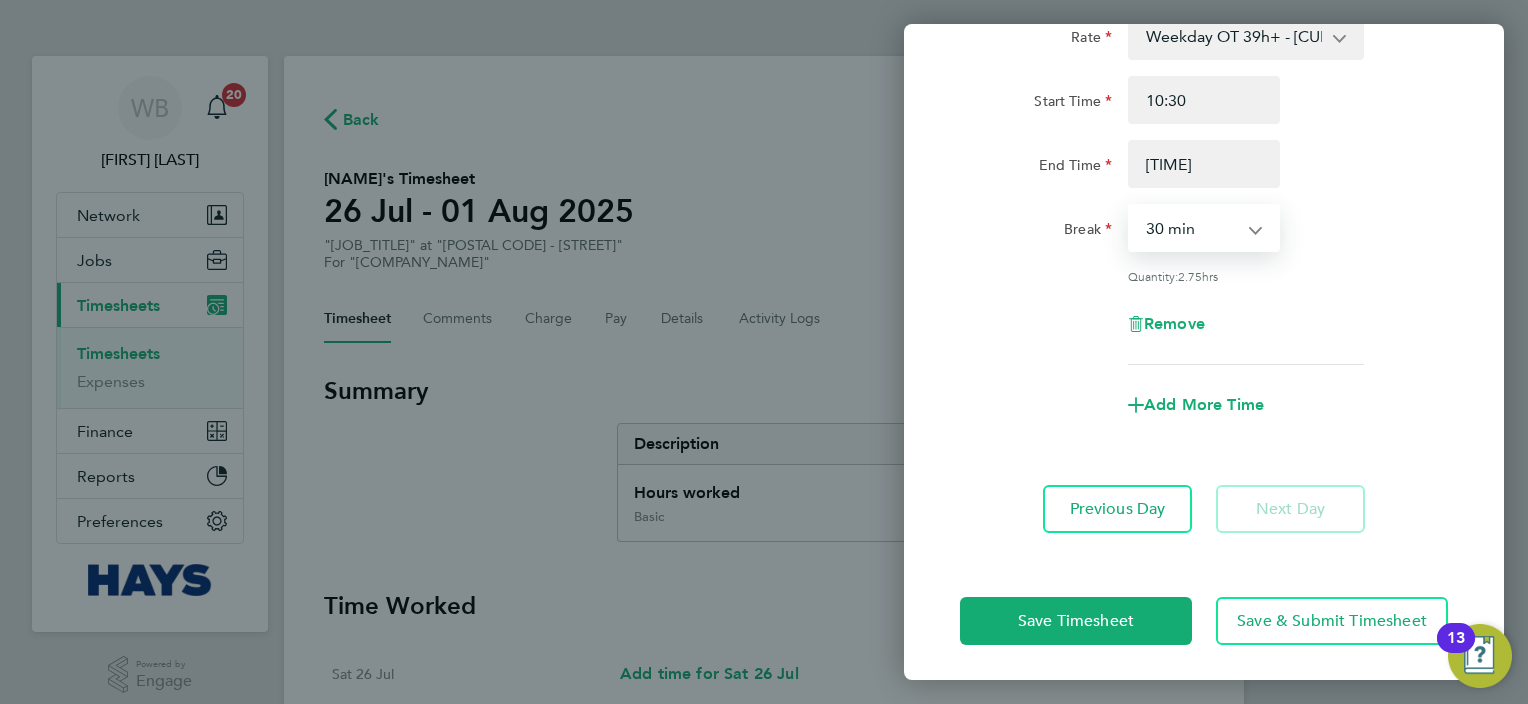 select on "0" 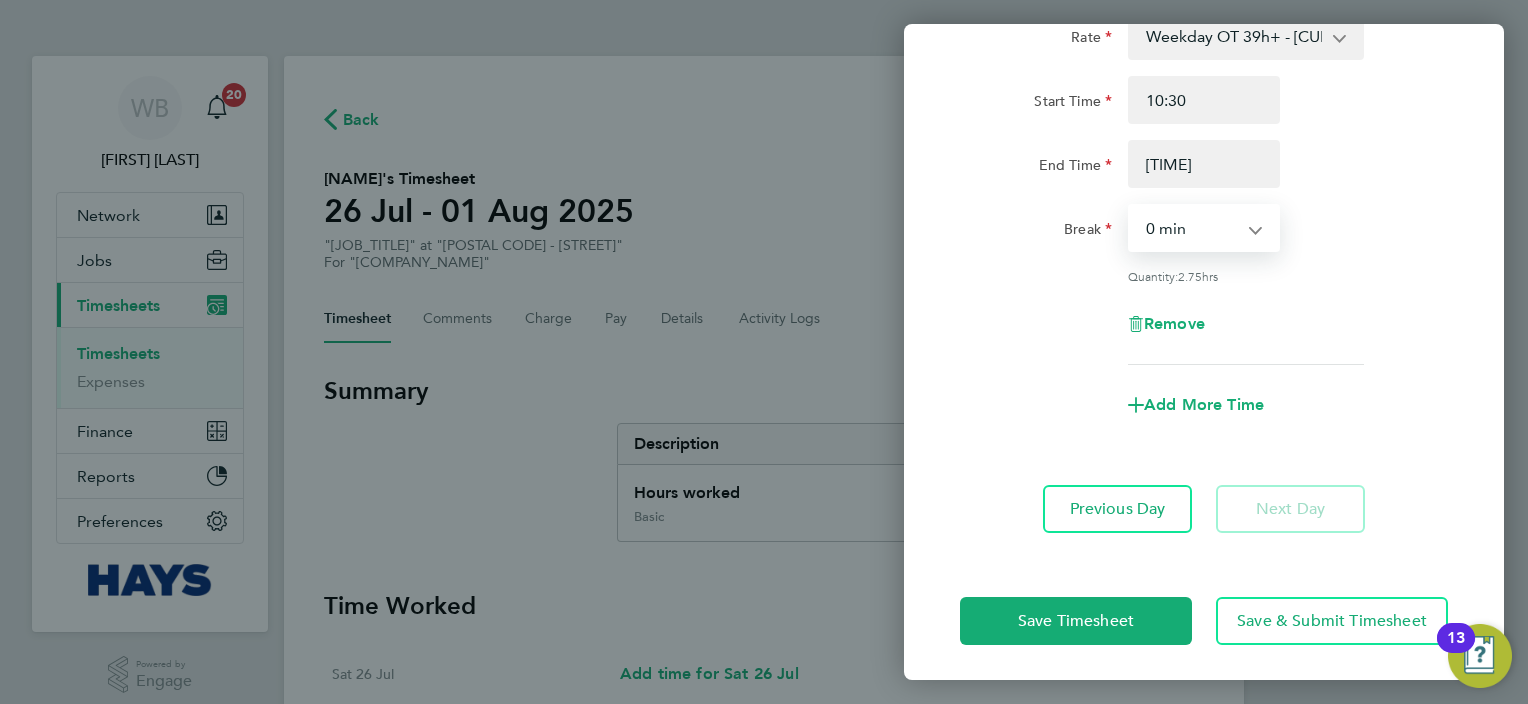 click on "0 min   15 min   30 min   45 min   60 min   75 min   90 min" at bounding box center [1192, 228] 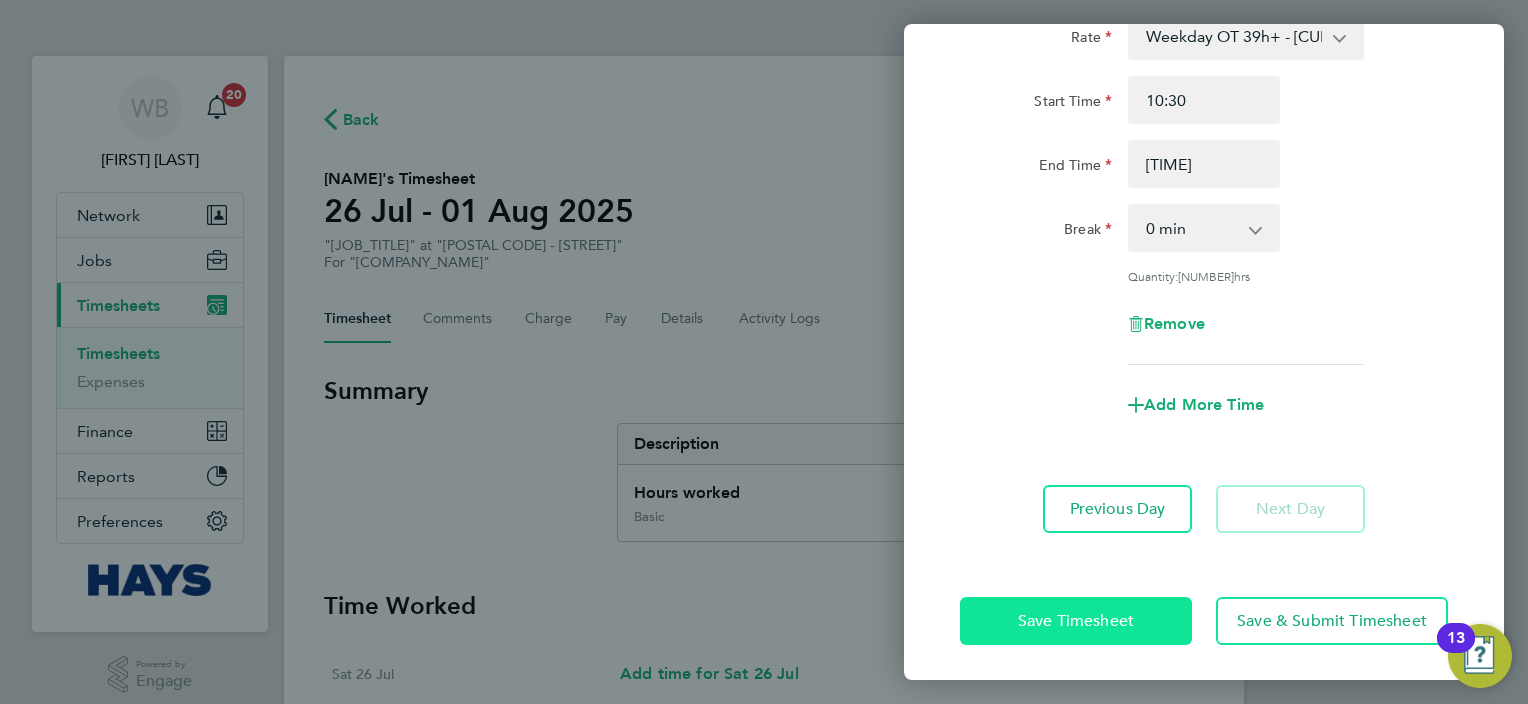 click on "Save Timesheet" 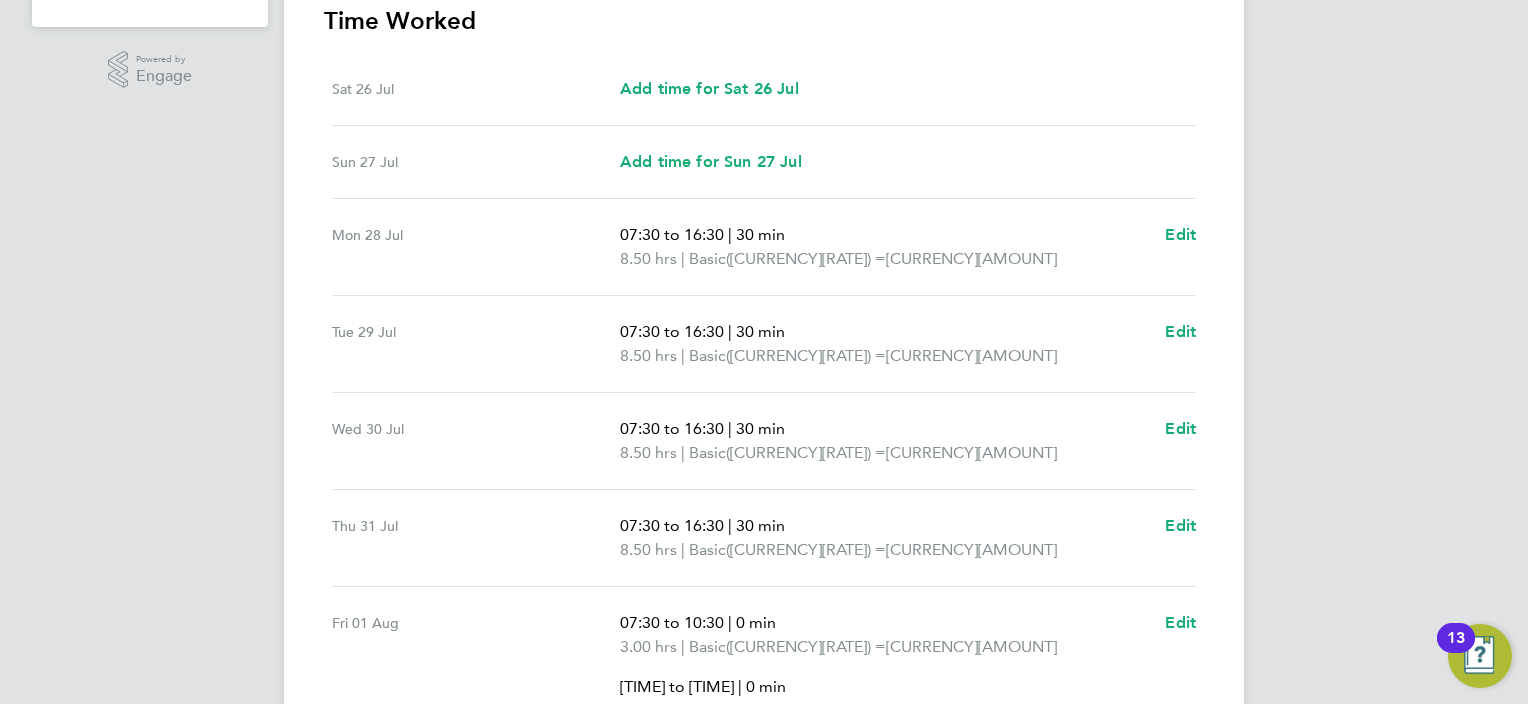 scroll, scrollTop: 822, scrollLeft: 0, axis: vertical 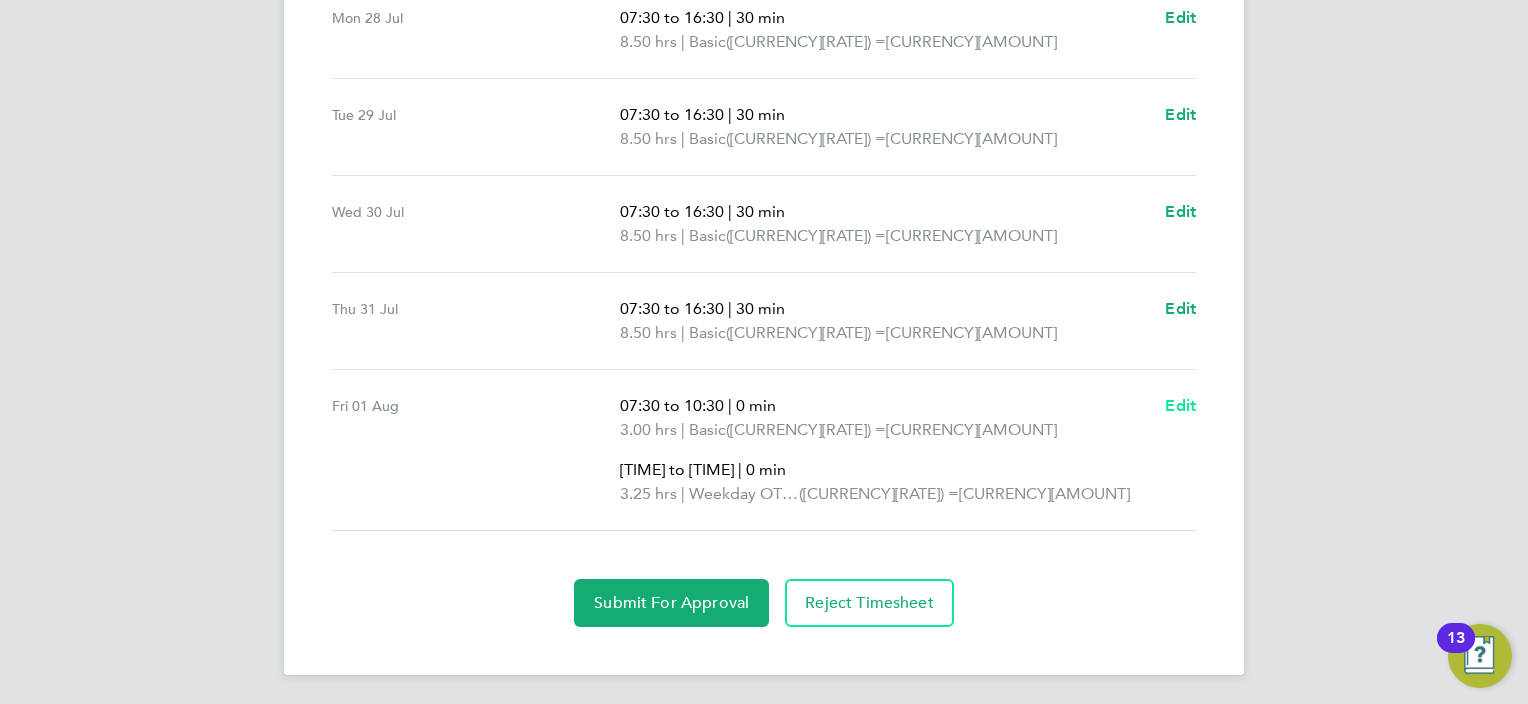click on "Edit" at bounding box center (1180, 405) 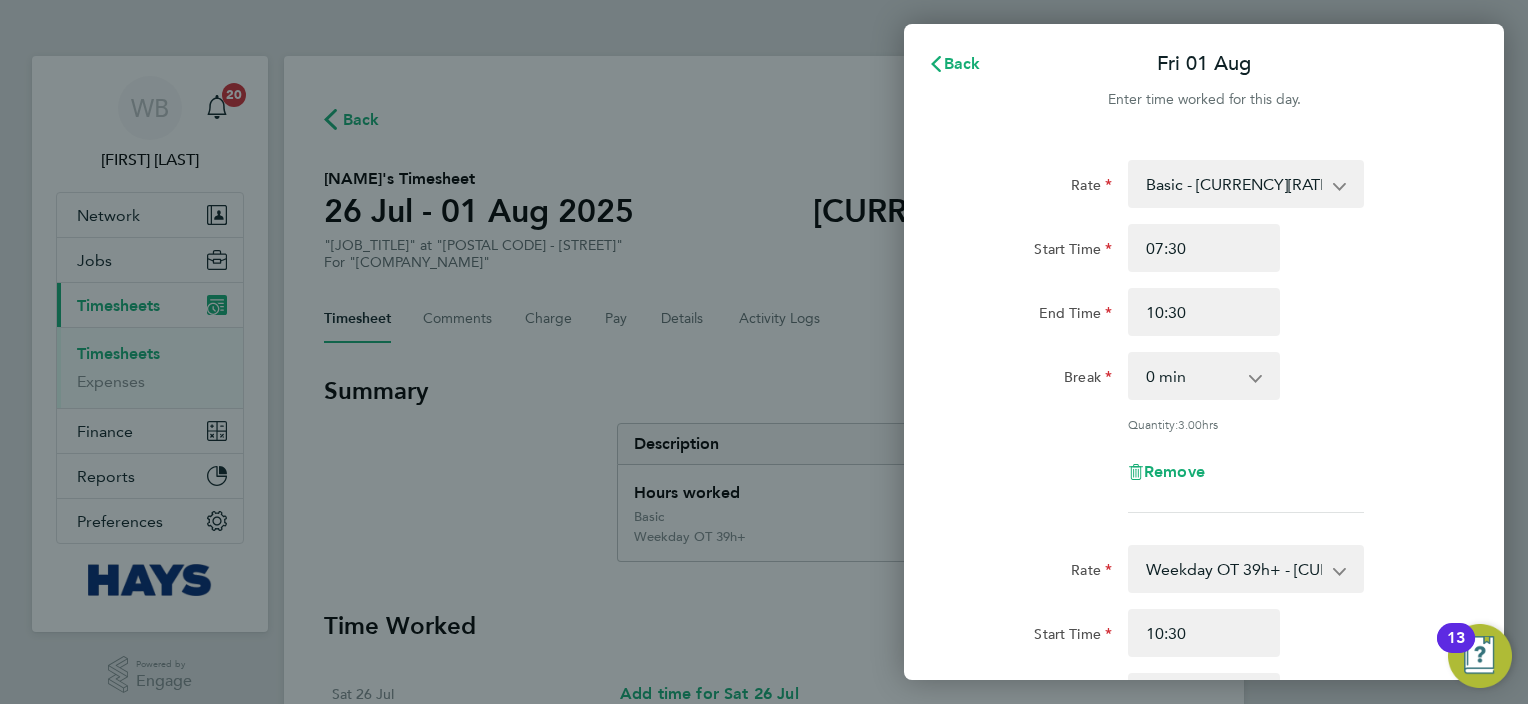scroll, scrollTop: 0, scrollLeft: 0, axis: both 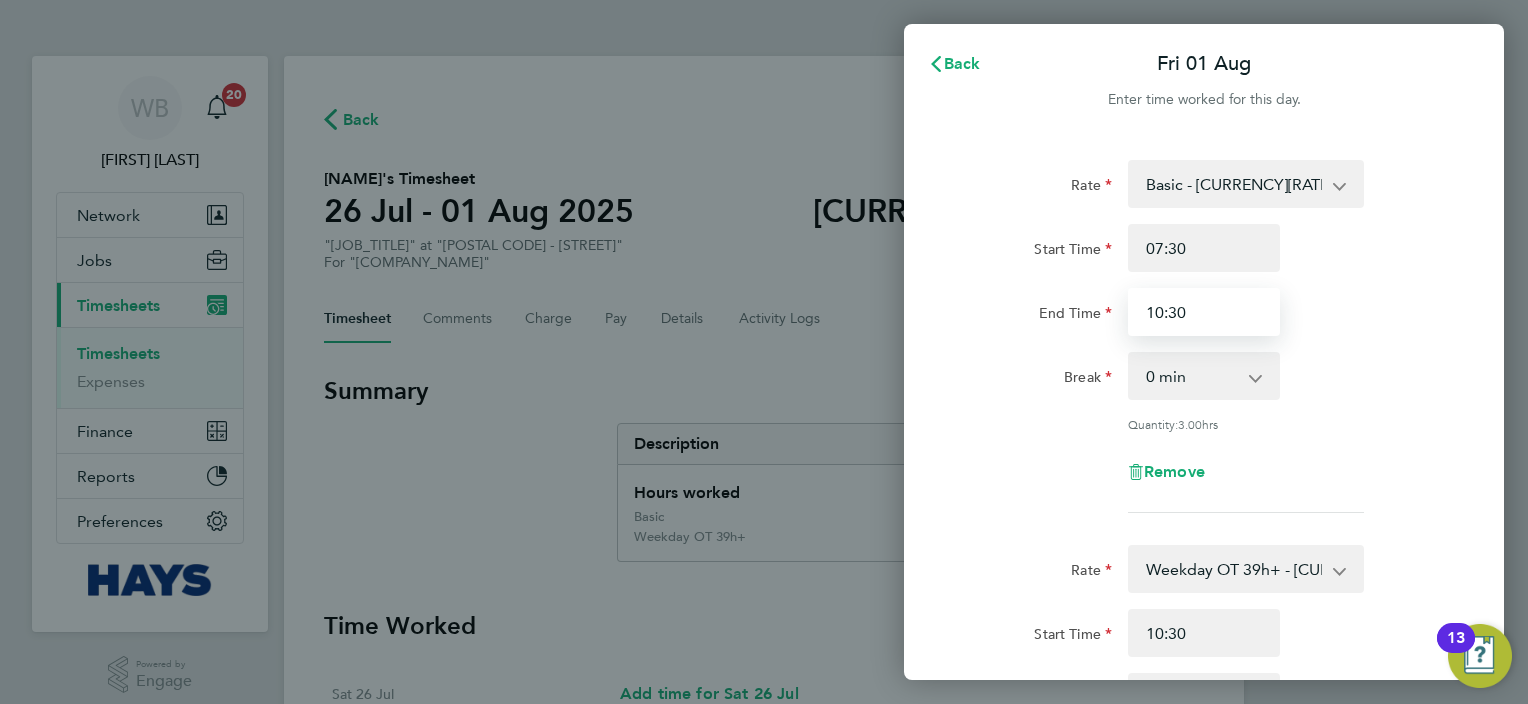 drag, startPoint x: 1255, startPoint y: 324, endPoint x: 1038, endPoint y: 324, distance: 217 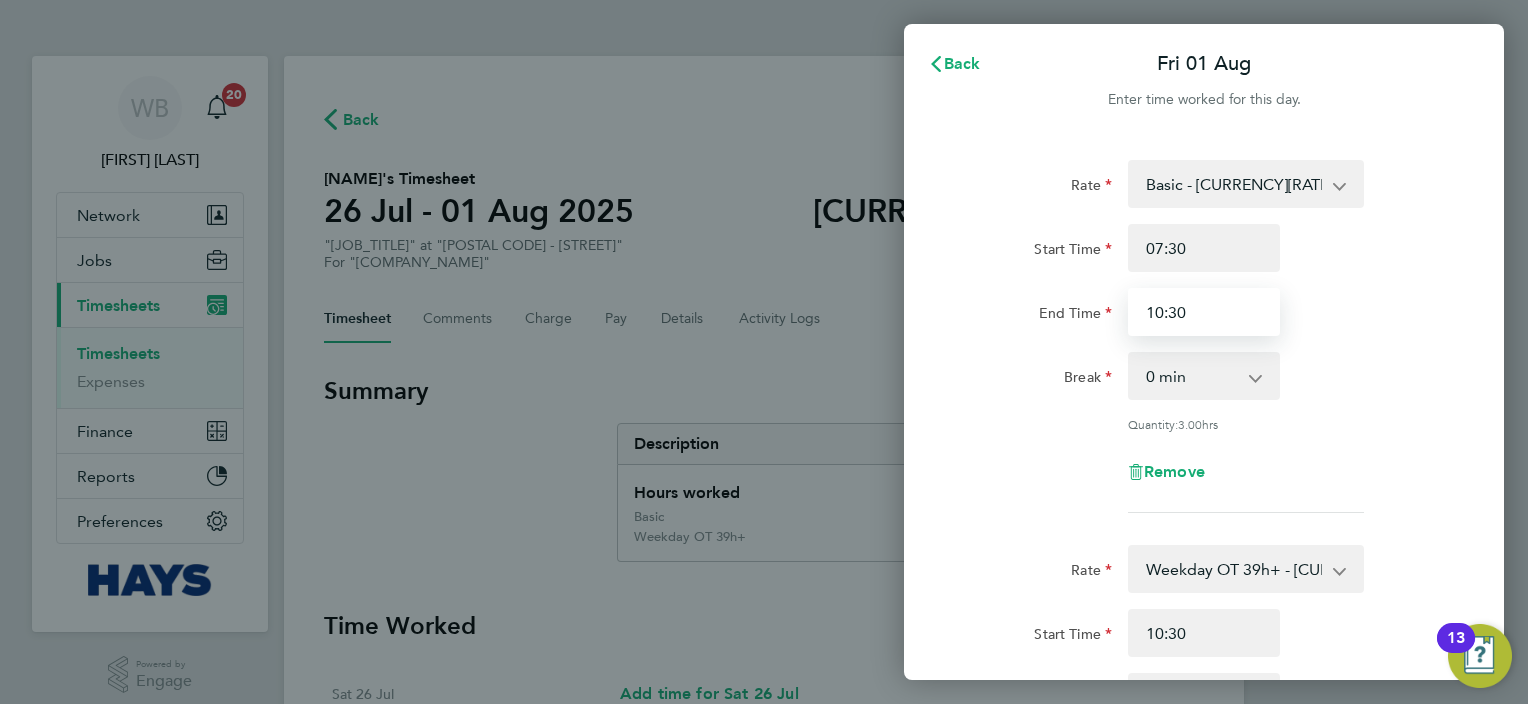 click on "End Time [TIME]" 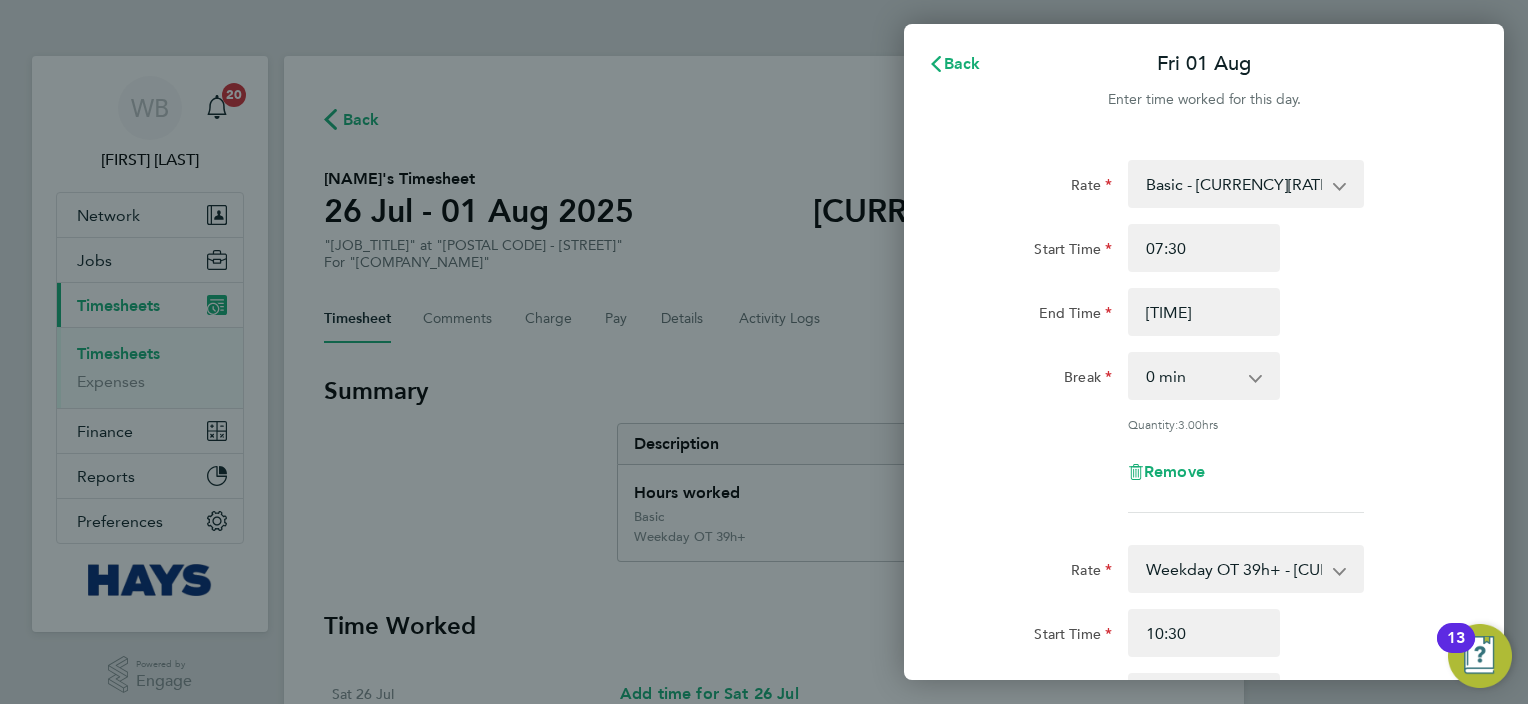 type on "12:30" 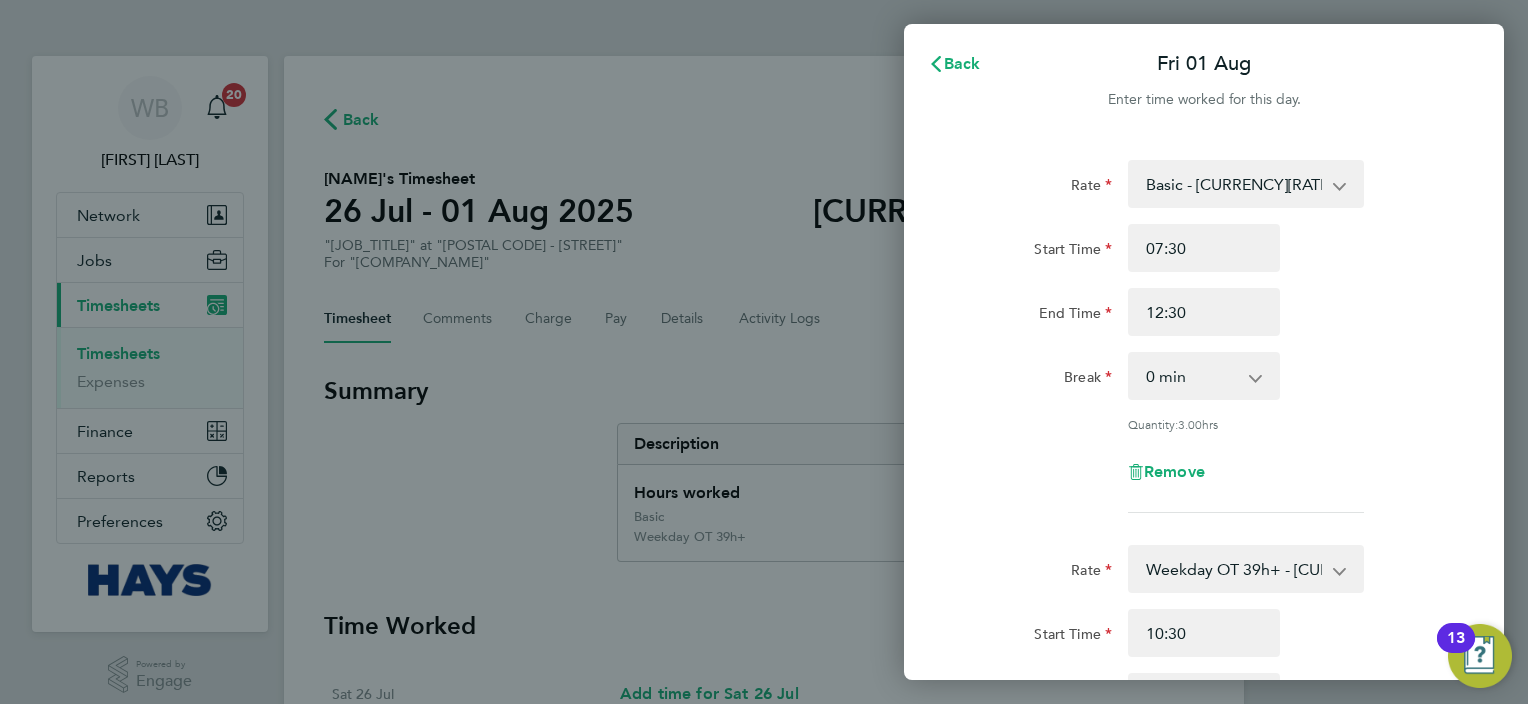 click on "Start Time [TIME] End Time [TIME]" 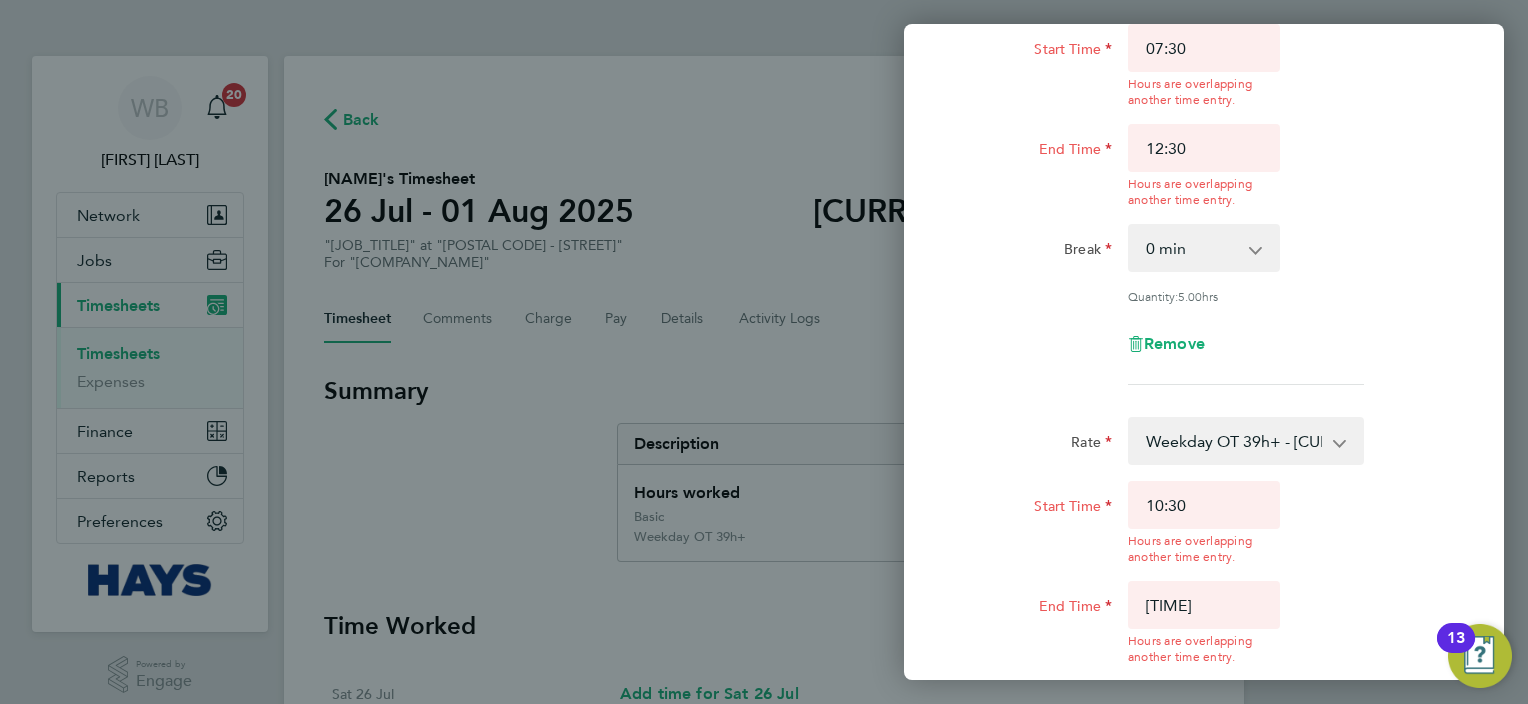 scroll, scrollTop: 677, scrollLeft: 0, axis: vertical 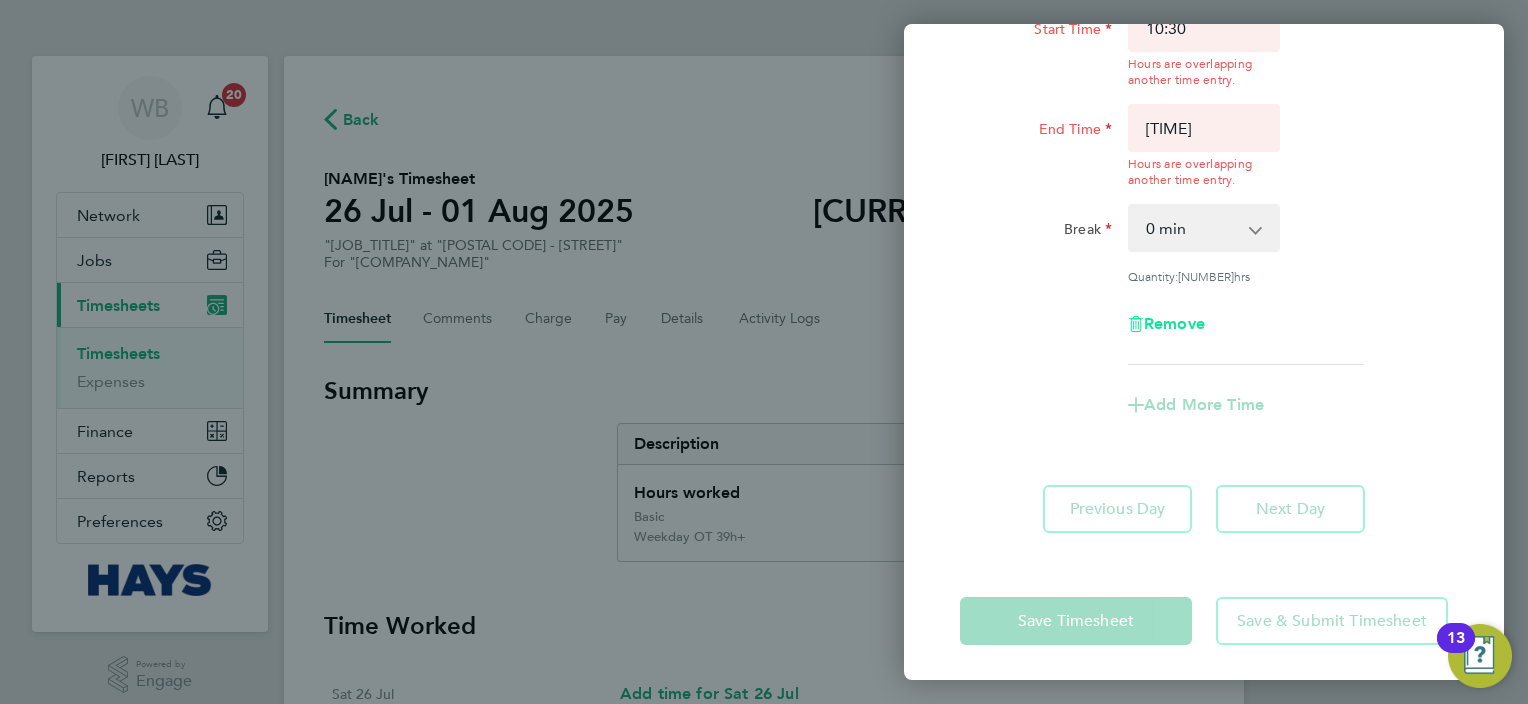 click on "Remove" 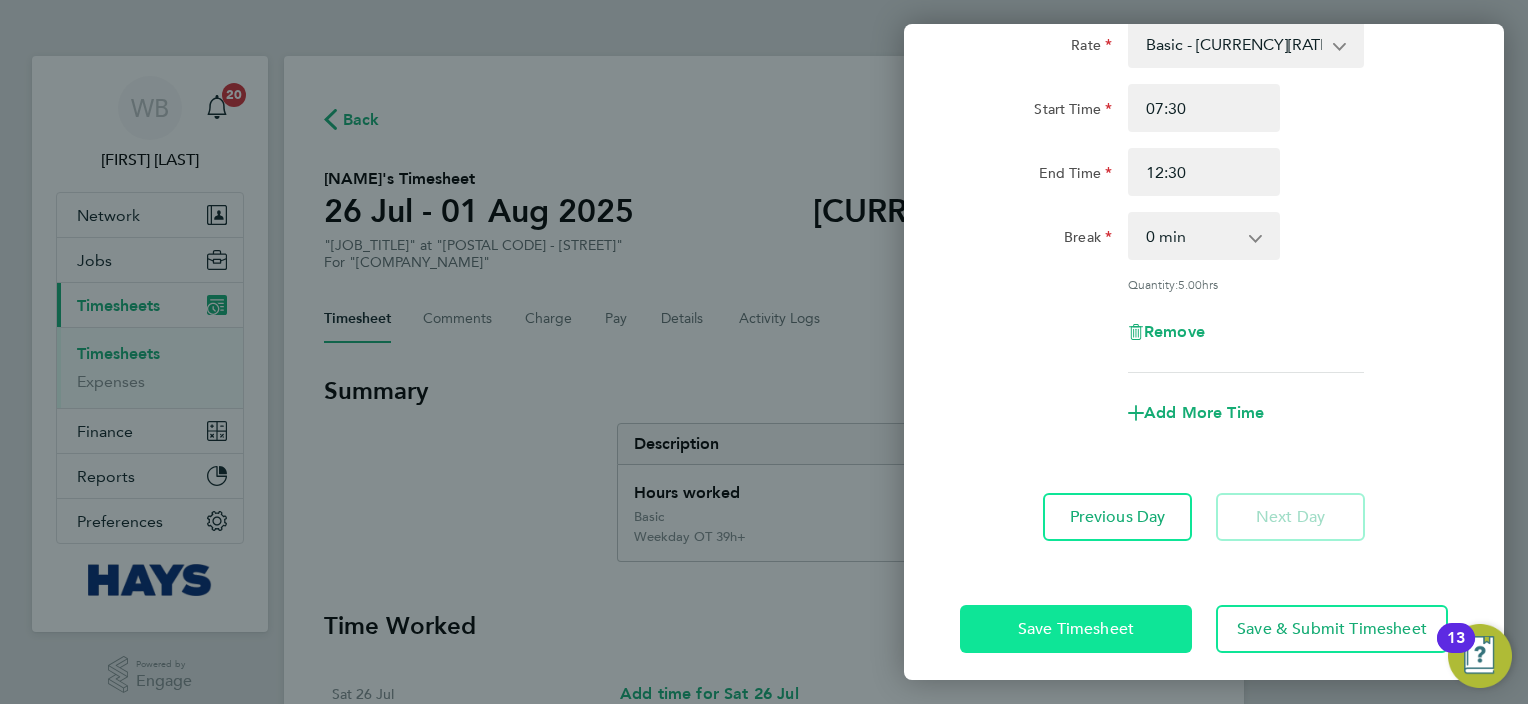 scroll, scrollTop: 150, scrollLeft: 0, axis: vertical 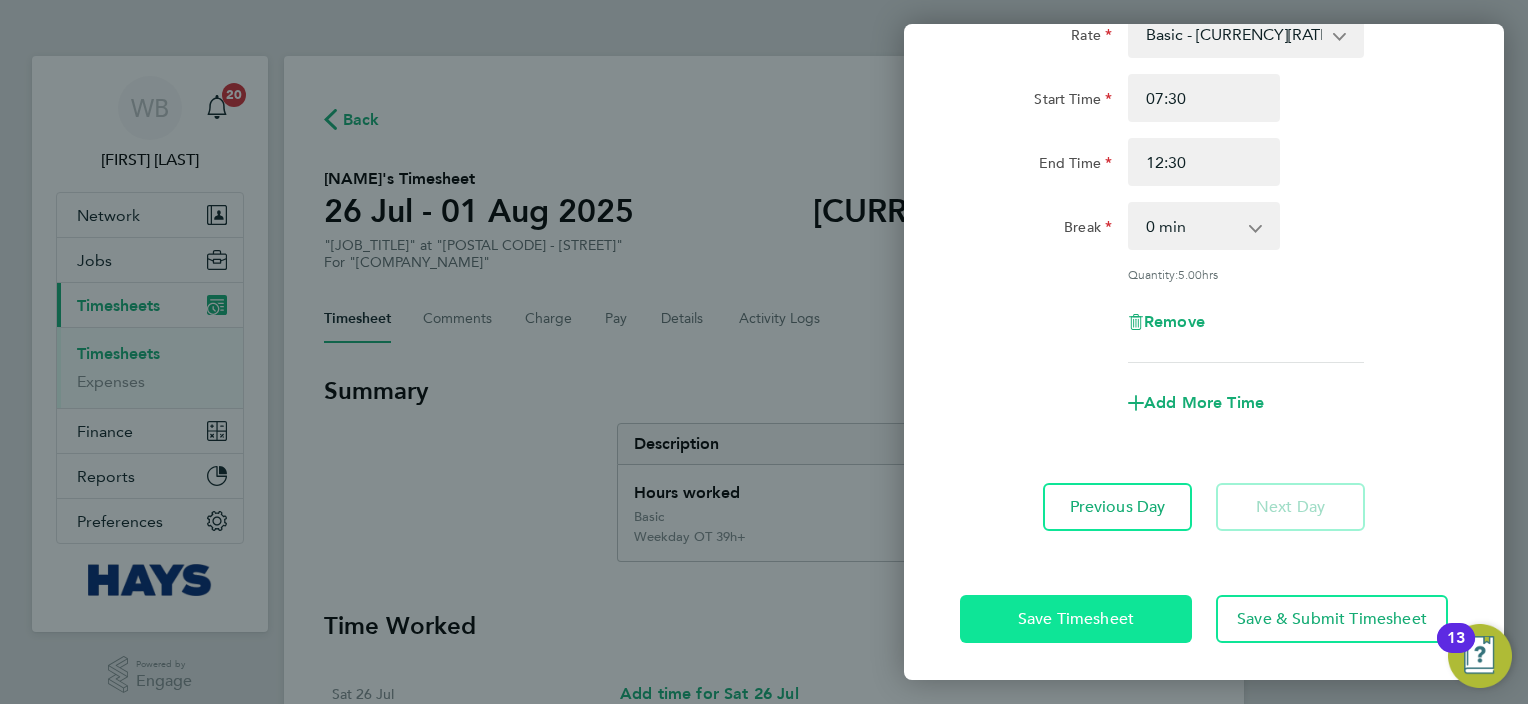 click on "Save Timesheet" 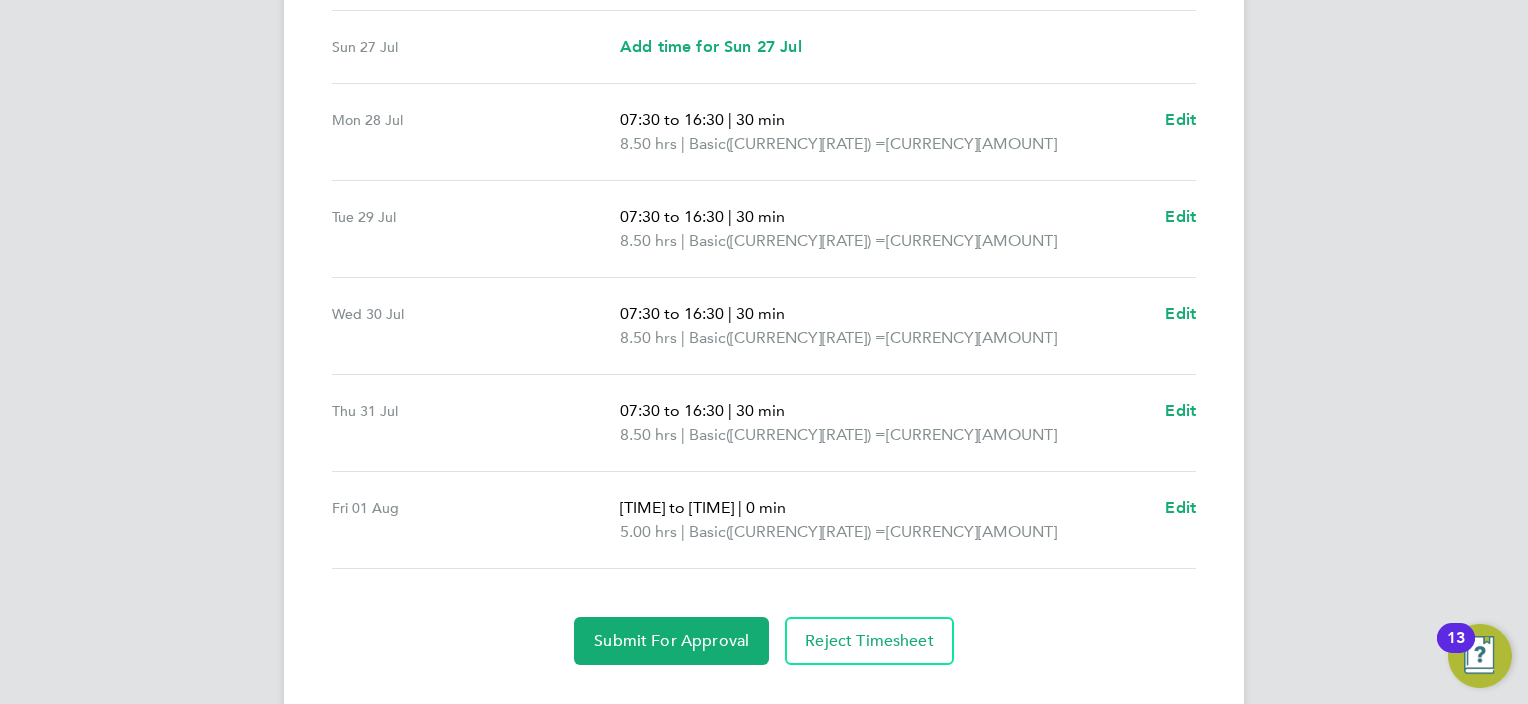 scroll, scrollTop: 738, scrollLeft: 0, axis: vertical 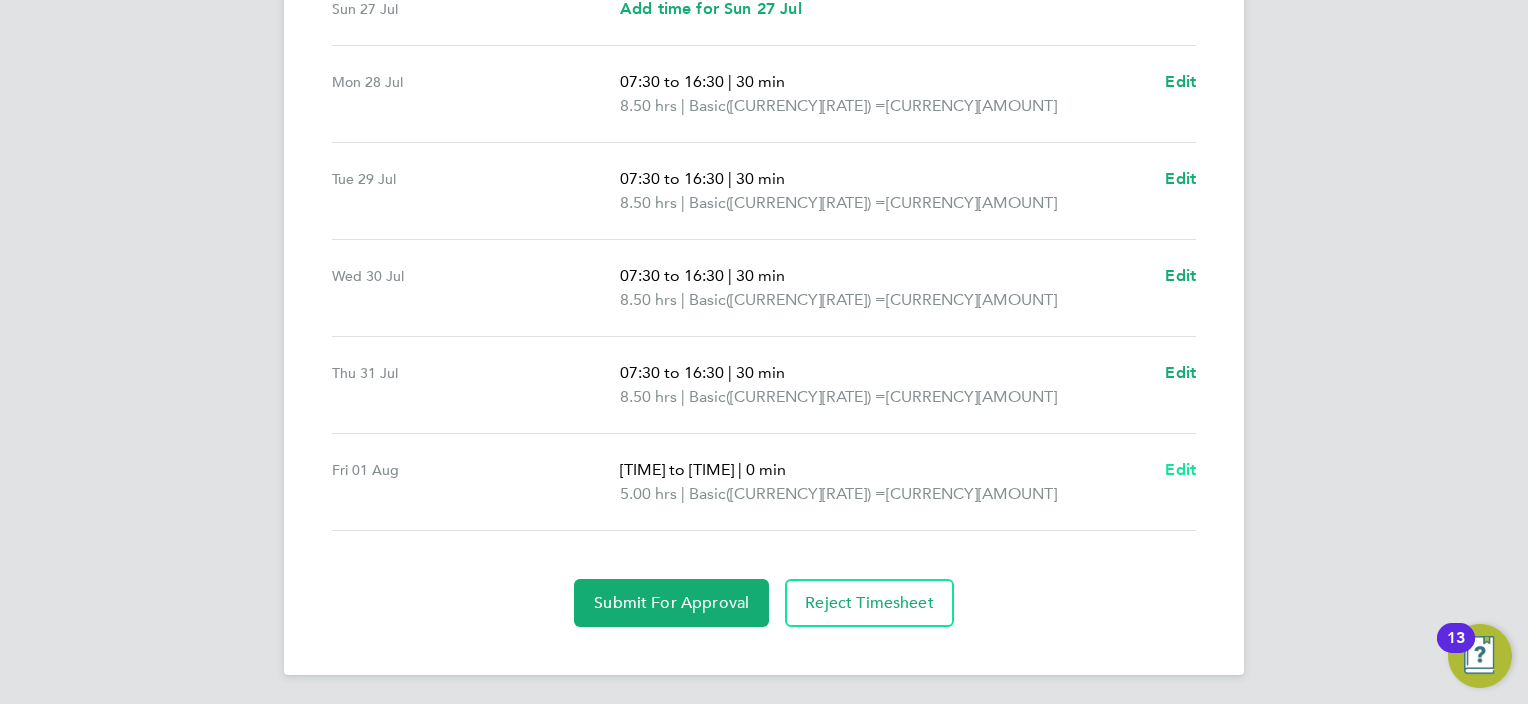 click on "Edit" at bounding box center (1180, 469) 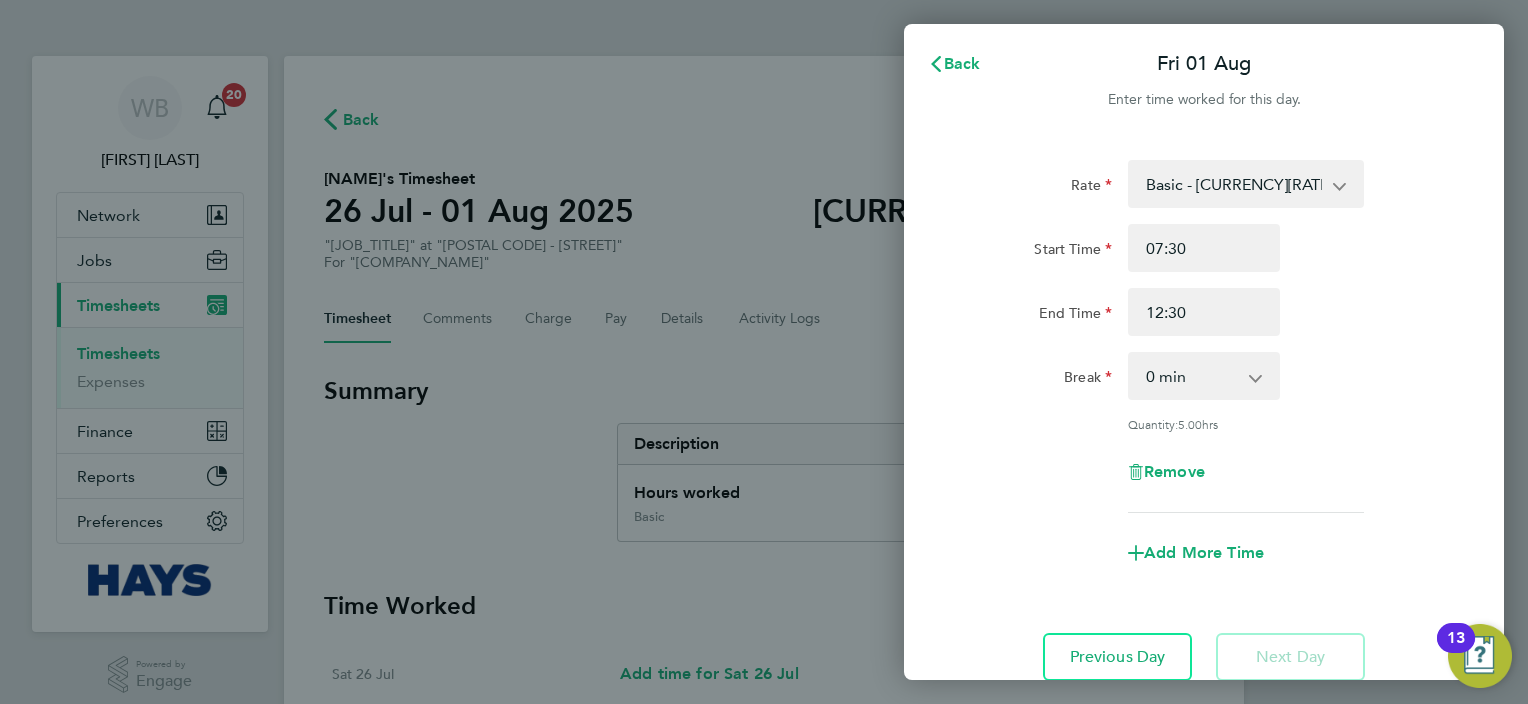 scroll, scrollTop: 0, scrollLeft: 0, axis: both 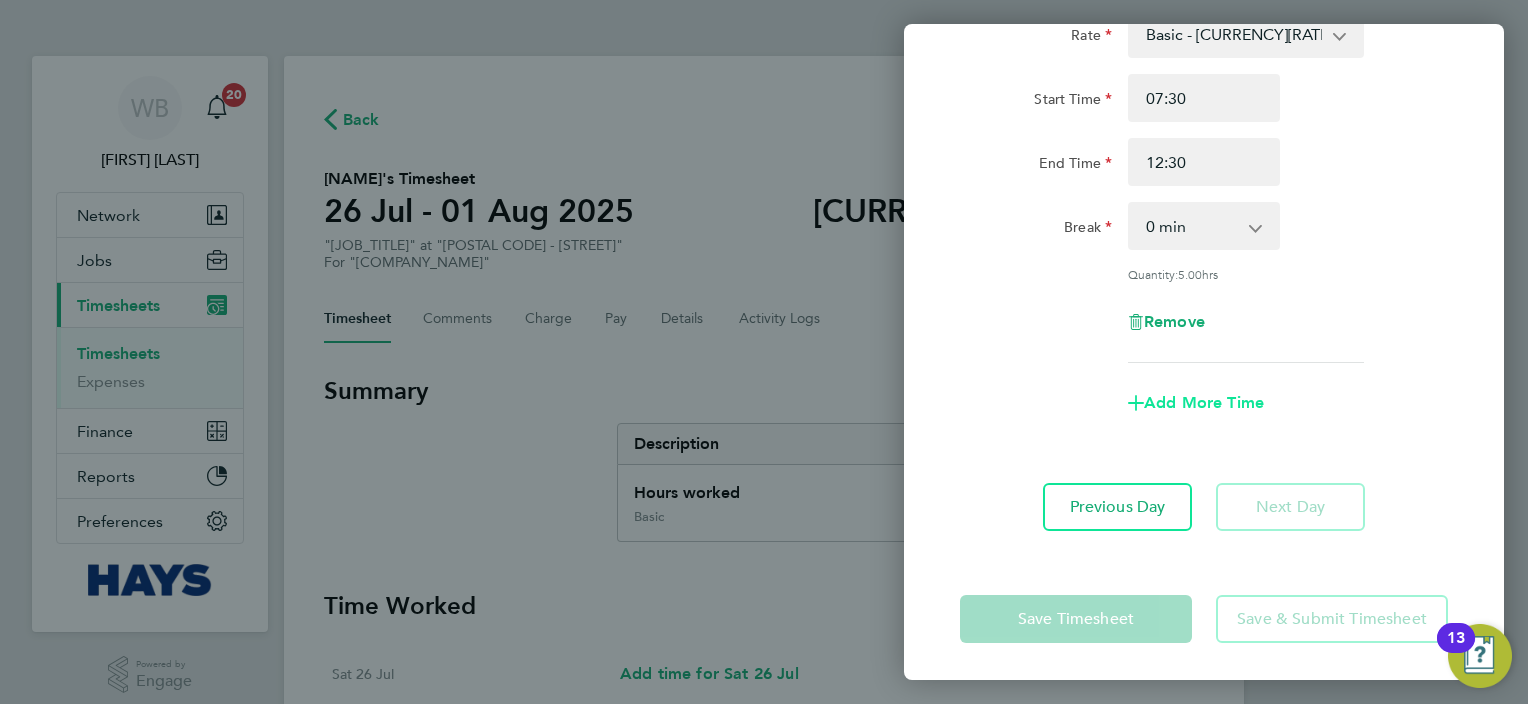 click on "Add More Time" 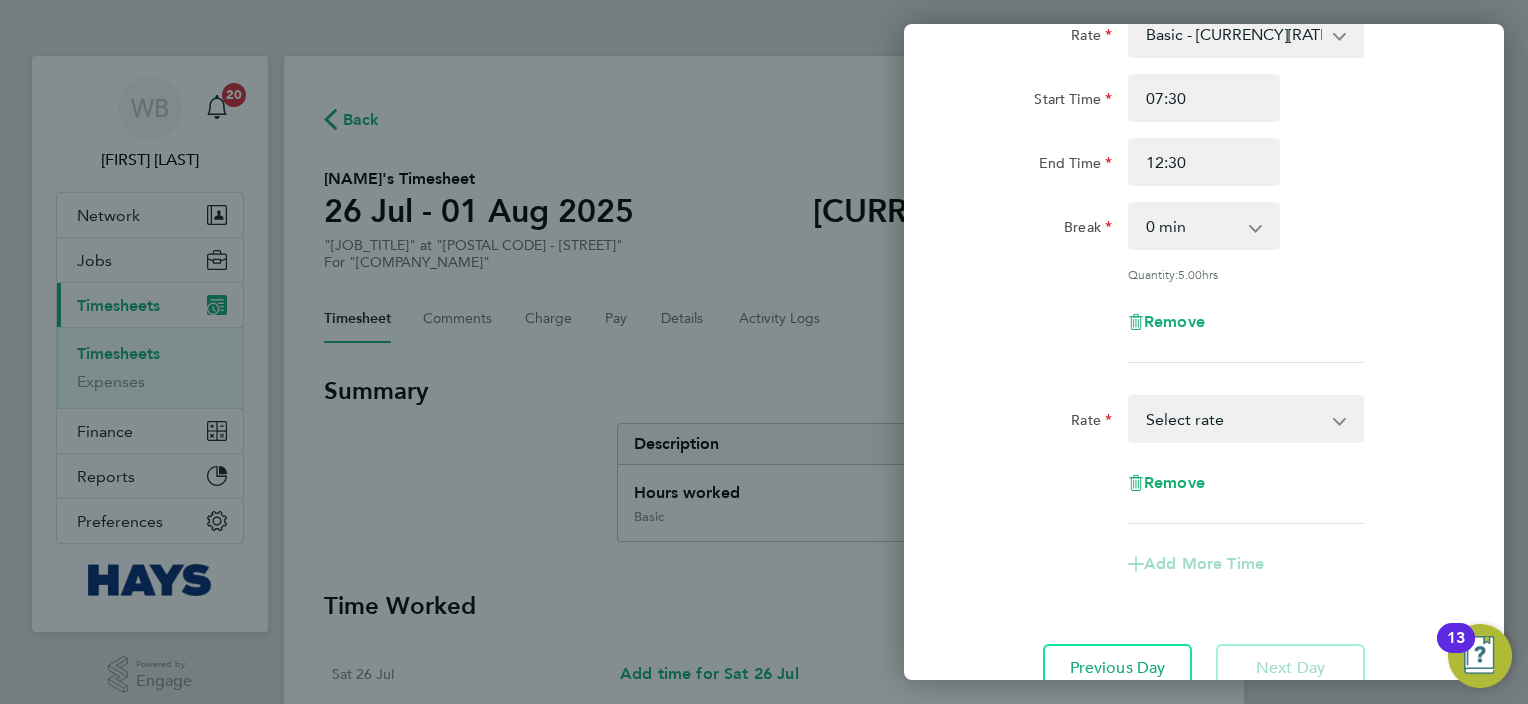 drag, startPoint x: 1217, startPoint y: 419, endPoint x: 1217, endPoint y: 433, distance: 14 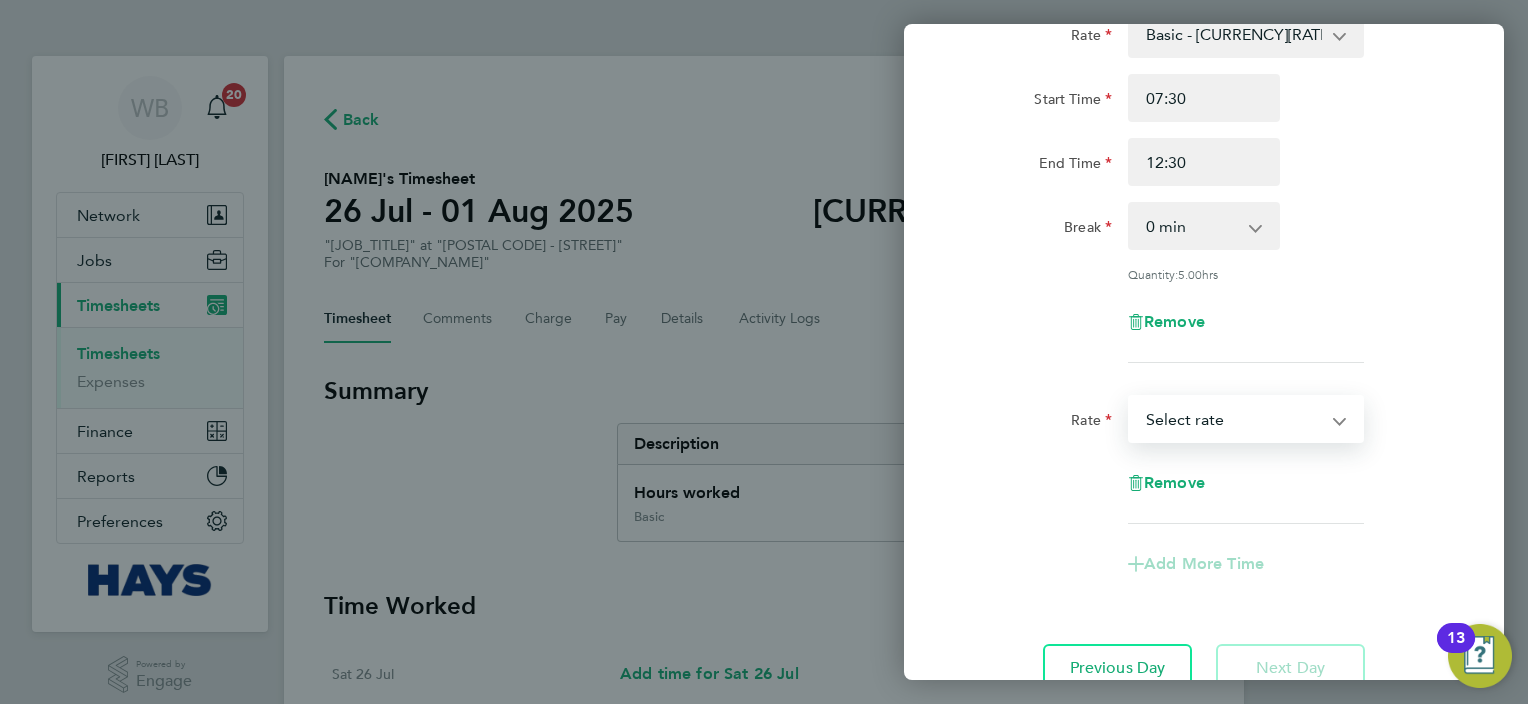 select on "30" 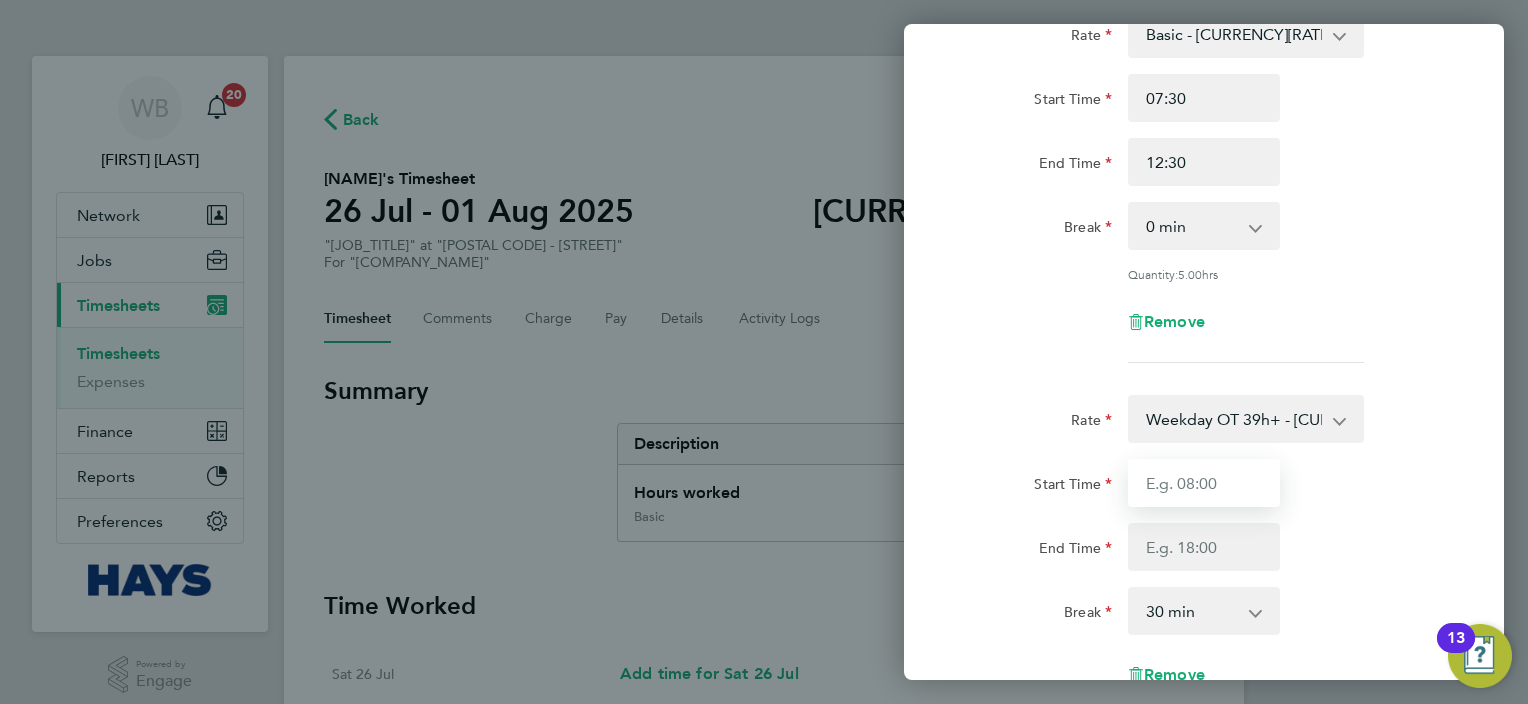 click on "Start Time" at bounding box center (1204, 483) 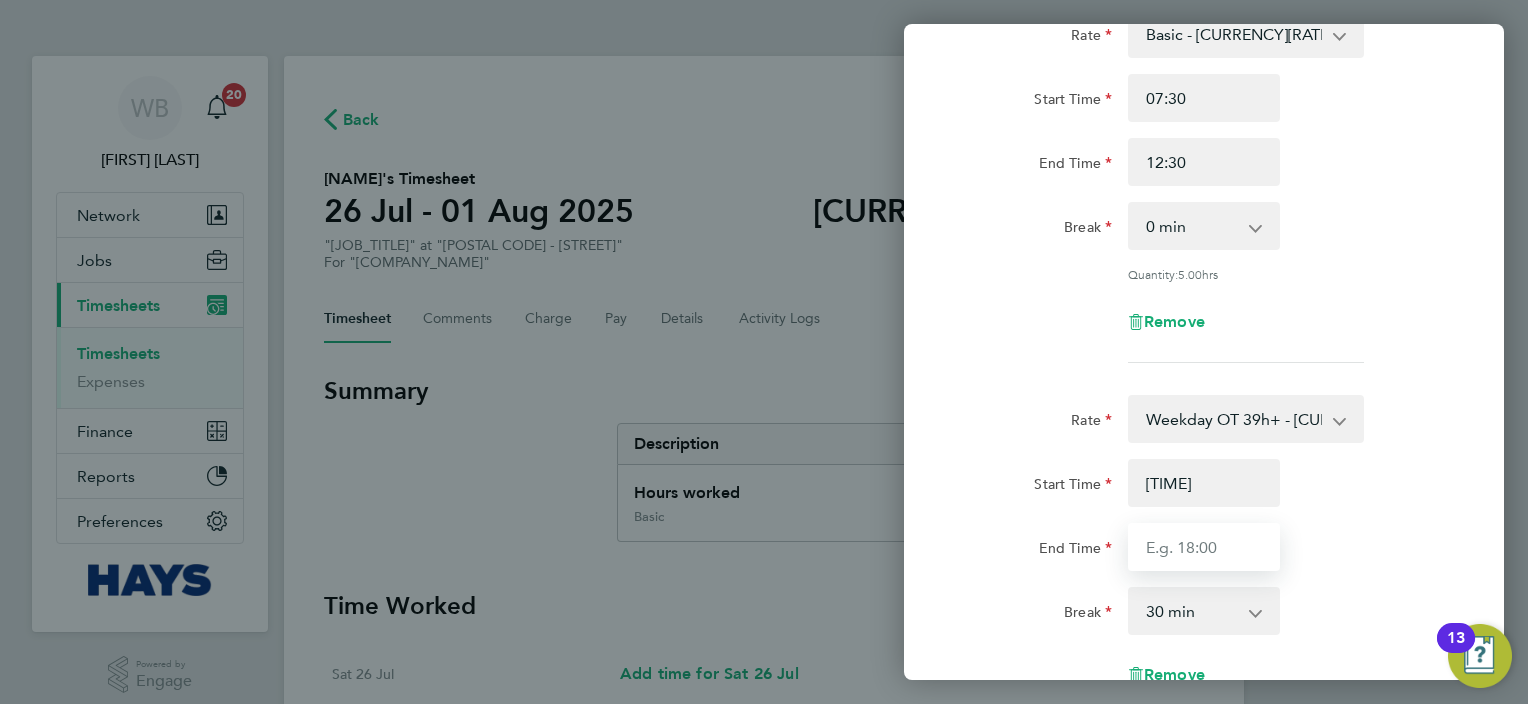 type on "12:30" 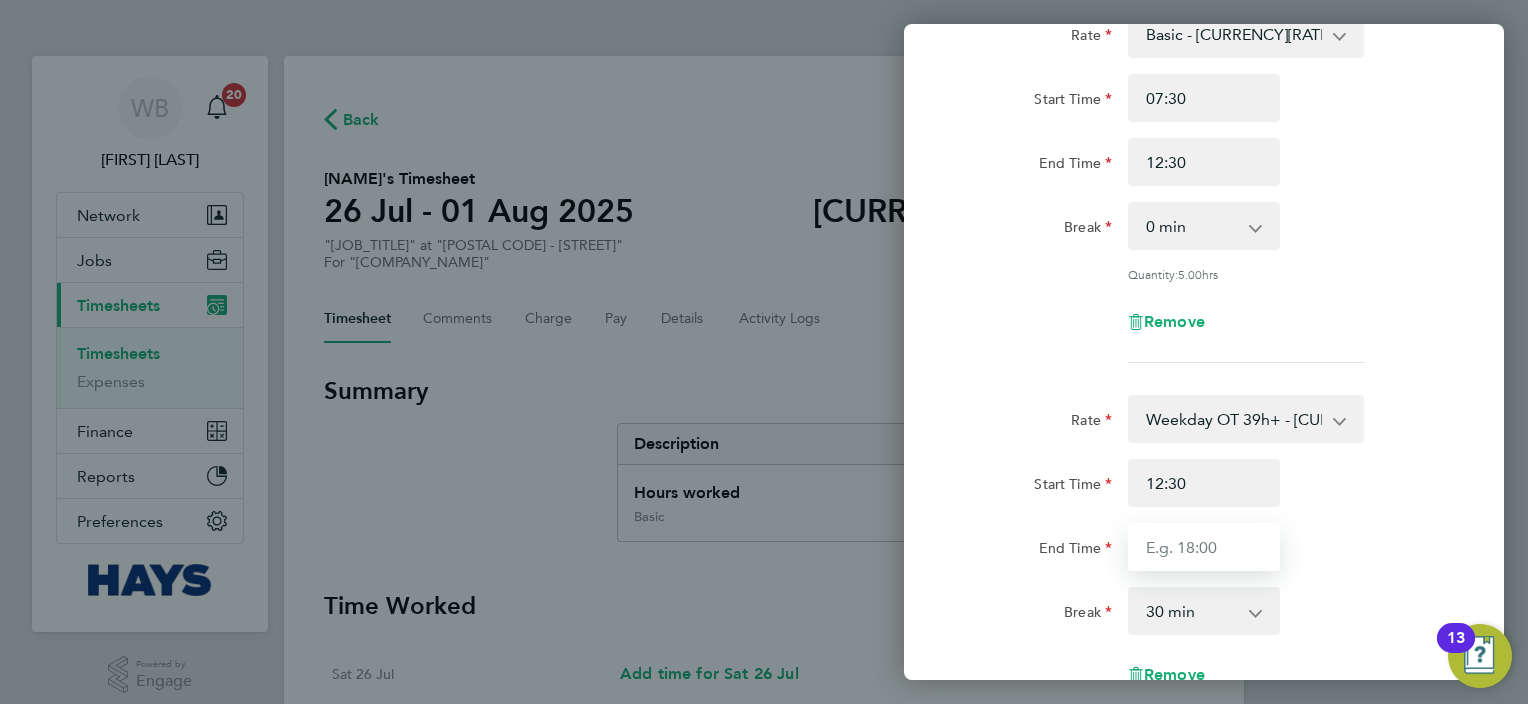click on "End Time" at bounding box center (1204, 547) 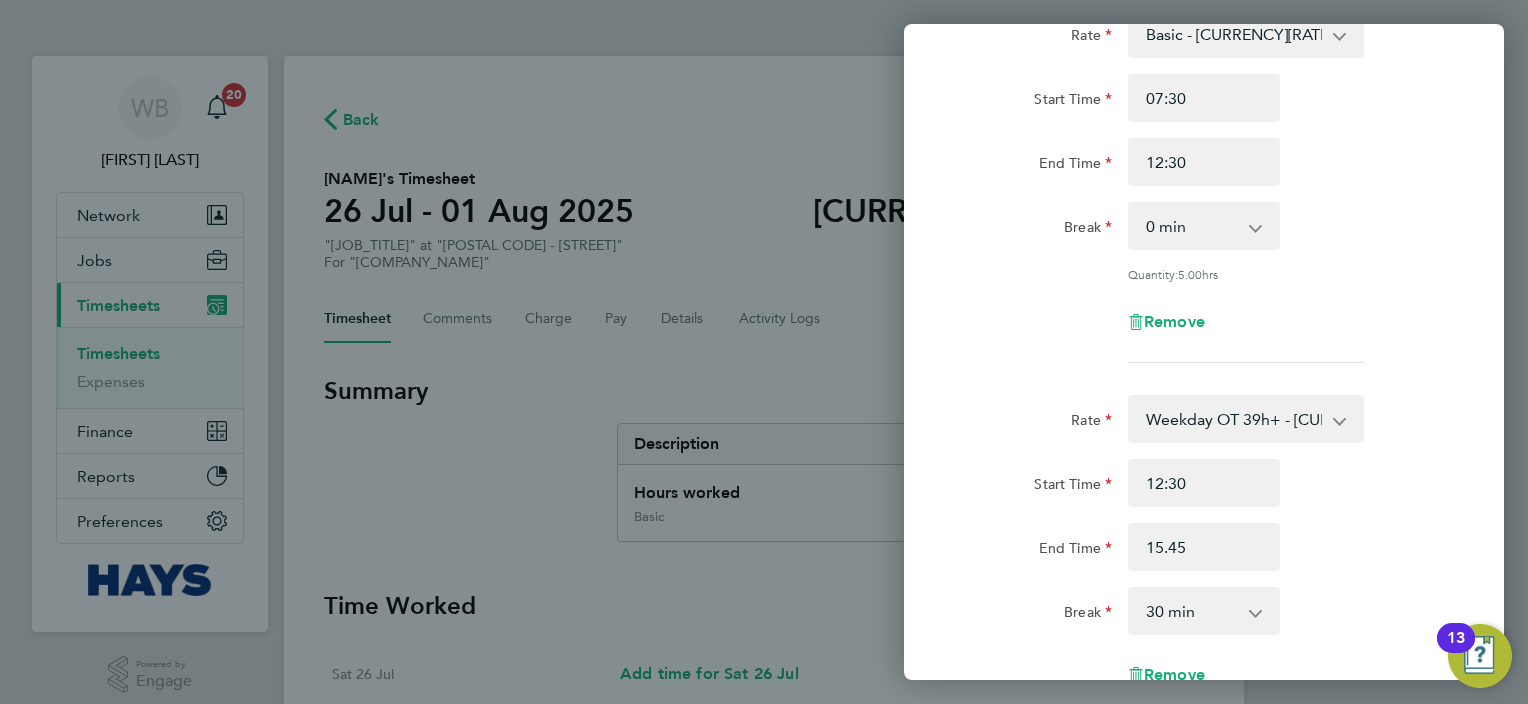 type on "[TIME]" 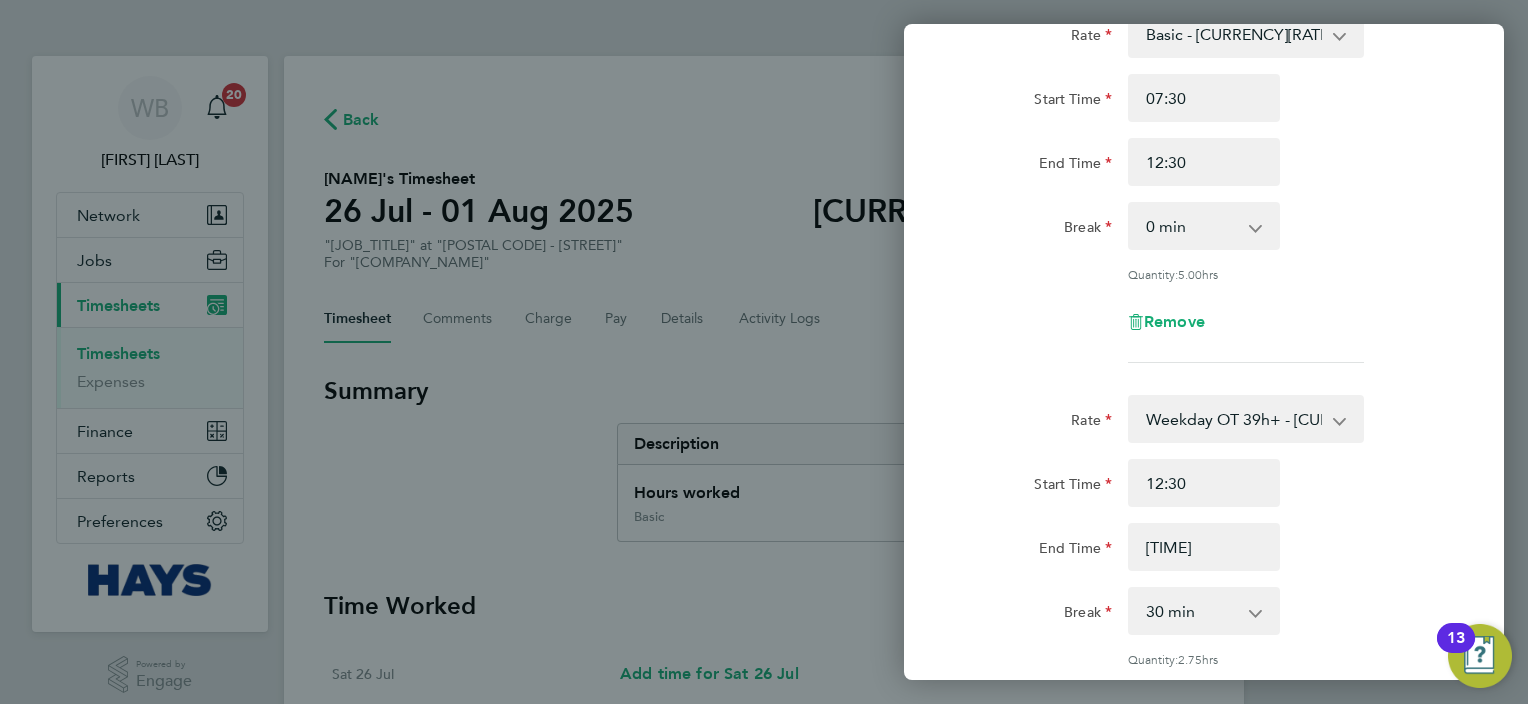 click on "End Time [TIME]" 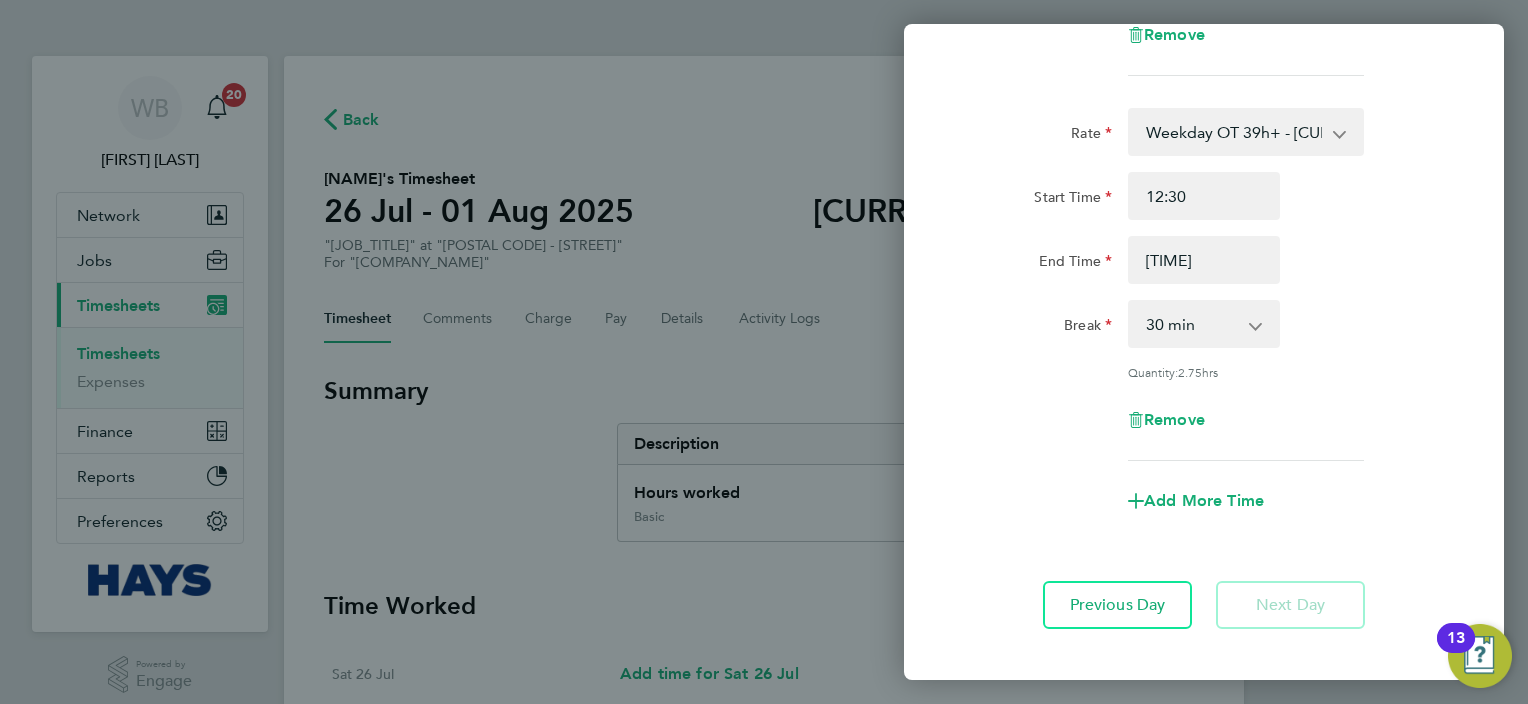 scroll, scrollTop: 450, scrollLeft: 0, axis: vertical 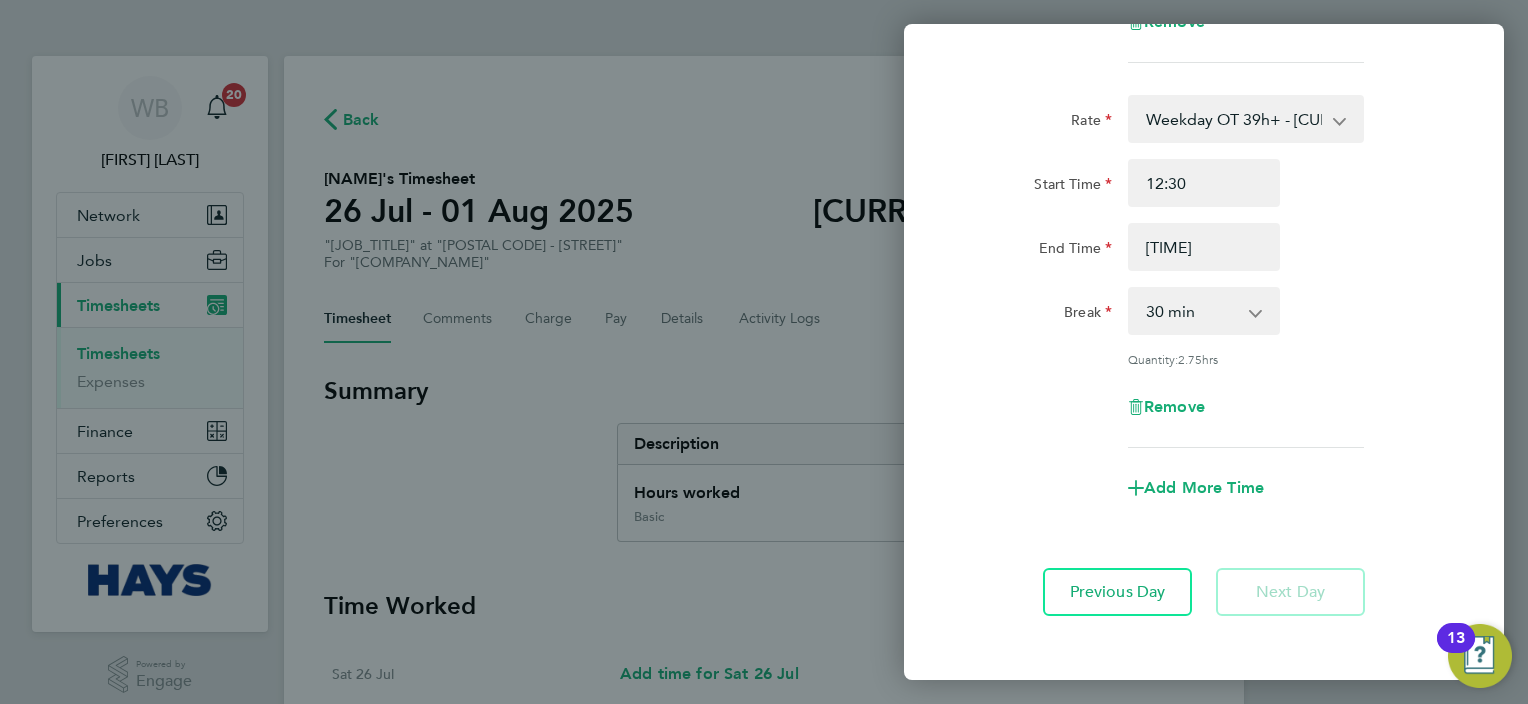 click on "Rate  Weekday OT 39h+ - [CURRENCY][RATE]   Basic - [CURRENCY][RATE]   Sat first 4h - [CURRENCY][RATE]   Sat after 4h - [CURRENCY][RATE]   Sunday - [CURRENCY][RATE]   Bank Holiday - [CURRENCY][RATE]
Start Time [TIME] End Time [TIME] Break  0 min   15 min   30 min   45 min   60 min   75 min   90 min
Quantity:  2.75  hrs
Remove" 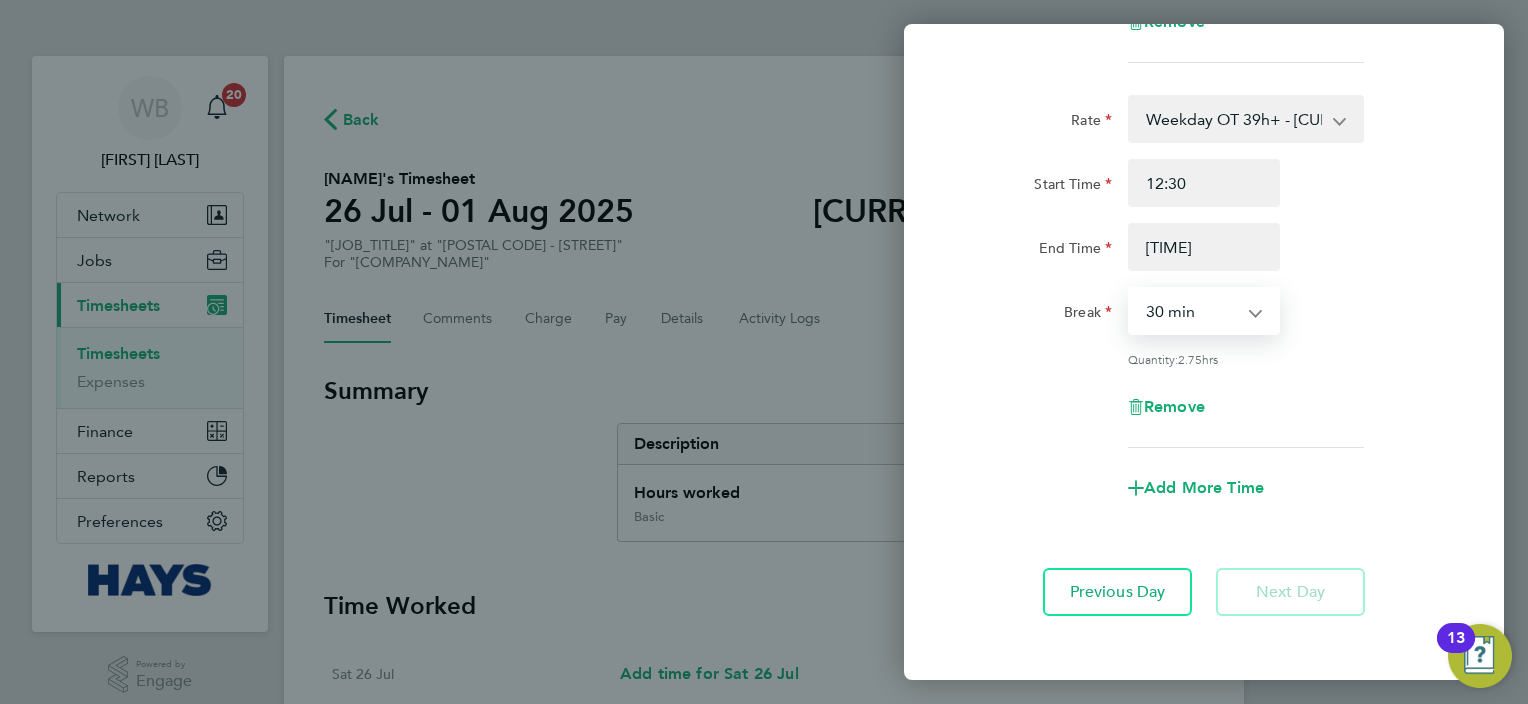 drag, startPoint x: 1212, startPoint y: 315, endPoint x: 1213, endPoint y: 328, distance: 13.038404 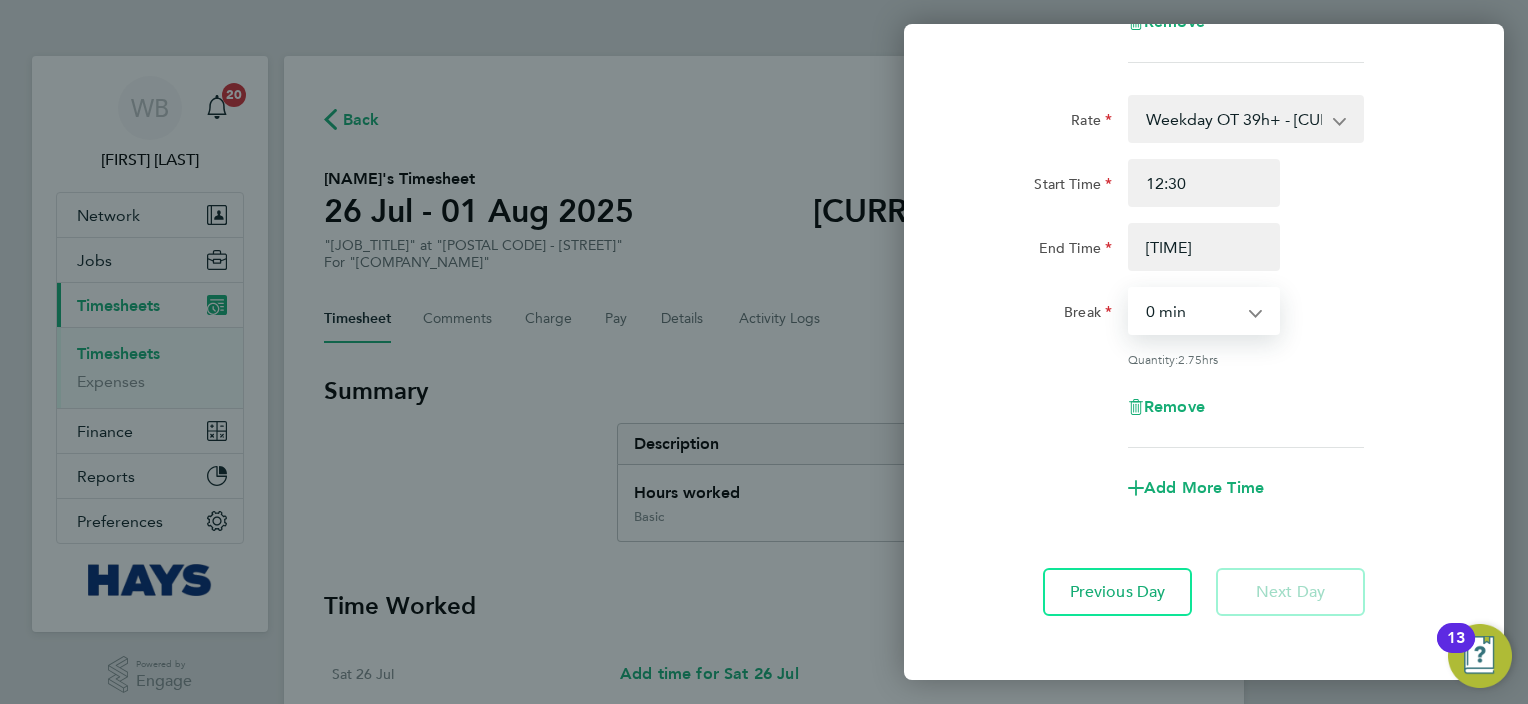 click on "0 min   15 min   30 min   45 min   60 min   75 min   90 min" at bounding box center [1192, 311] 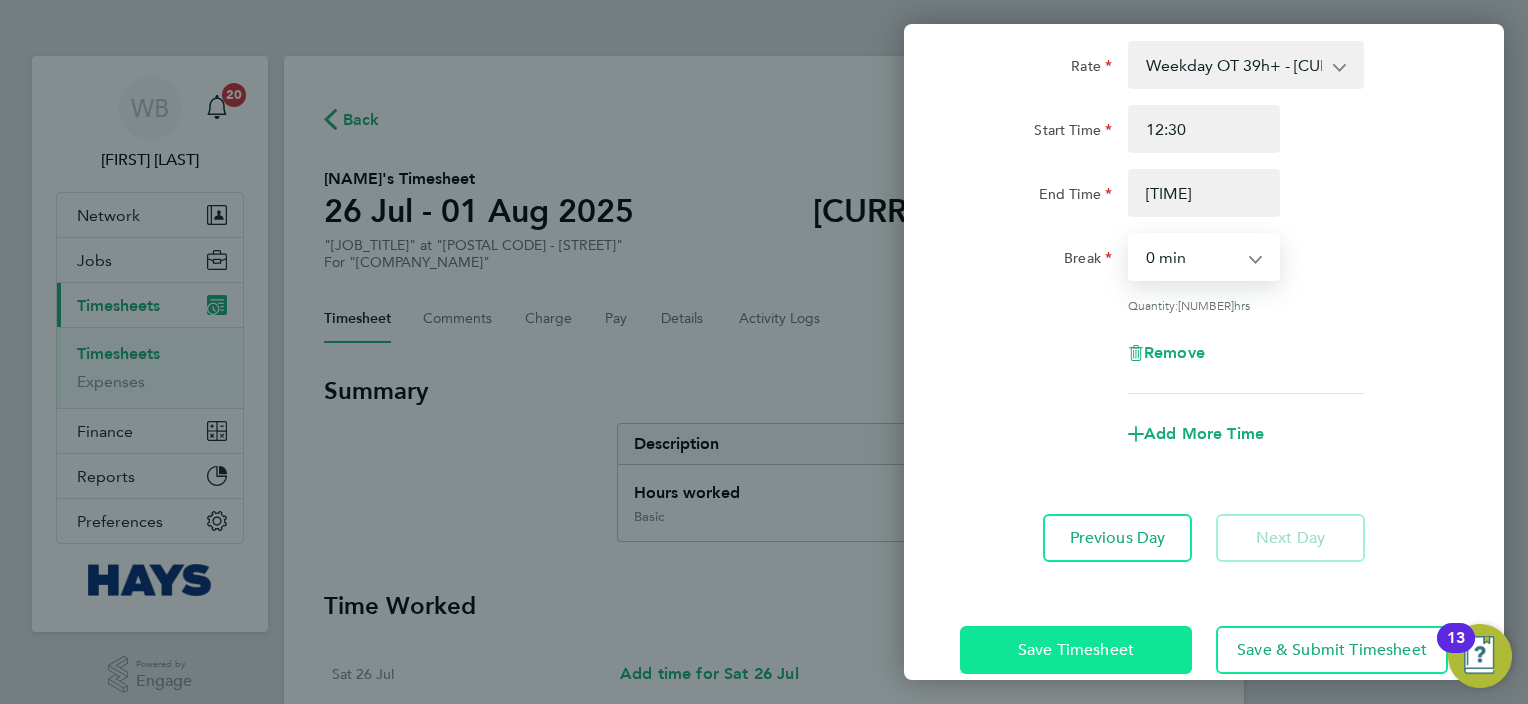 scroll, scrollTop: 533, scrollLeft: 0, axis: vertical 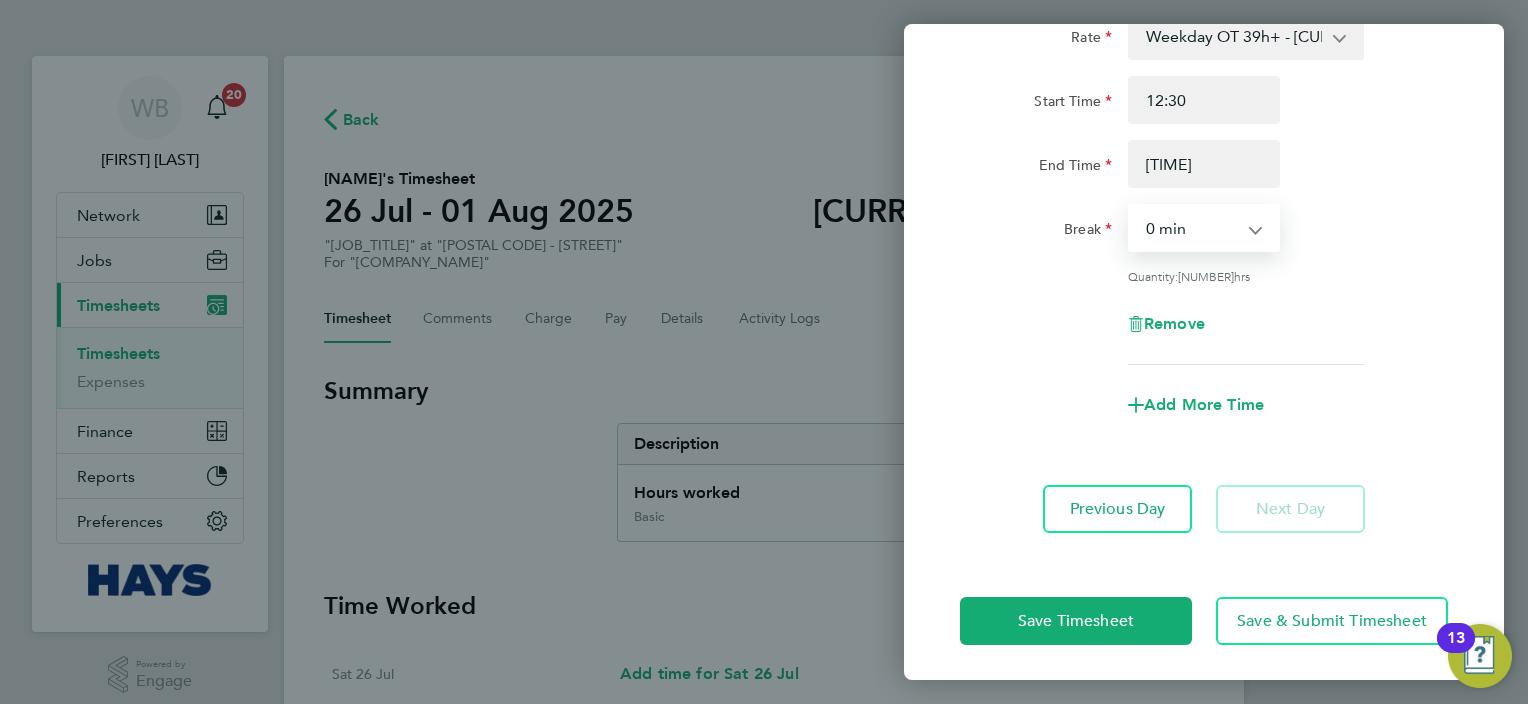 click on "Save Timesheet   Save & Submit Timesheet" 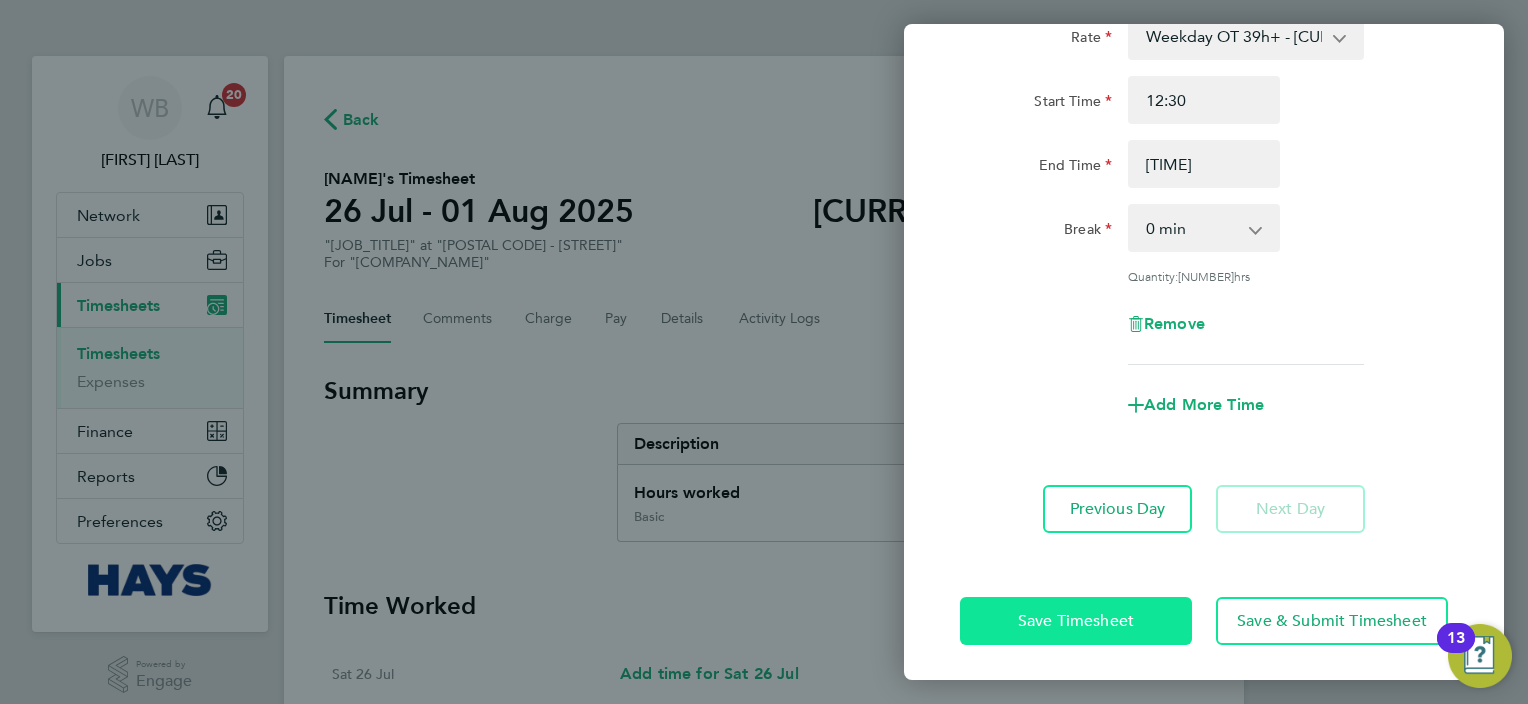 click on "Save Timesheet" 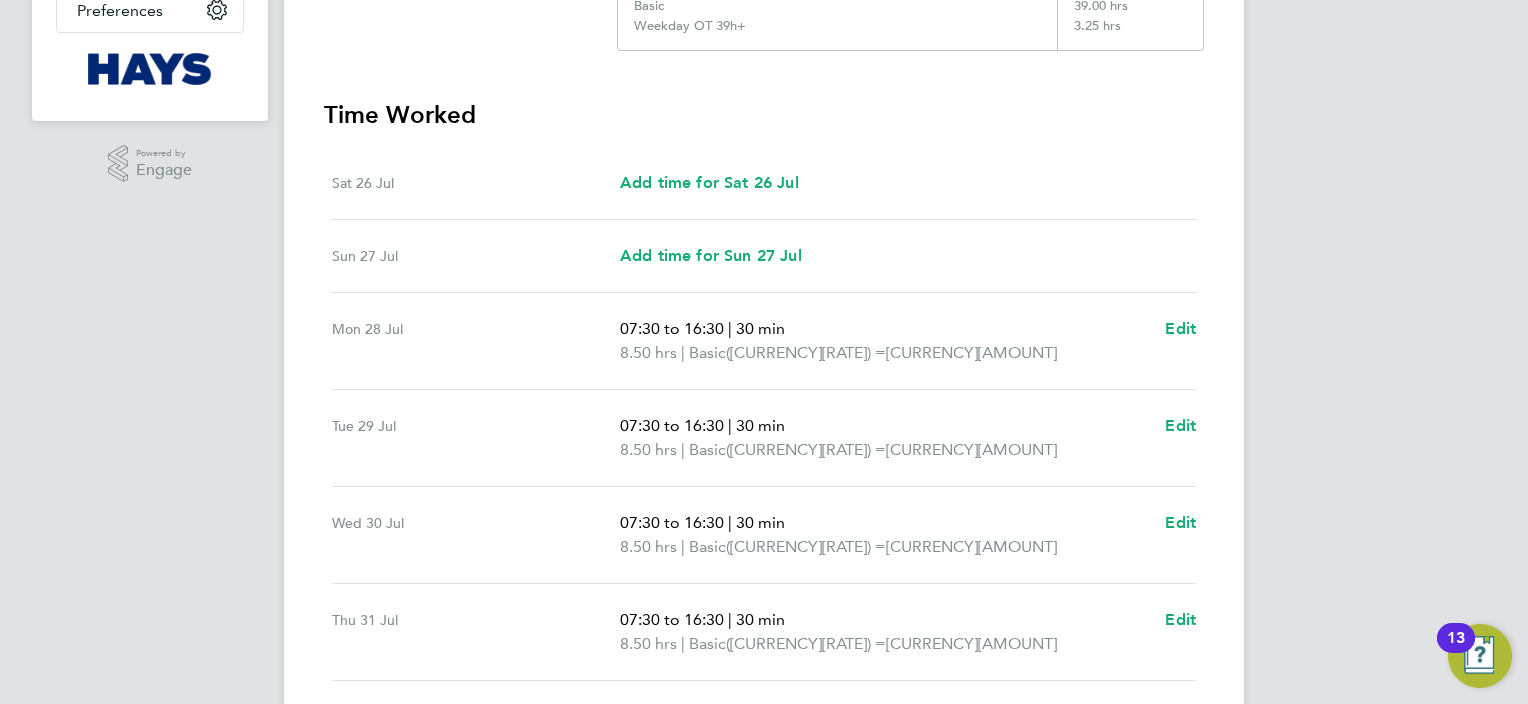 scroll, scrollTop: 822, scrollLeft: 0, axis: vertical 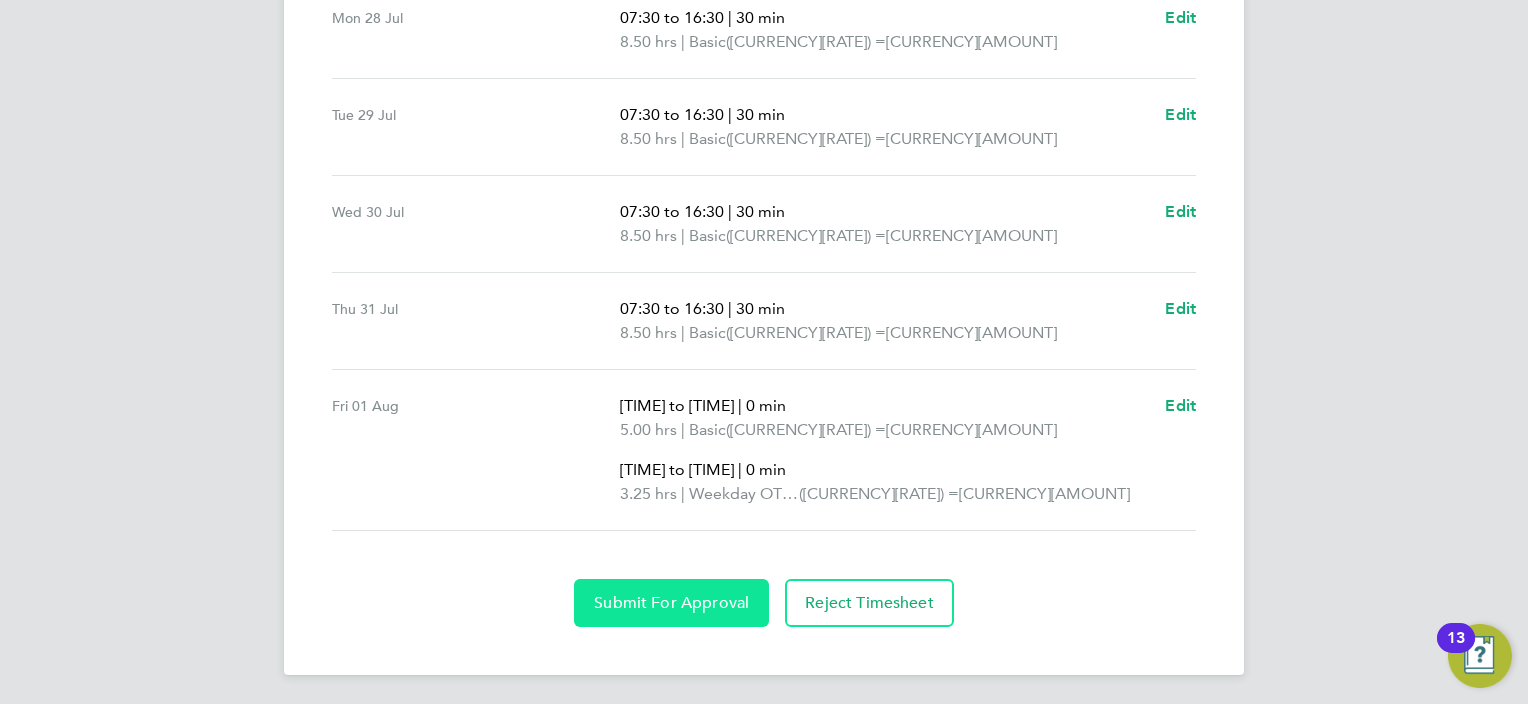 click on "Submit For Approval" 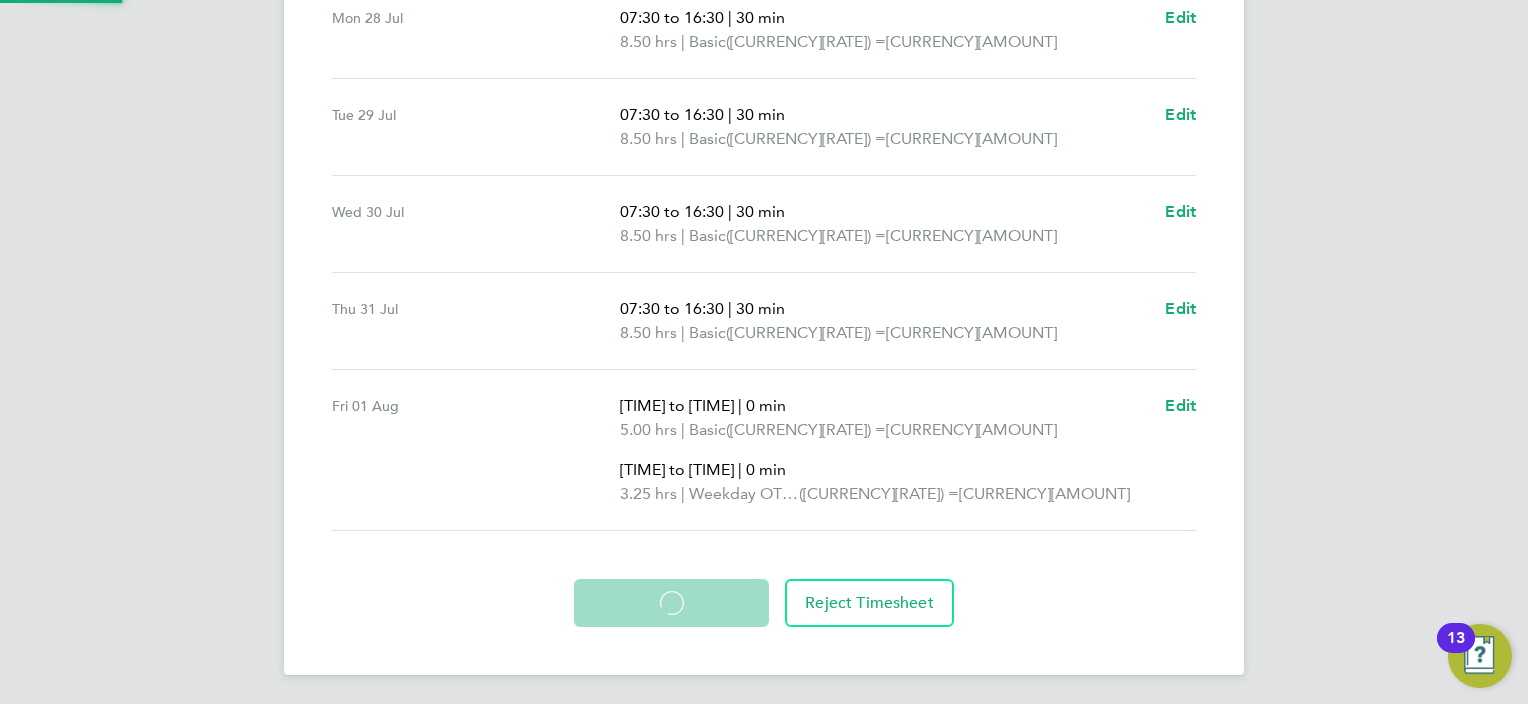 scroll, scrollTop: 821, scrollLeft: 0, axis: vertical 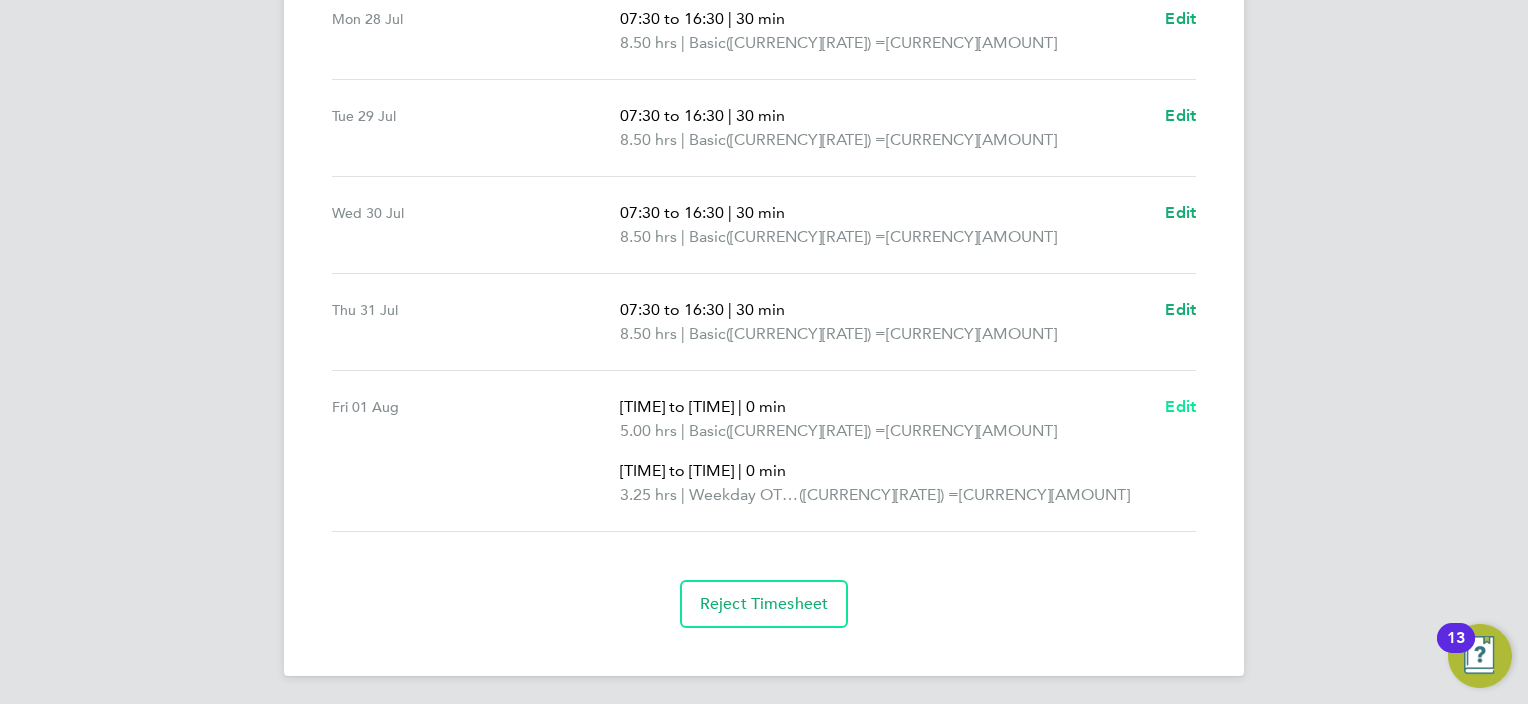 click on "Edit" at bounding box center (1180, 406) 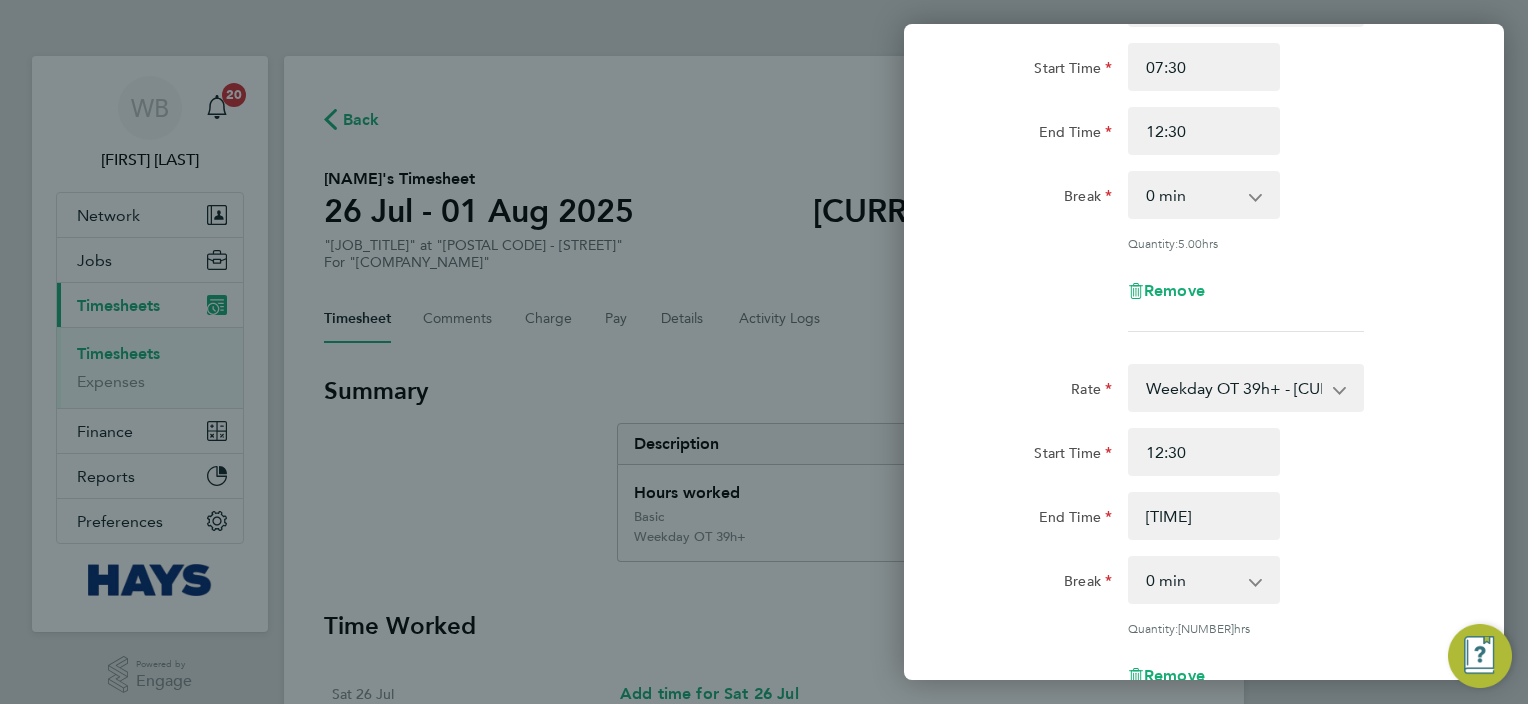 scroll, scrollTop: 200, scrollLeft: 0, axis: vertical 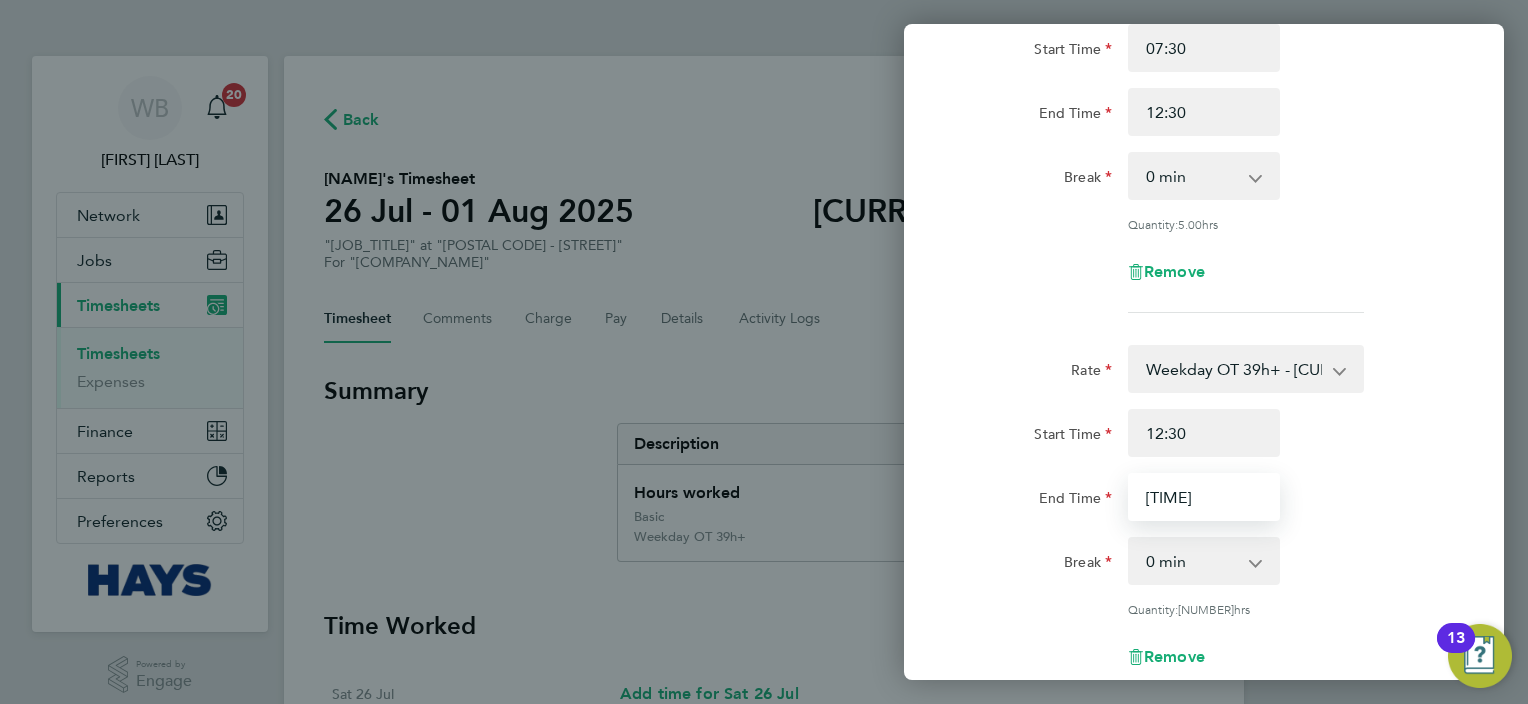 click on "[TIME]" at bounding box center (1204, 497) 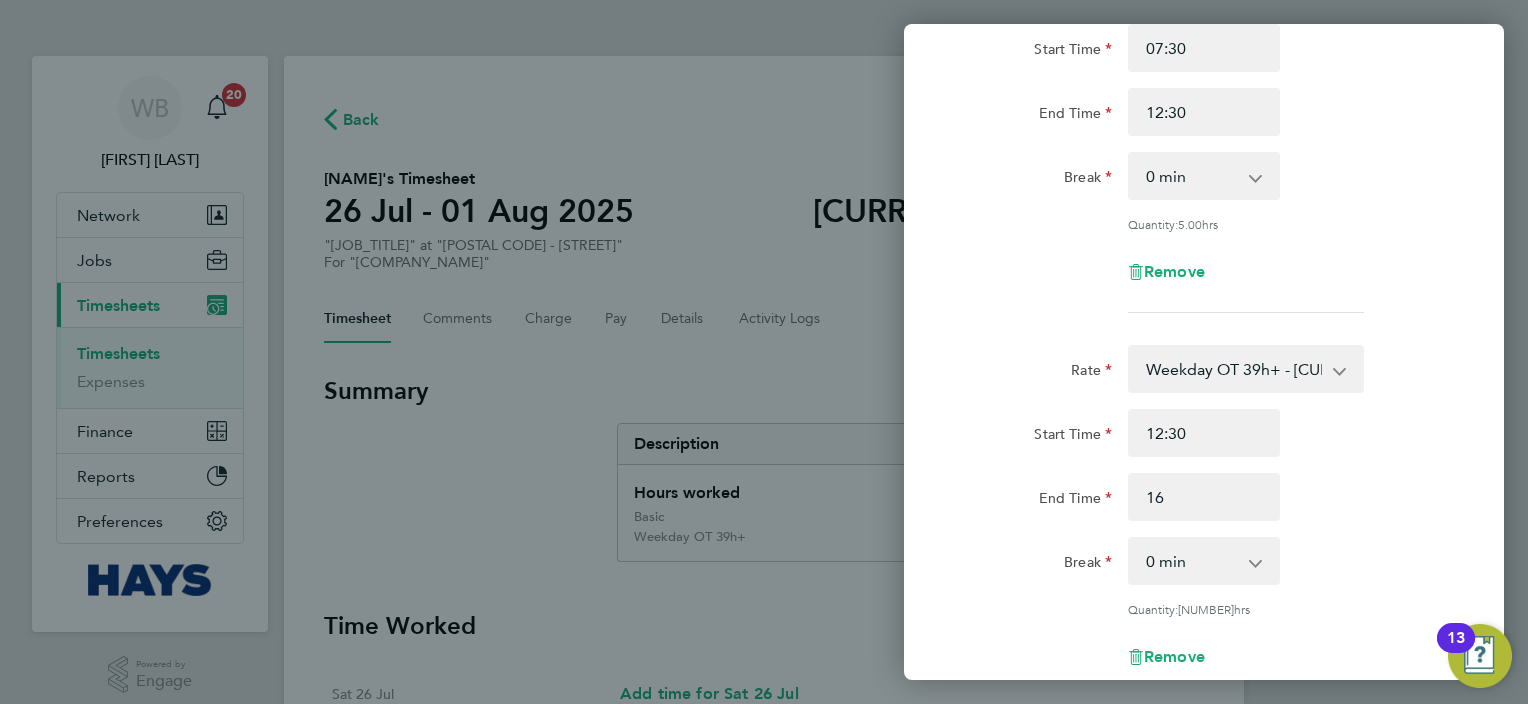type on "16:00" 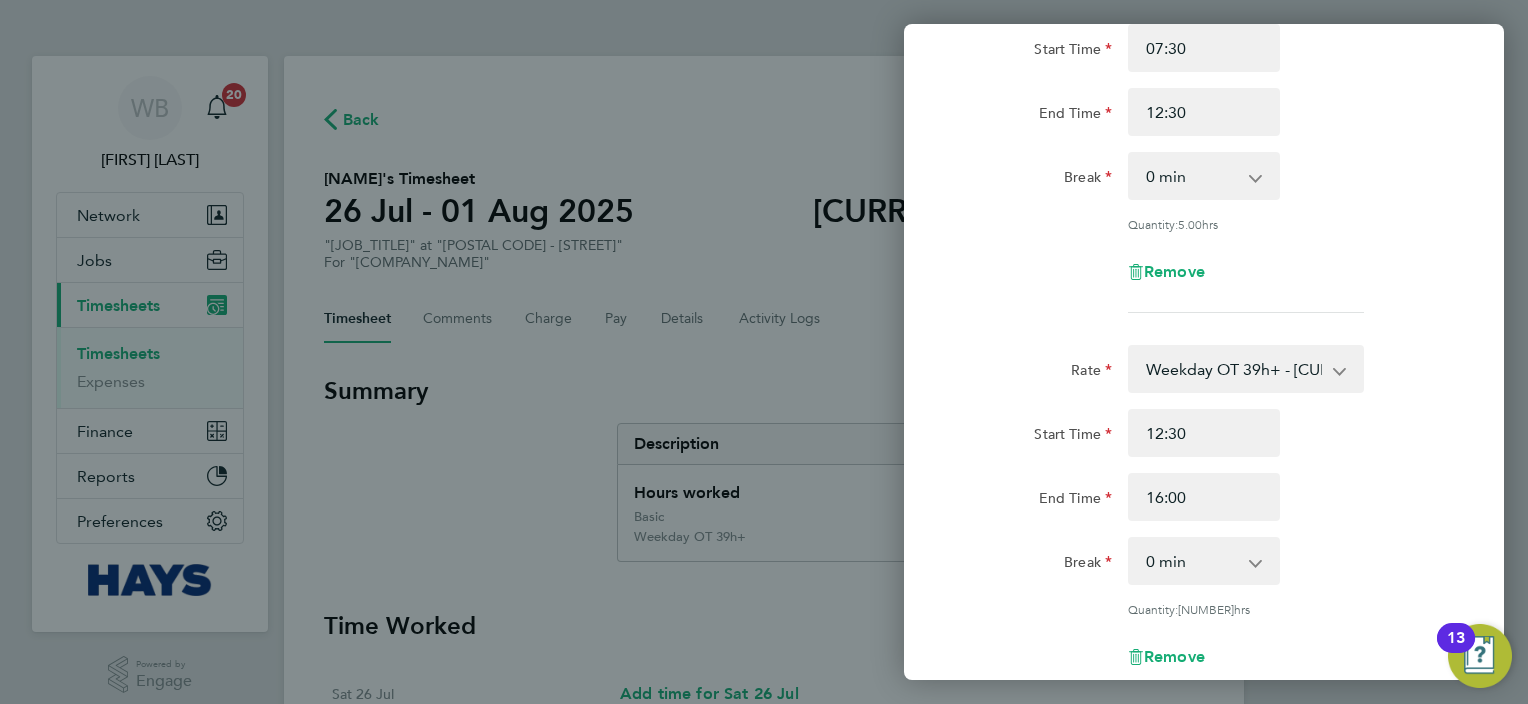 click on "Rate  Weekday OT 39h+ - [CURRENCY][RATE]   Basic - [CURRENCY][RATE]   Sat first 4h - [CURRENCY][RATE]   Sat after 4h - [CURRENCY][RATE]   Sunday - [CURRENCY][RATE]   Bank Holiday - [CURRENCY][RATE]
Start Time [TIME] End Time [TIME] Break  0 min   15 min   30 min   45 min   60 min   75 min   90 min
Quantity:  3.25  hrs
Remove" 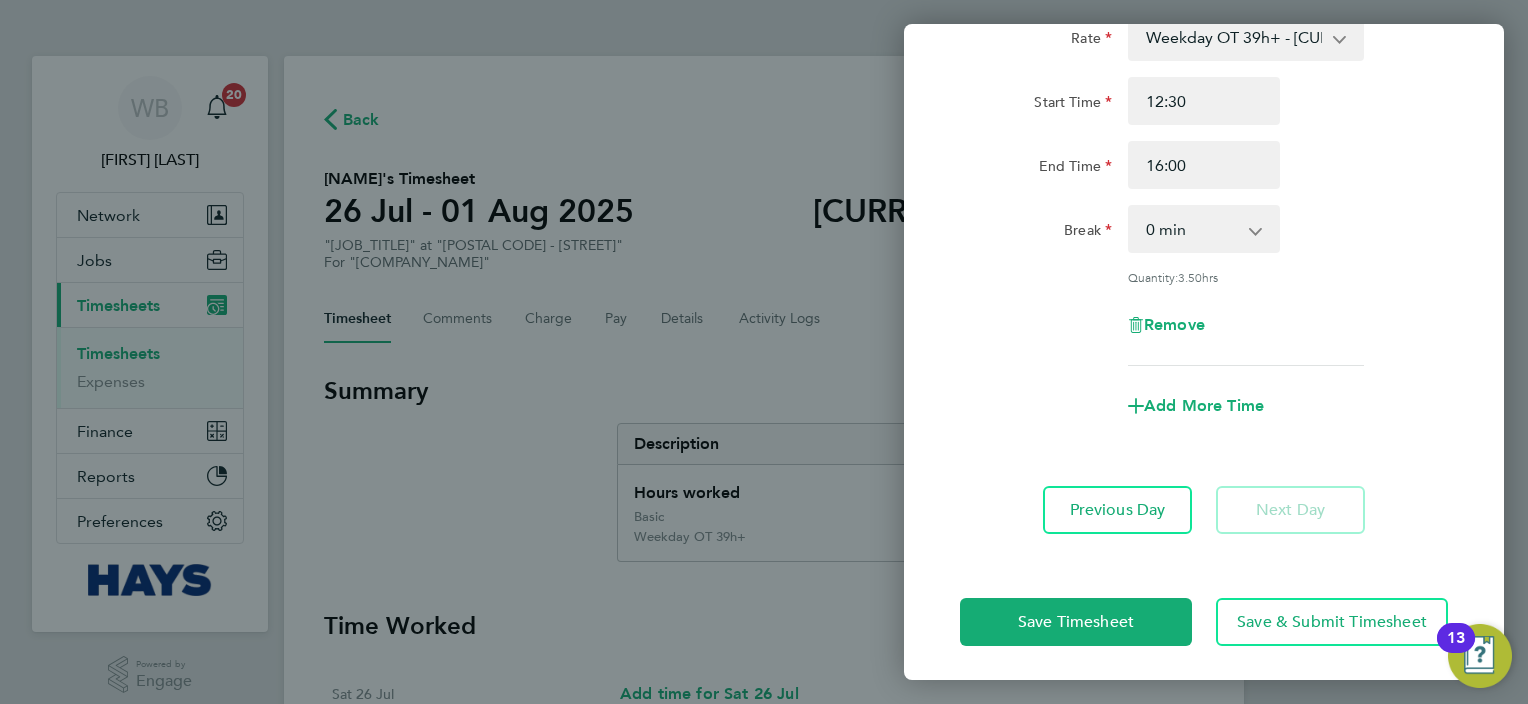 scroll, scrollTop: 533, scrollLeft: 0, axis: vertical 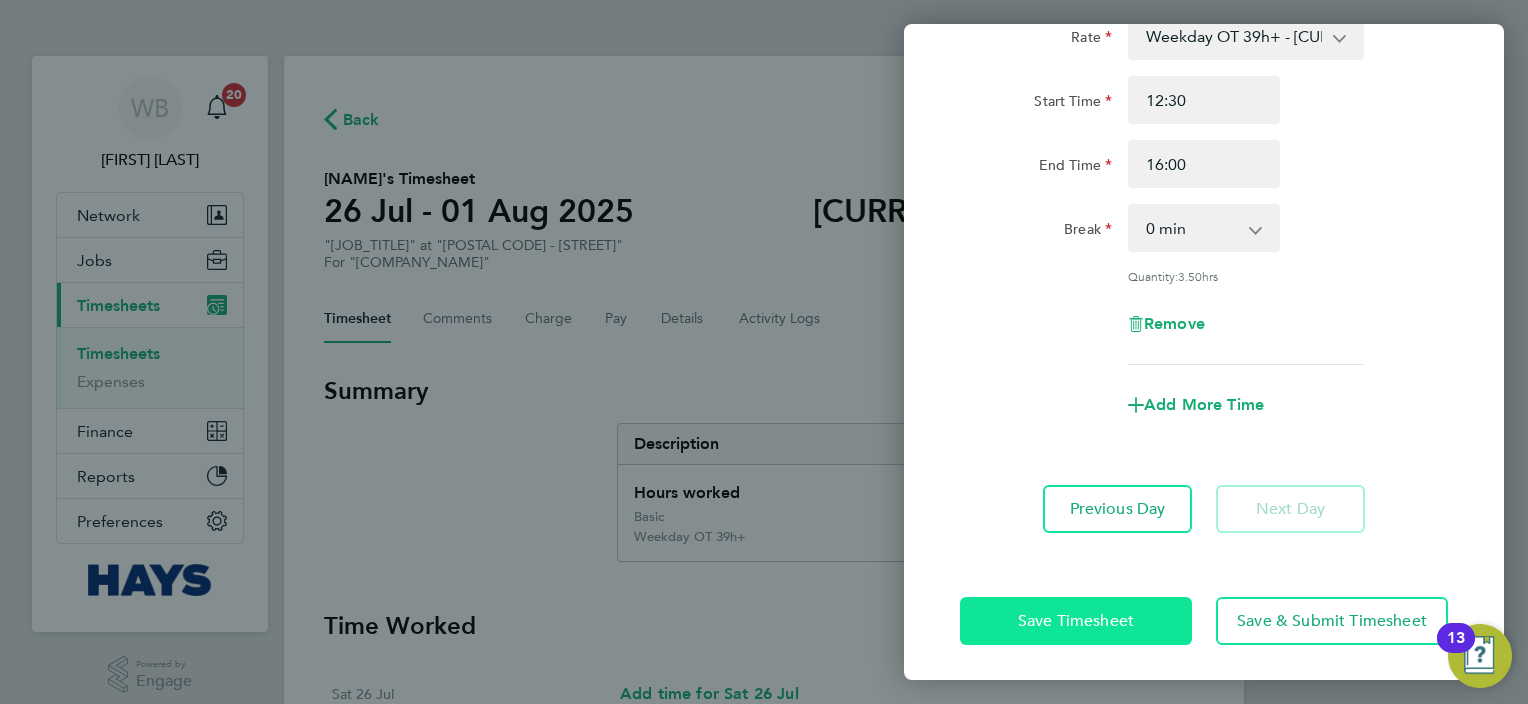 click on "Save Timesheet" 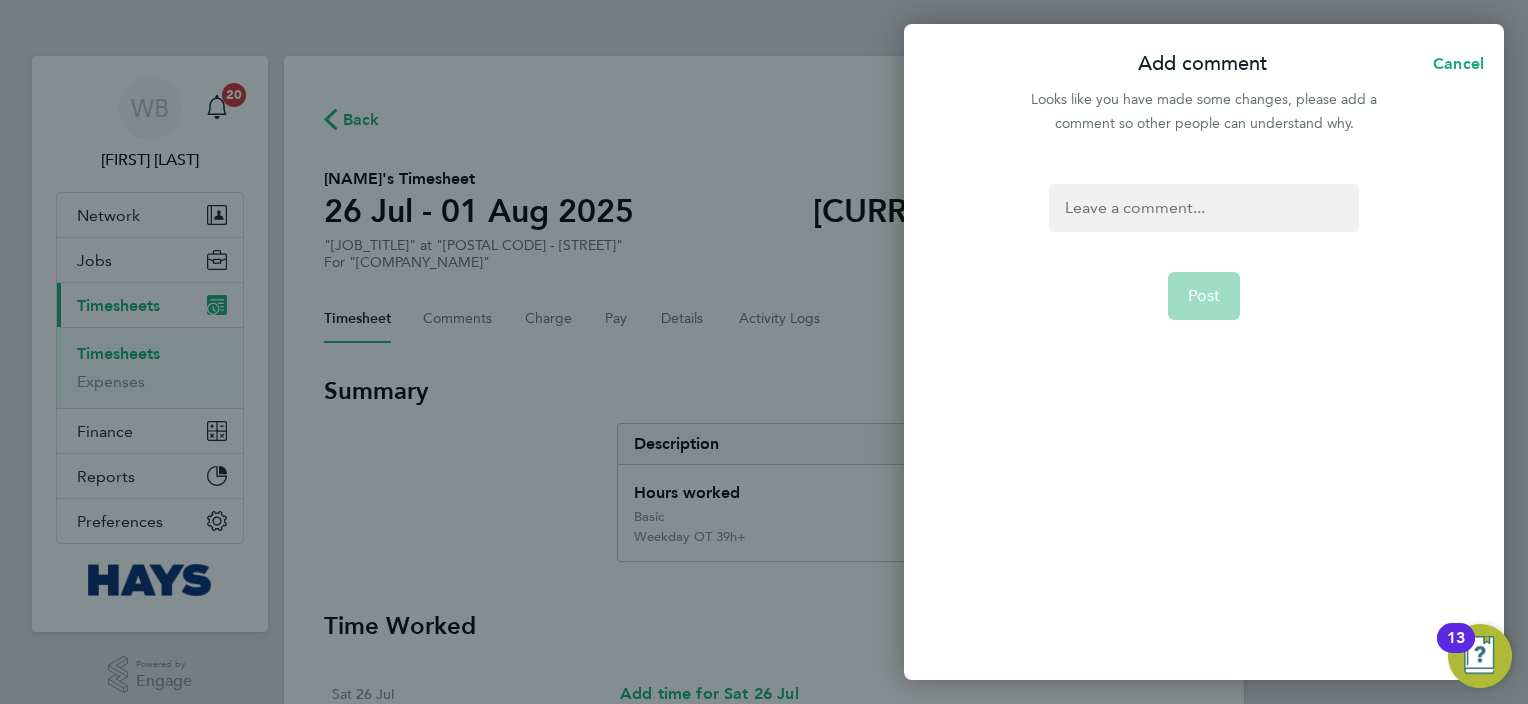 click at bounding box center [1203, 208] 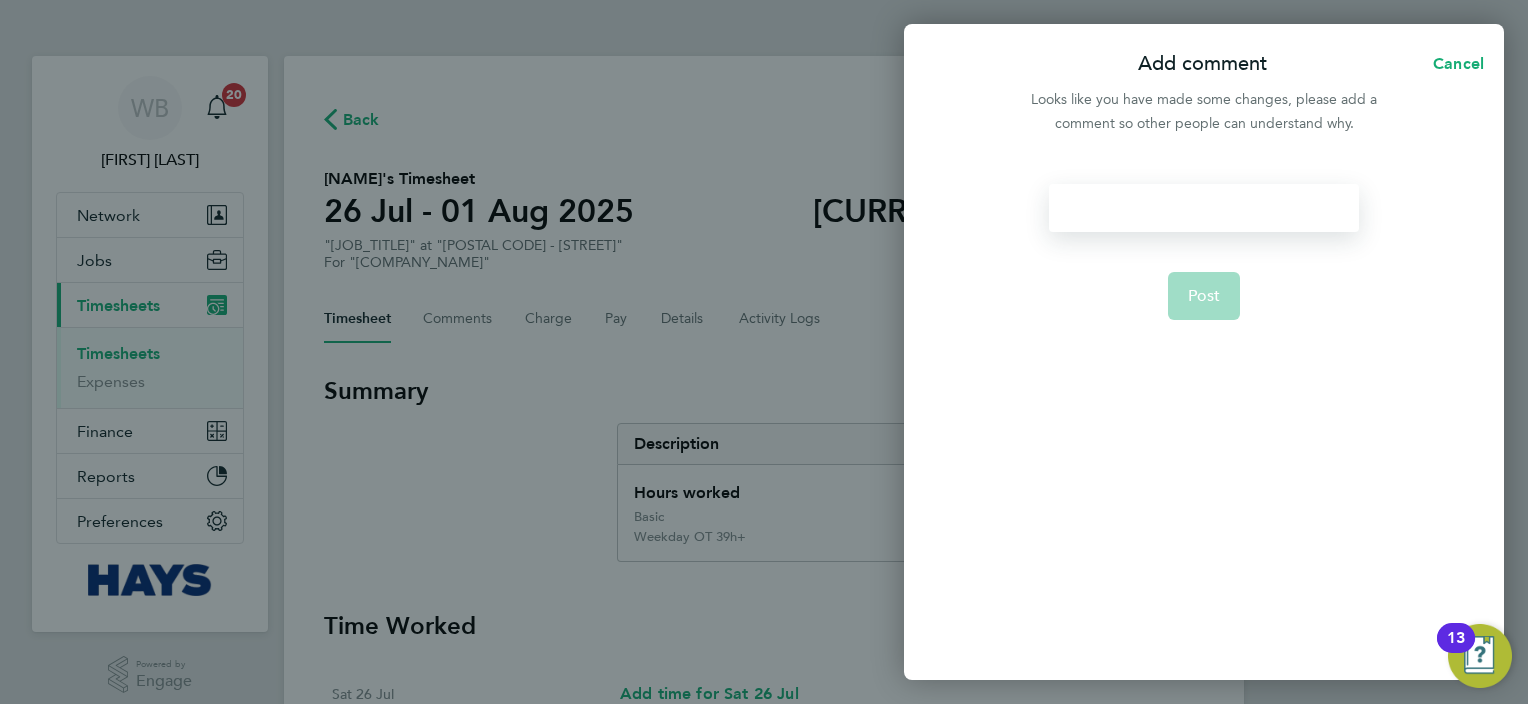 click at bounding box center (1203, 208) 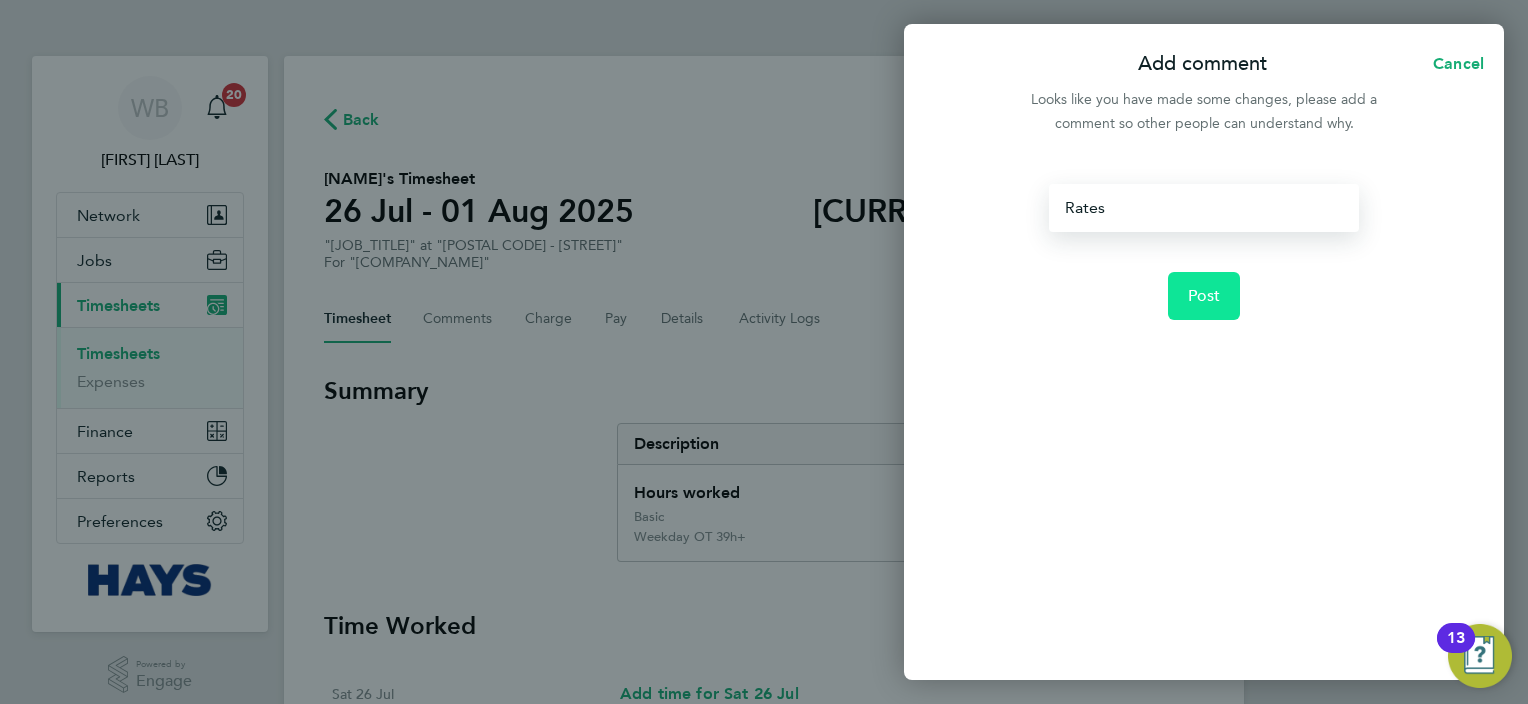 click on "Post" 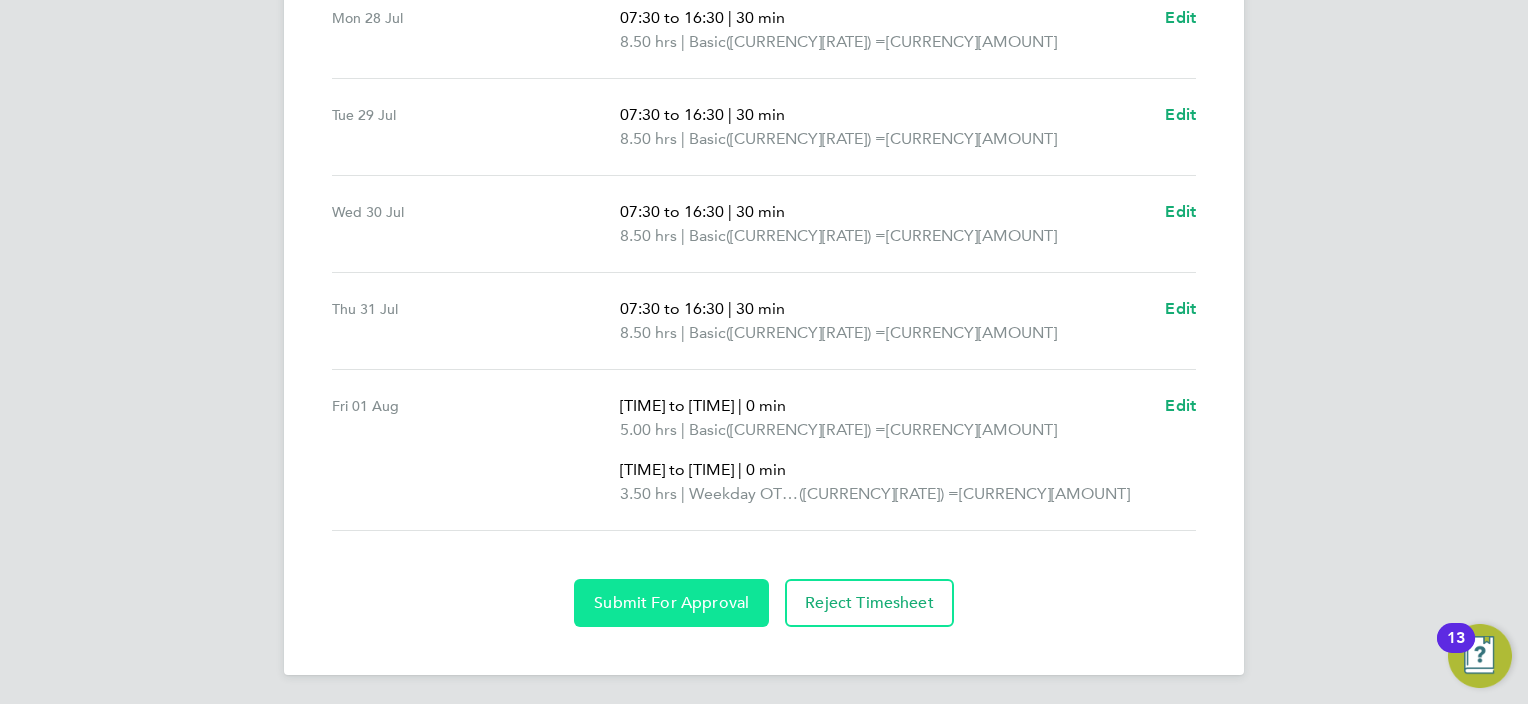 click on "Submit For Approval" 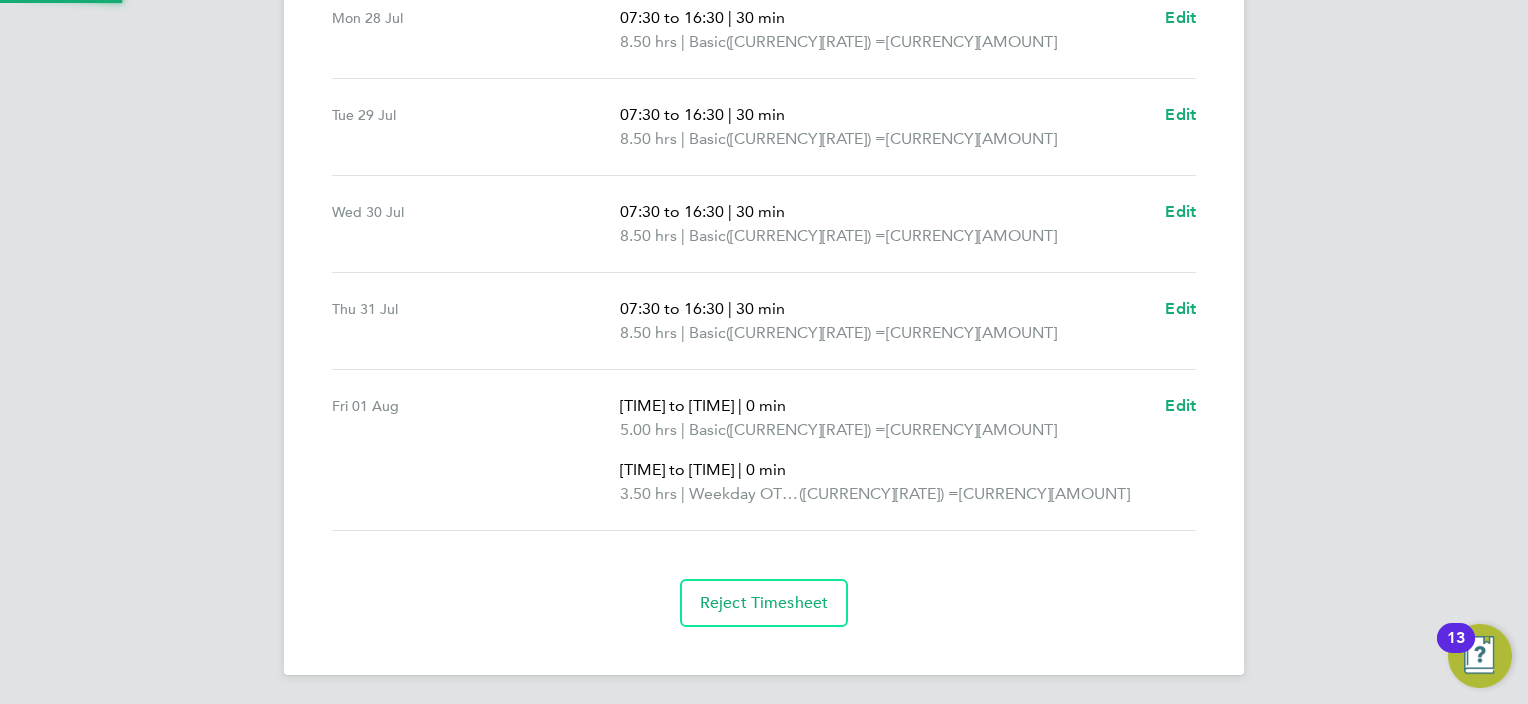 scroll, scrollTop: 821, scrollLeft: 0, axis: vertical 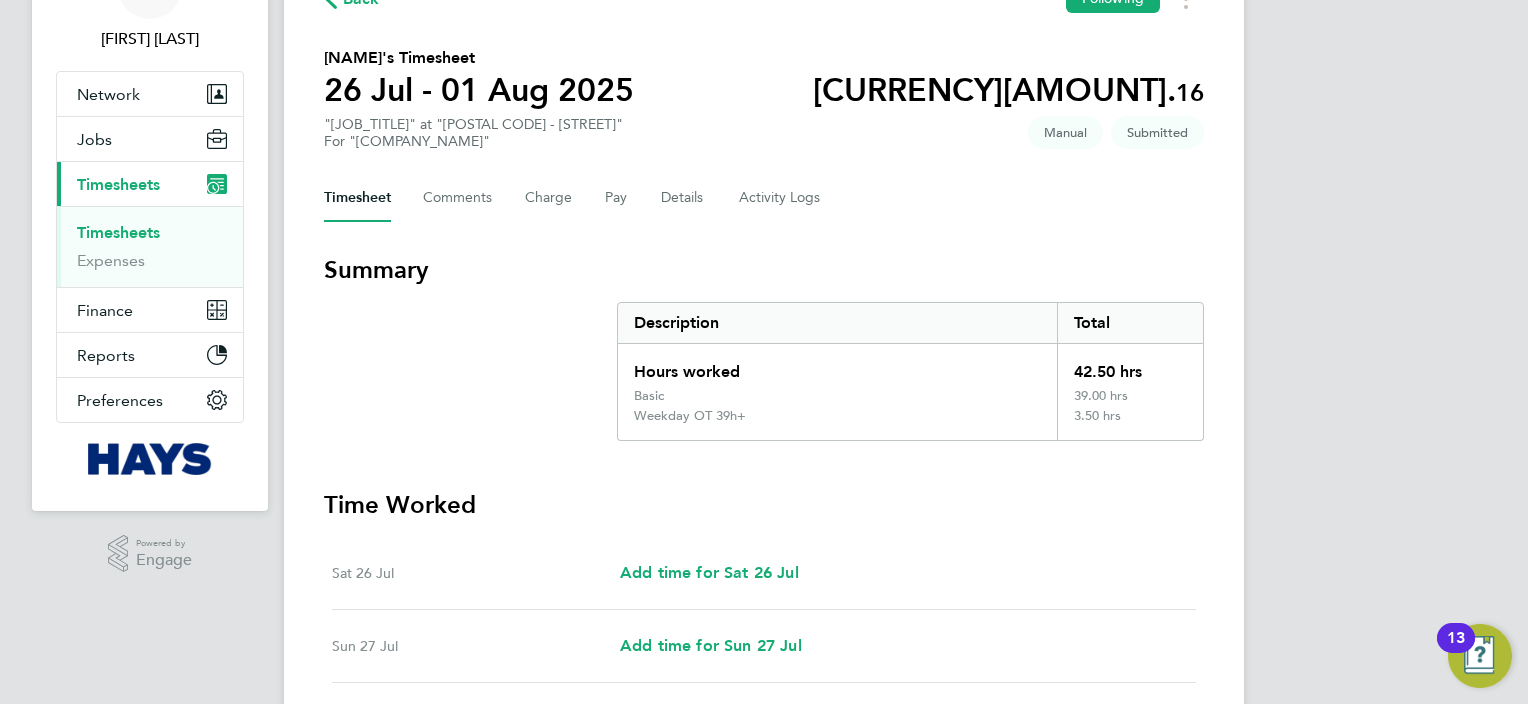 click on "Timesheets" at bounding box center (118, 232) 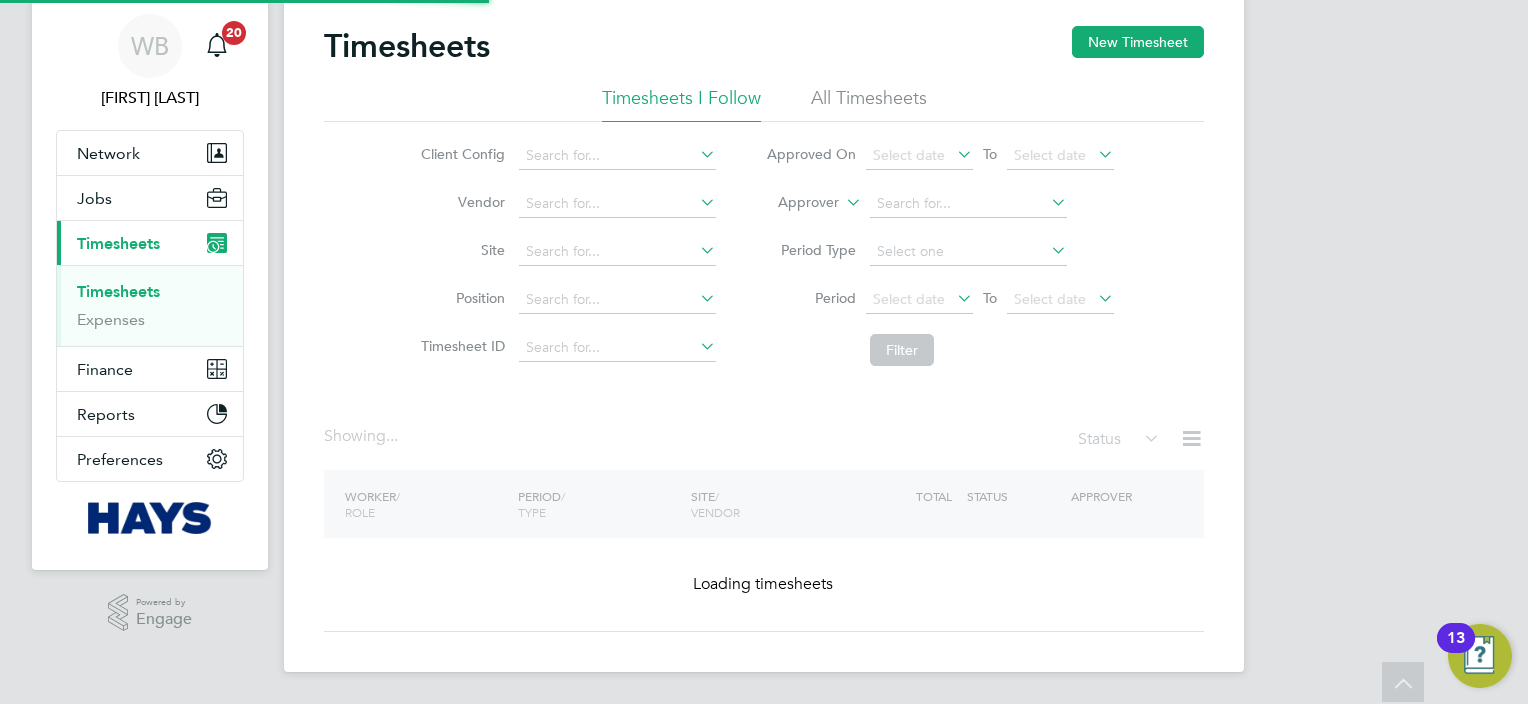 scroll, scrollTop: 0, scrollLeft: 0, axis: both 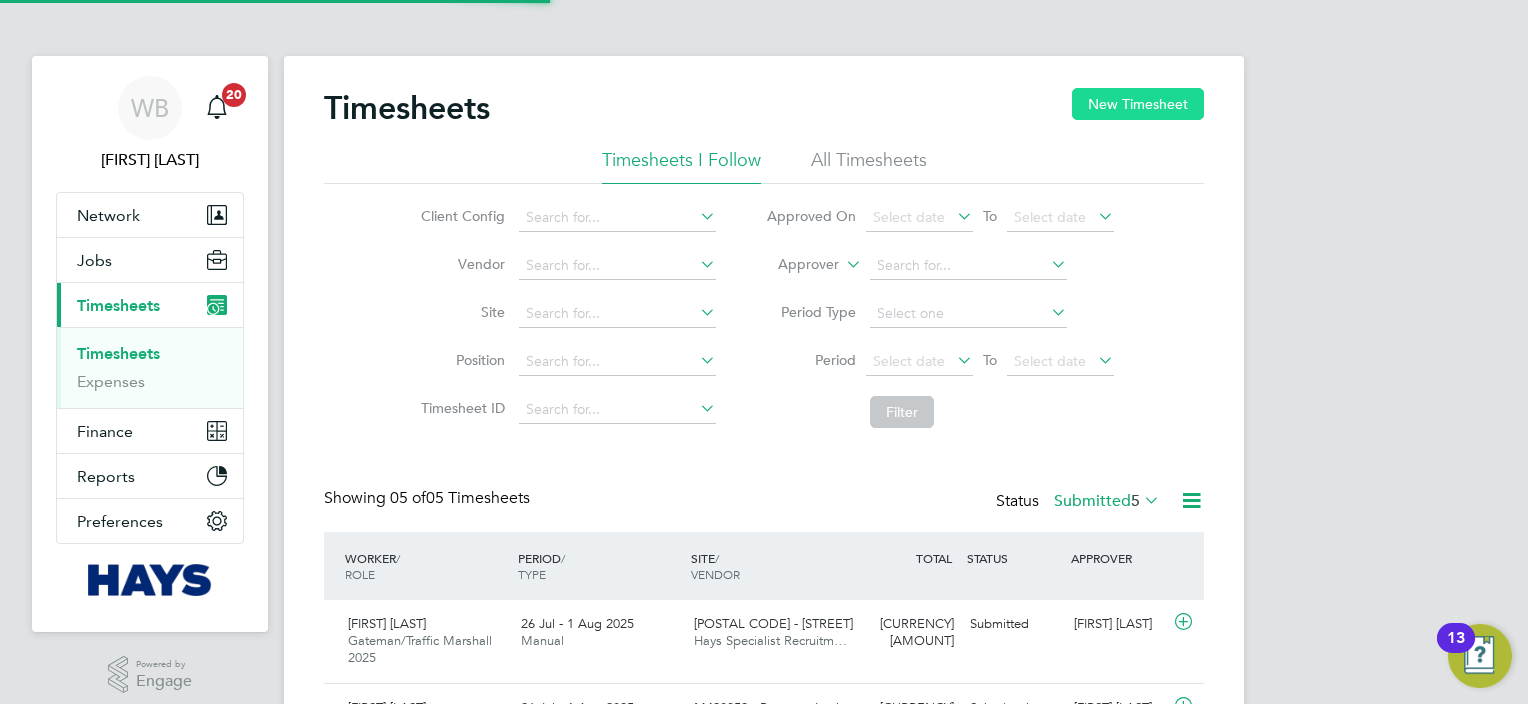 click on "New Timesheet" 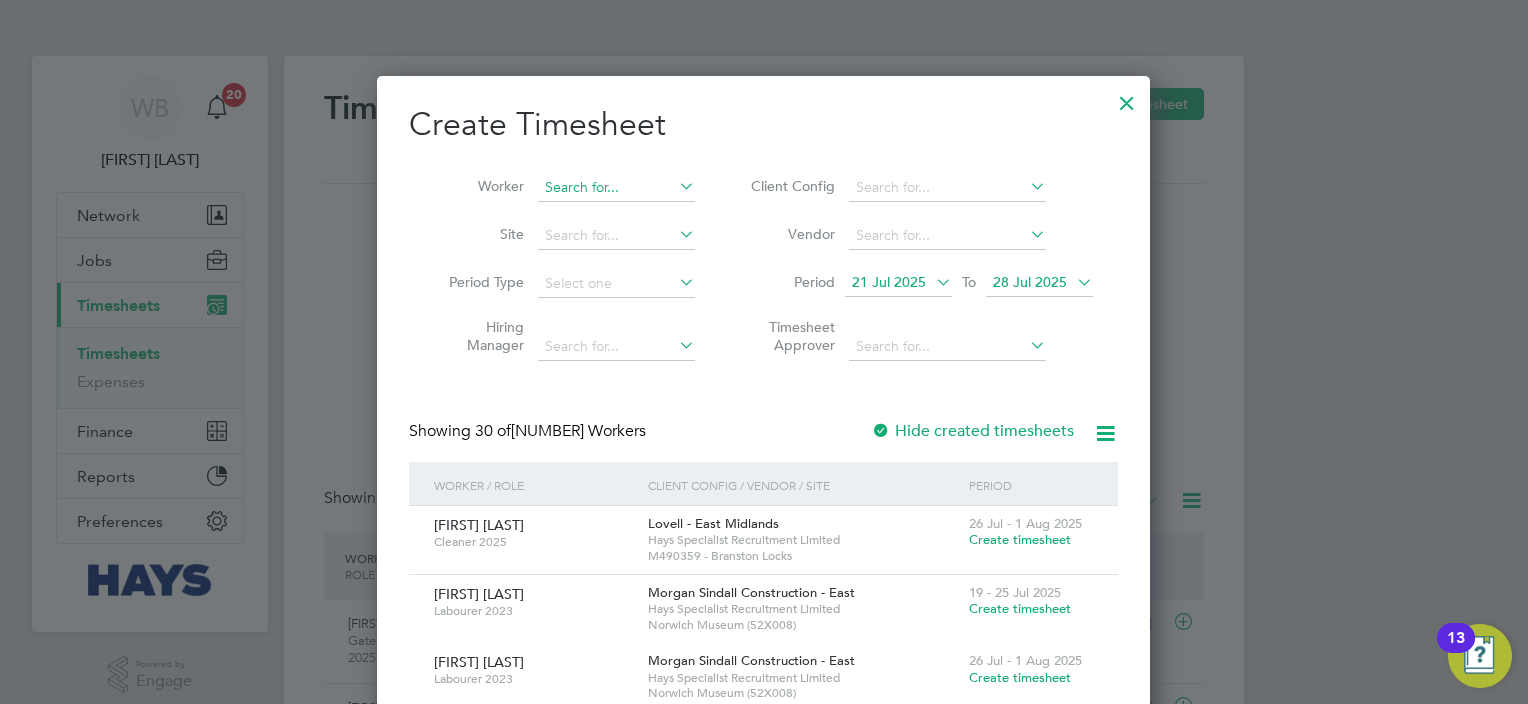 click at bounding box center [616, 188] 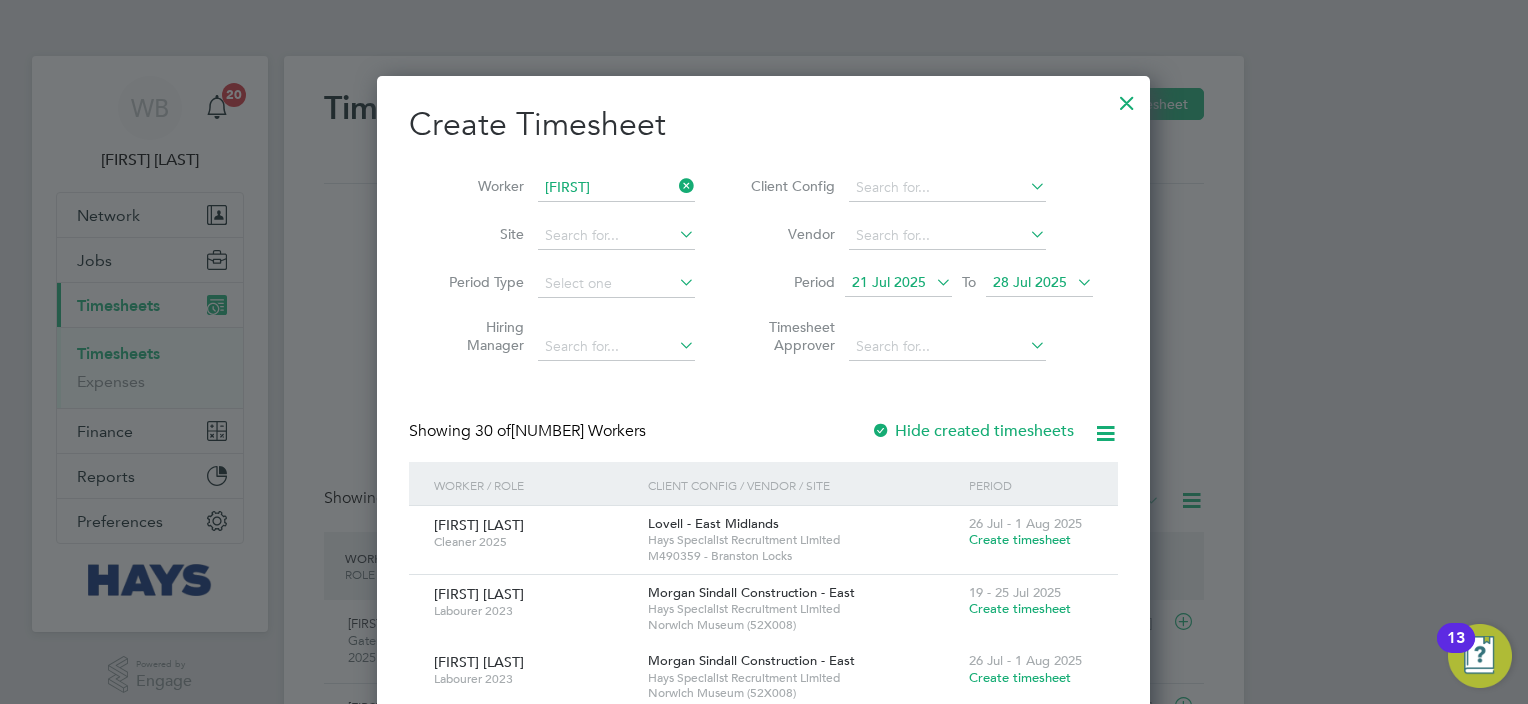 click on "[FIRST] [LAST]" 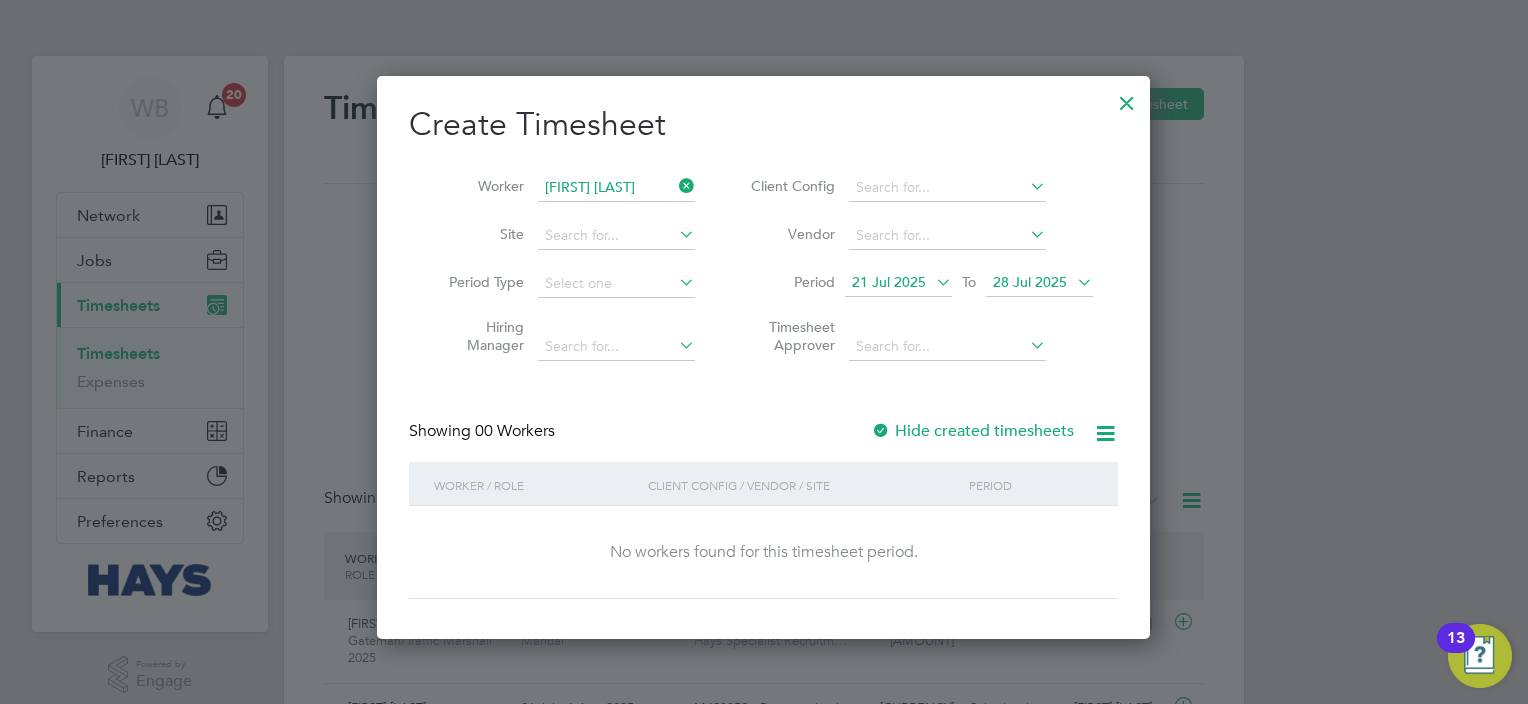 click on "Showing   00 Workers Hide created timesheets" at bounding box center (763, 441) 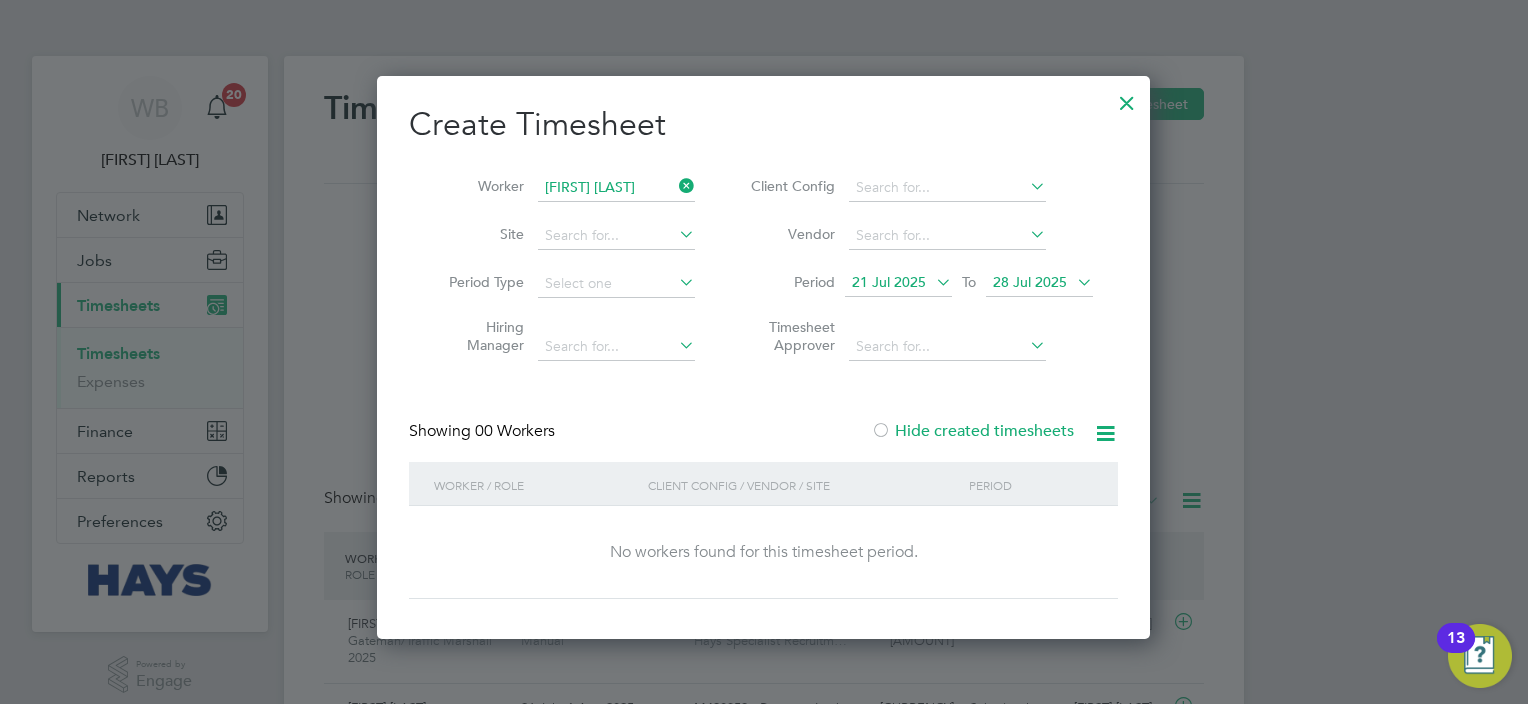 click on "Hide created timesheets" at bounding box center (972, 431) 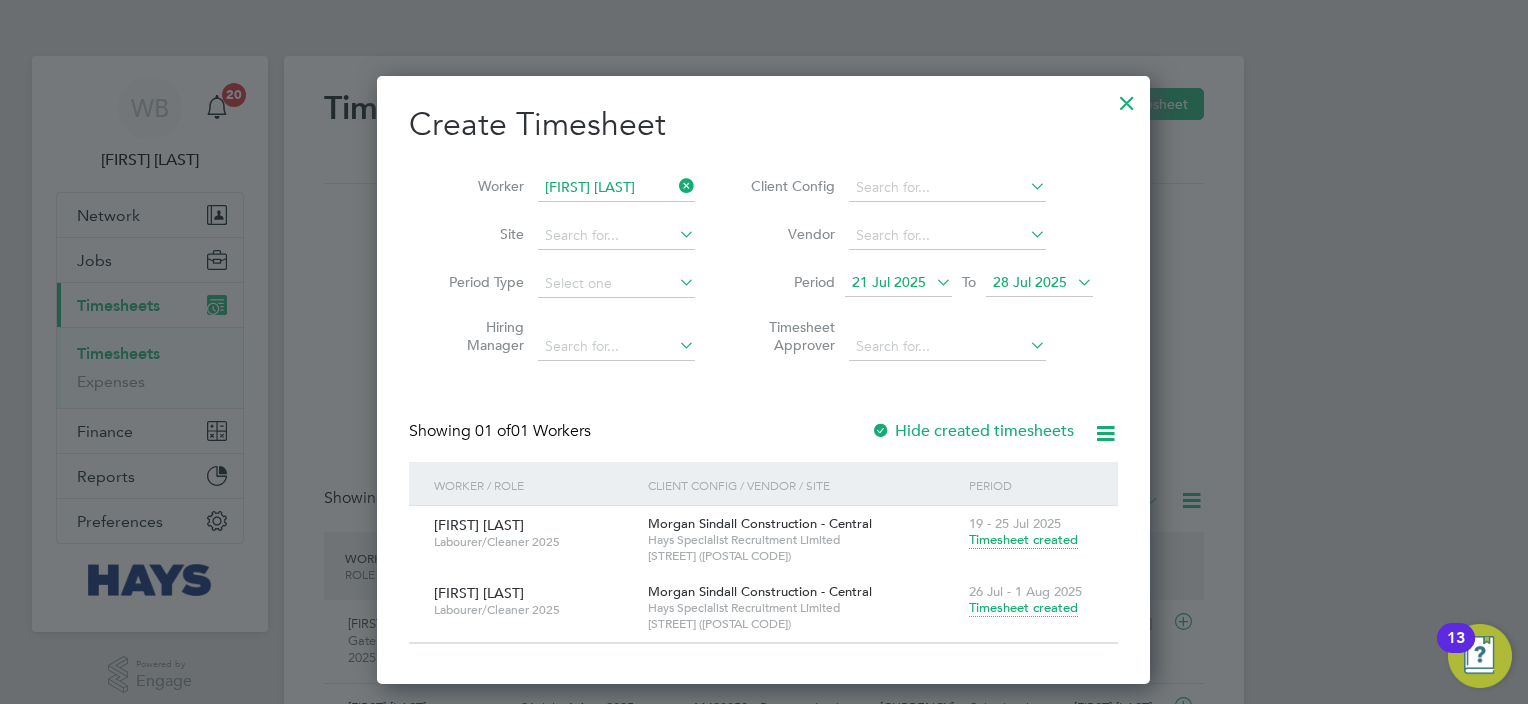 click on "Timesheet created" at bounding box center (1023, 608) 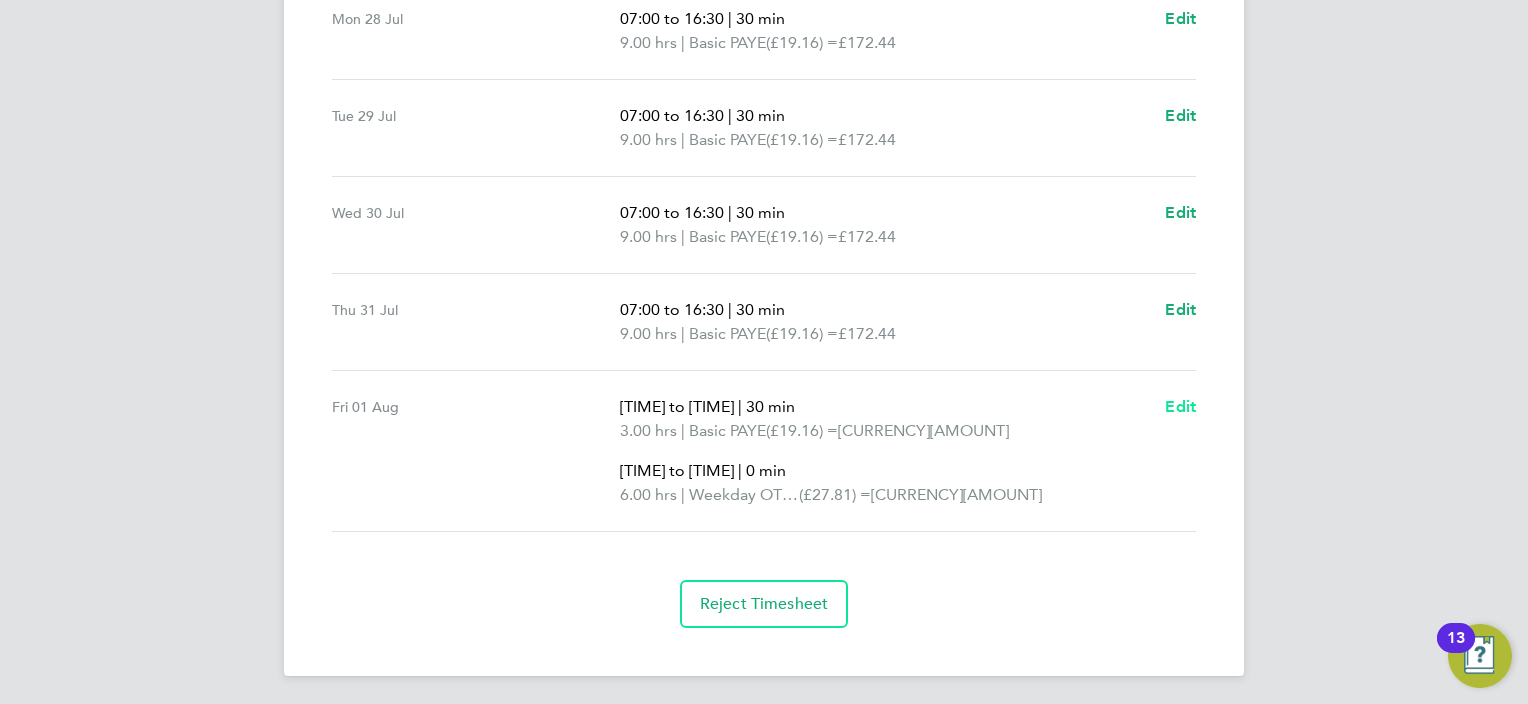 click on "Edit" at bounding box center (1180, 406) 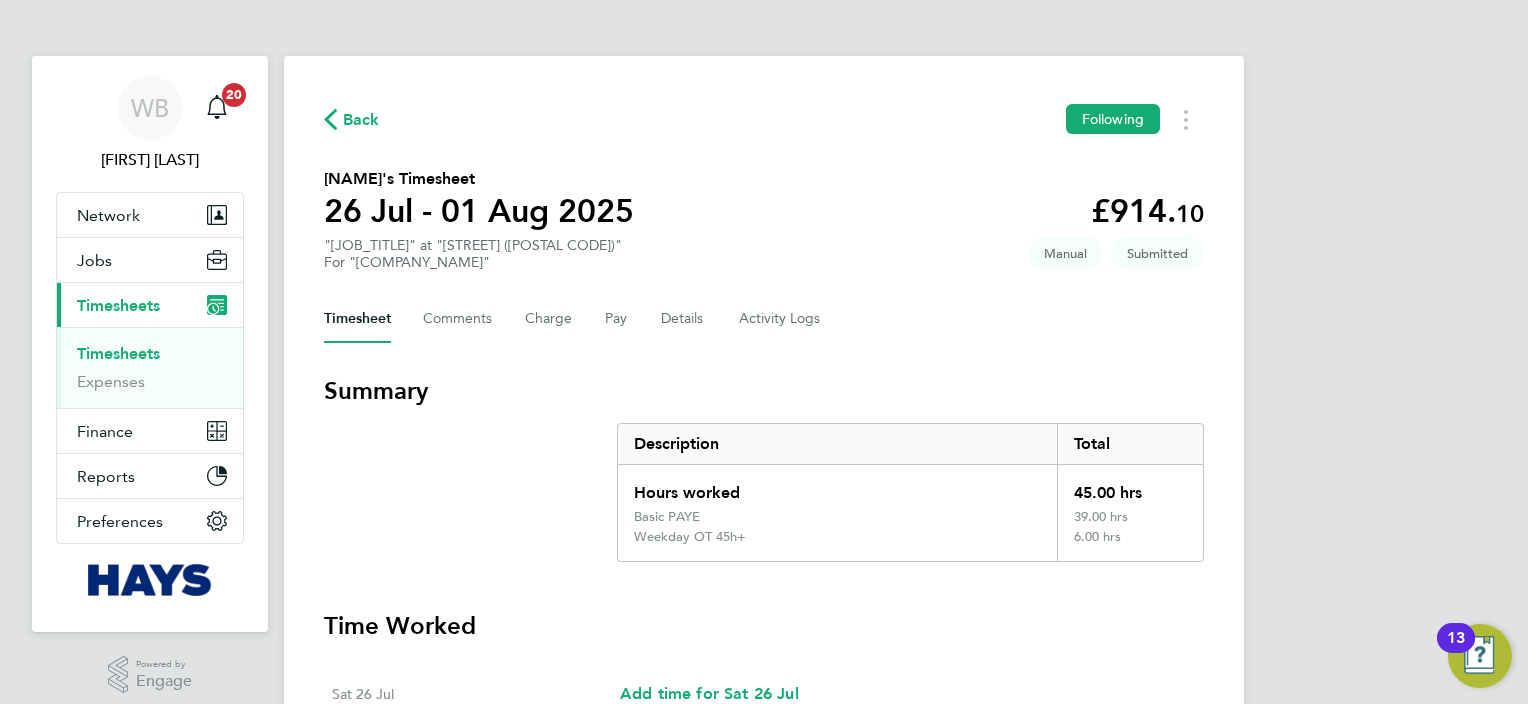 select on "30" 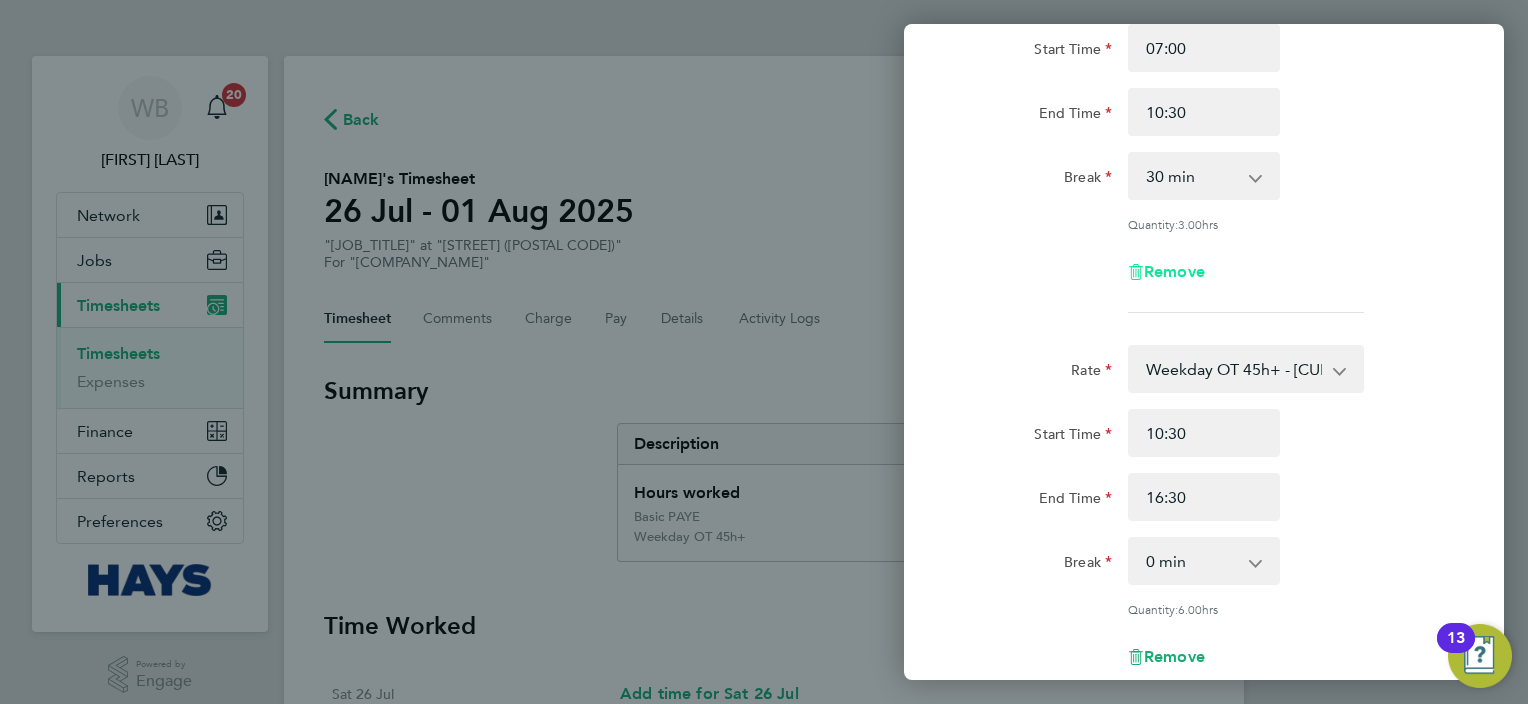 click on "Remove" 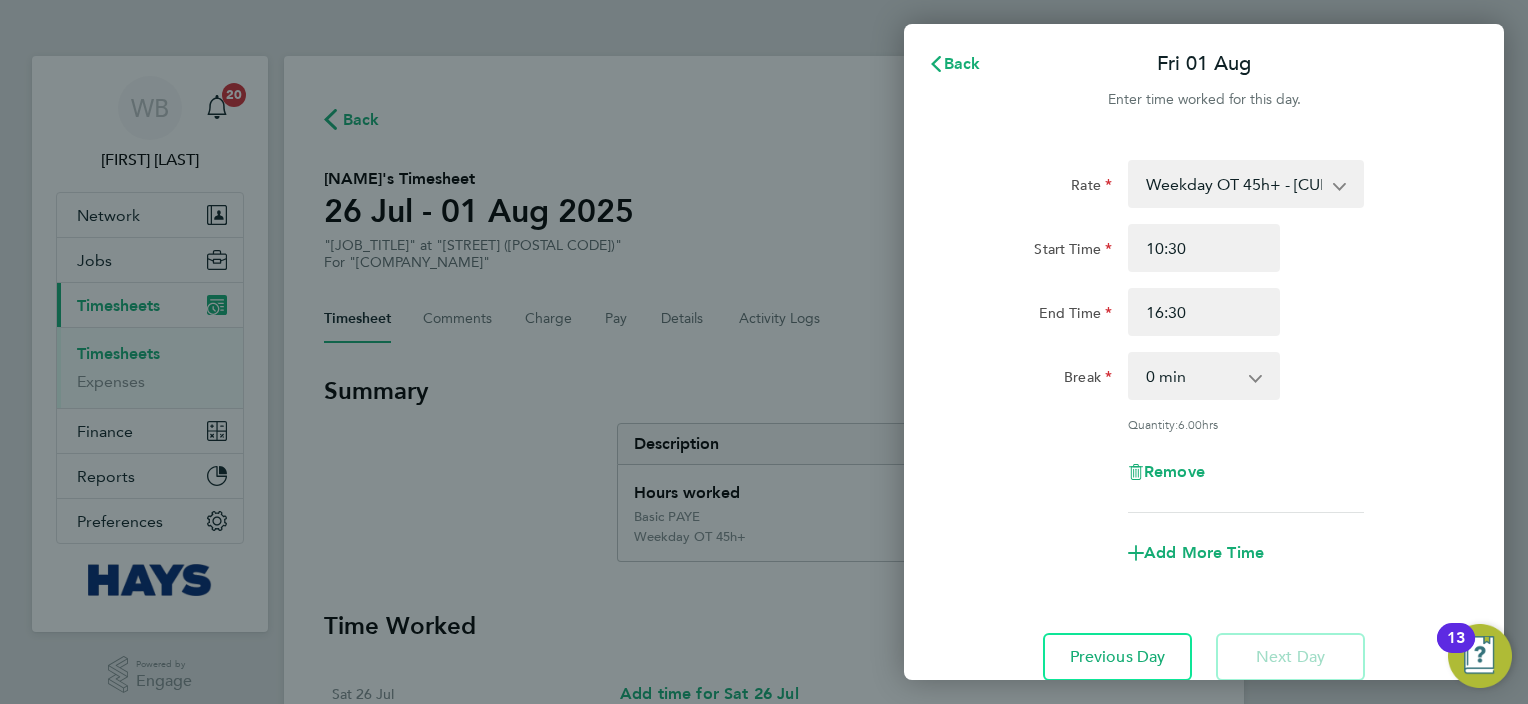 click on "Remove" 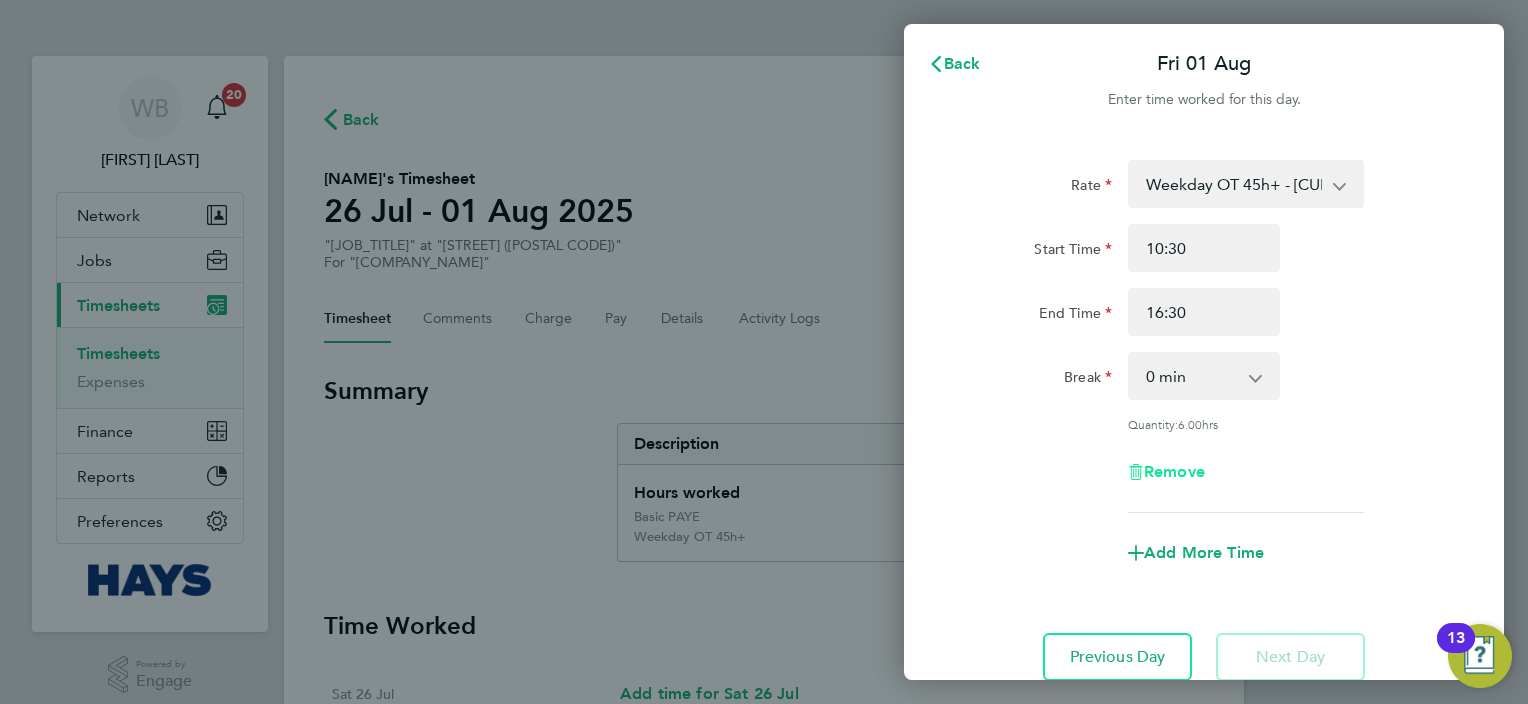 click on "Remove" 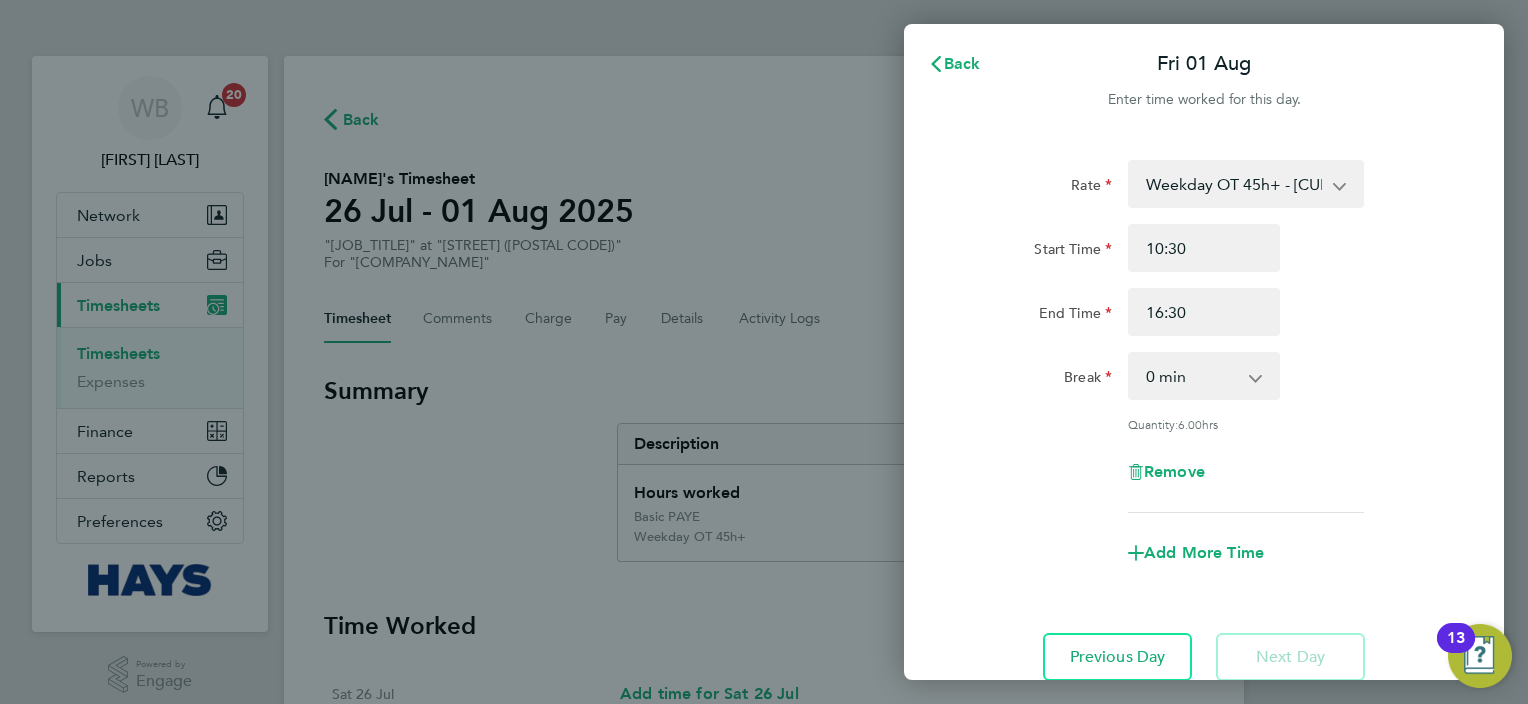 select on "null" 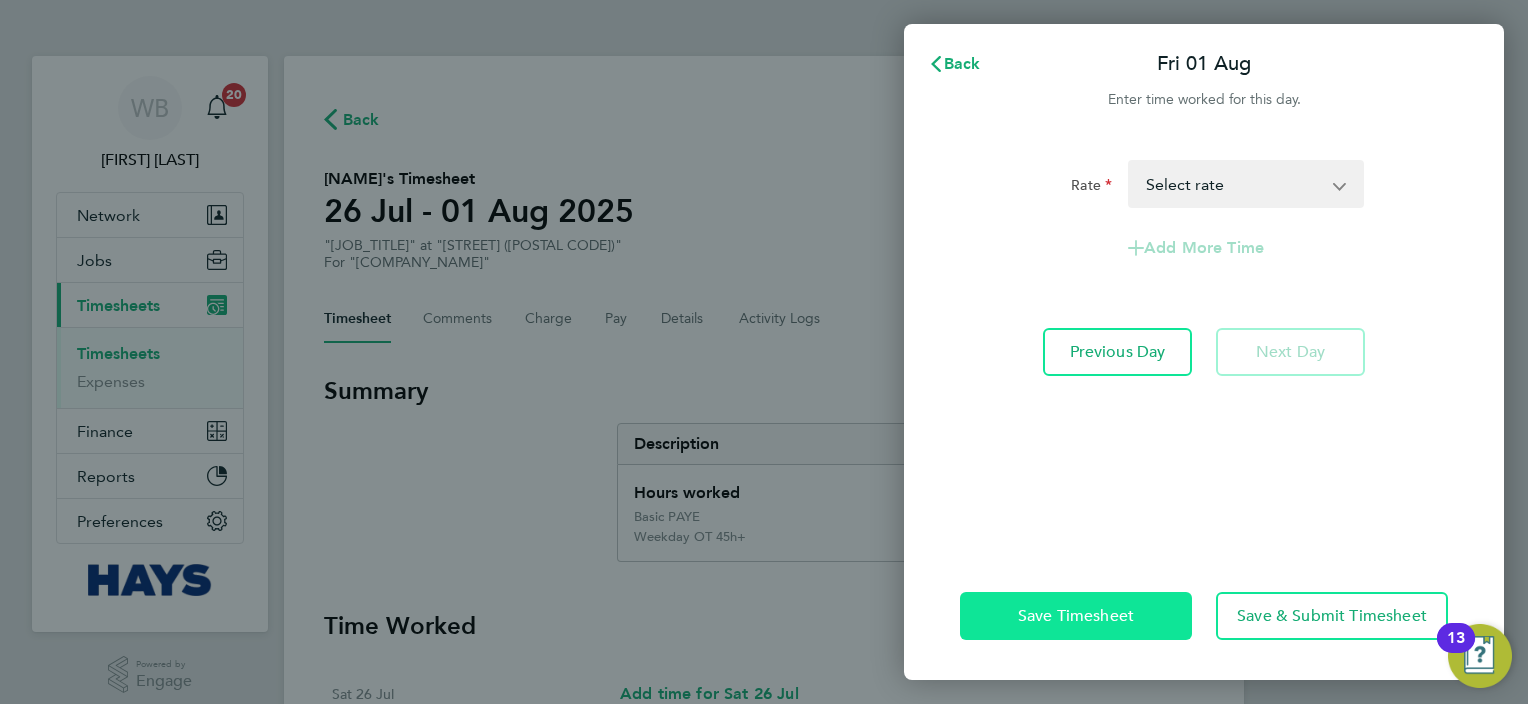 click on "Save Timesheet" 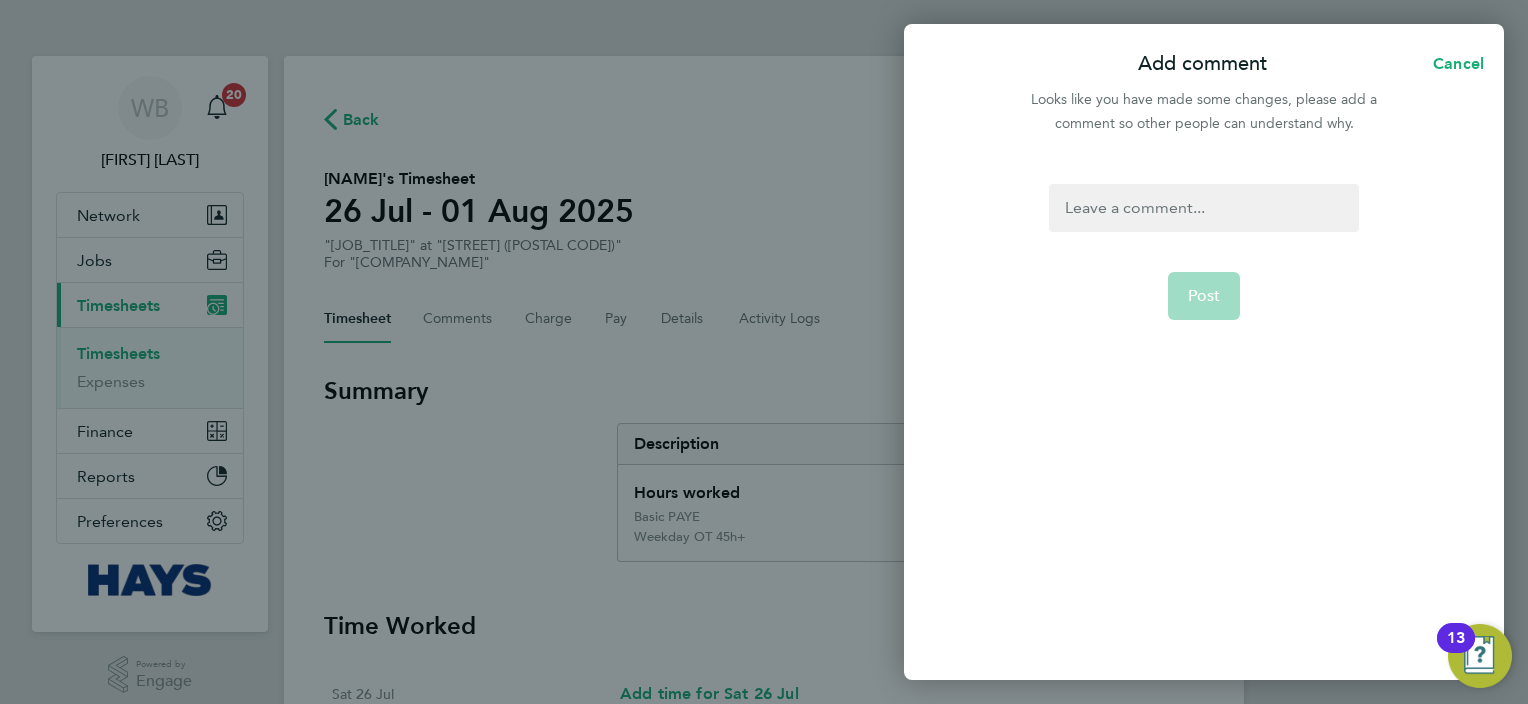 click at bounding box center (1203, 208) 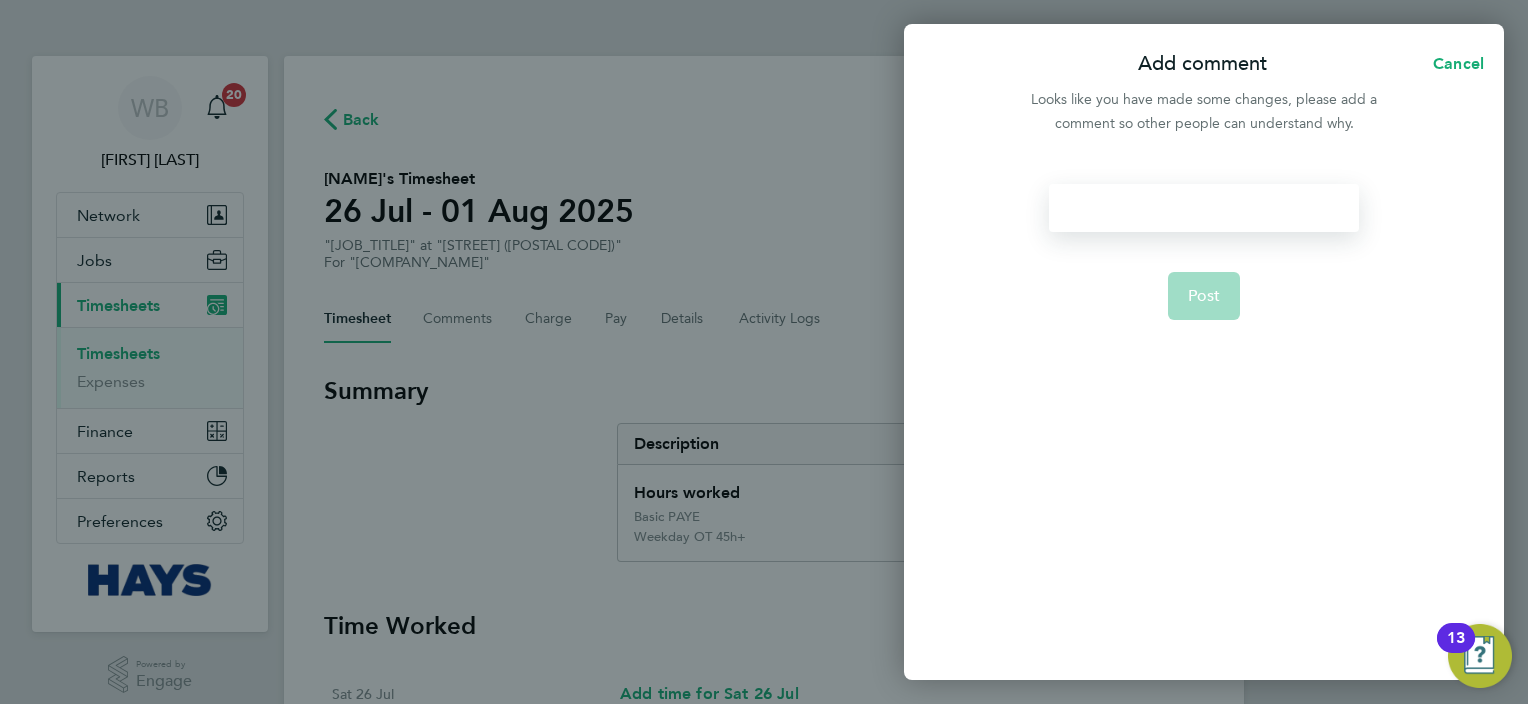 drag, startPoint x: 1225, startPoint y: 210, endPoint x: 1242, endPoint y: 193, distance: 24.04163 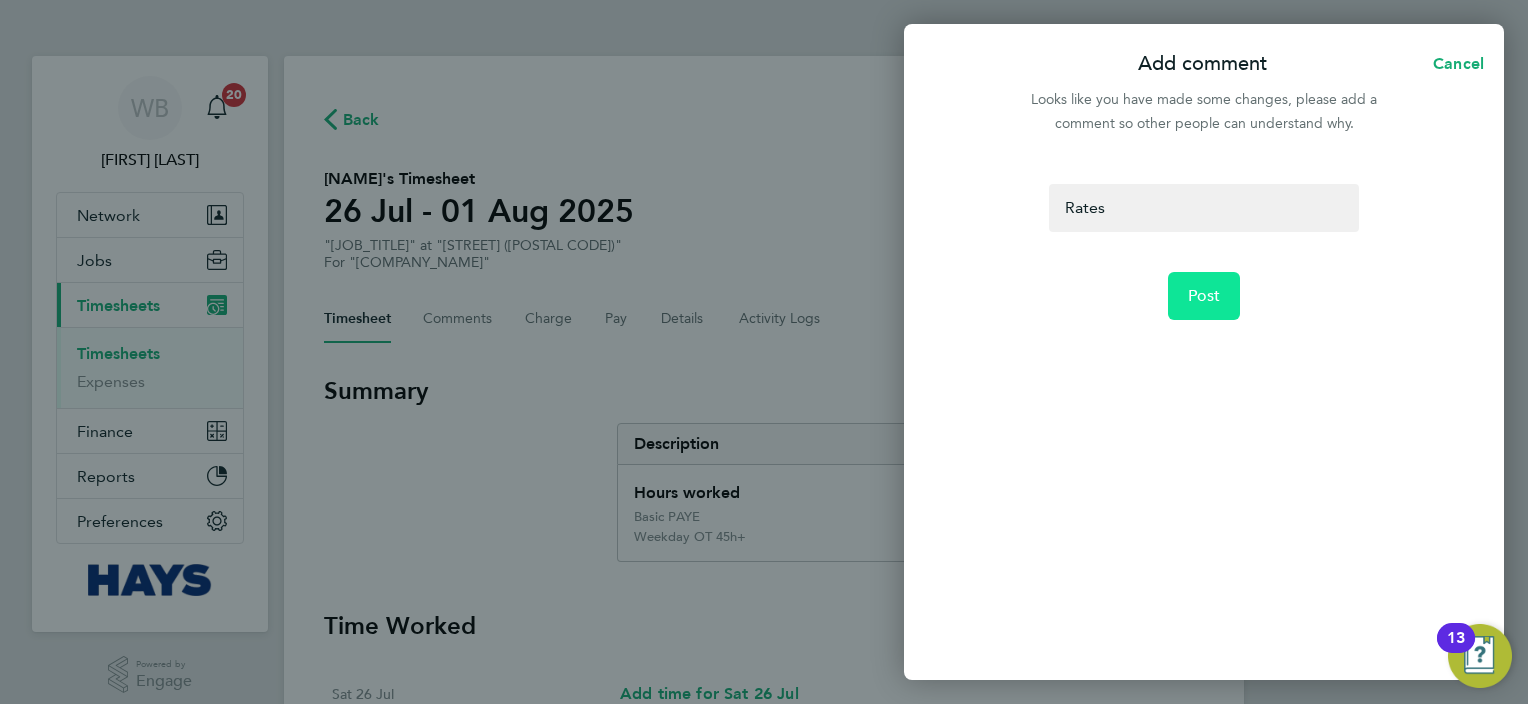 click on "Post" 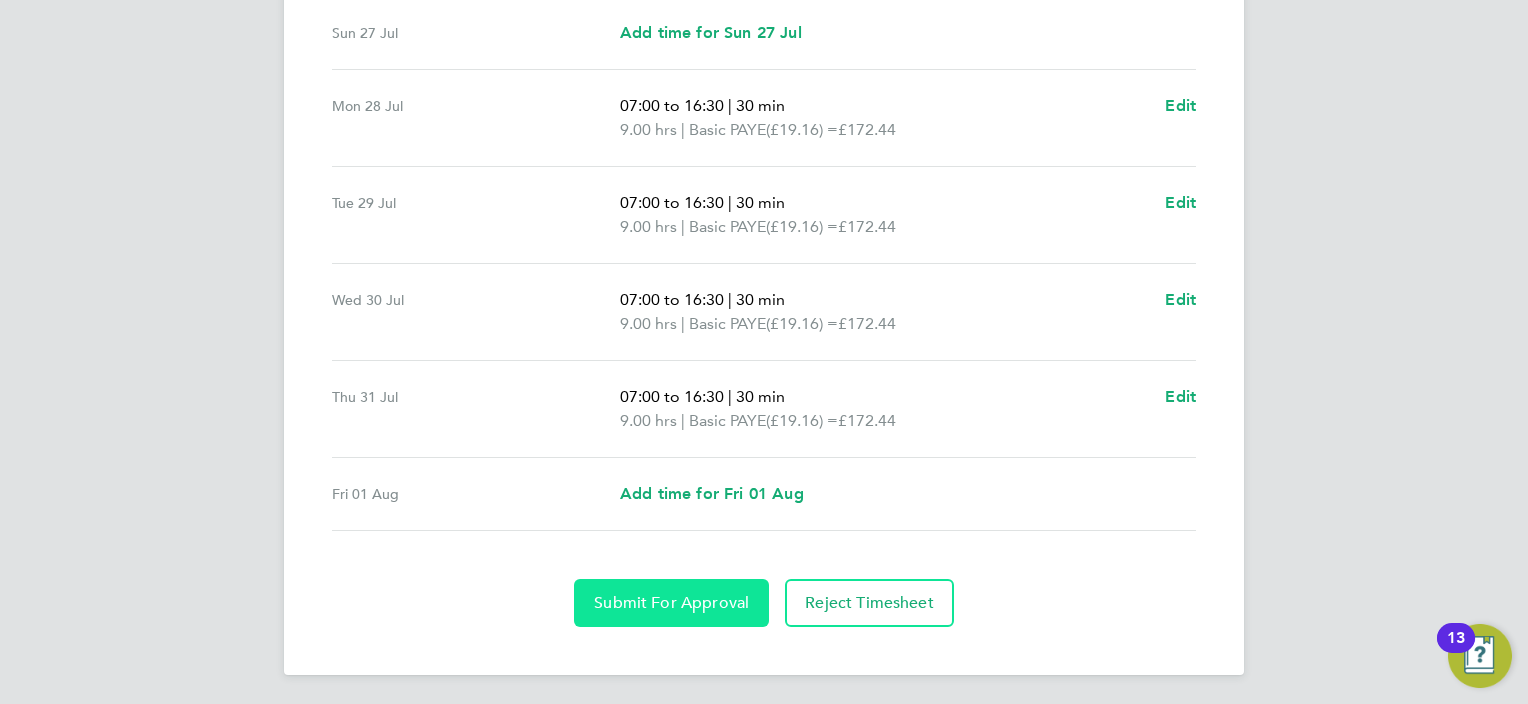 click on "Submit For Approval" 